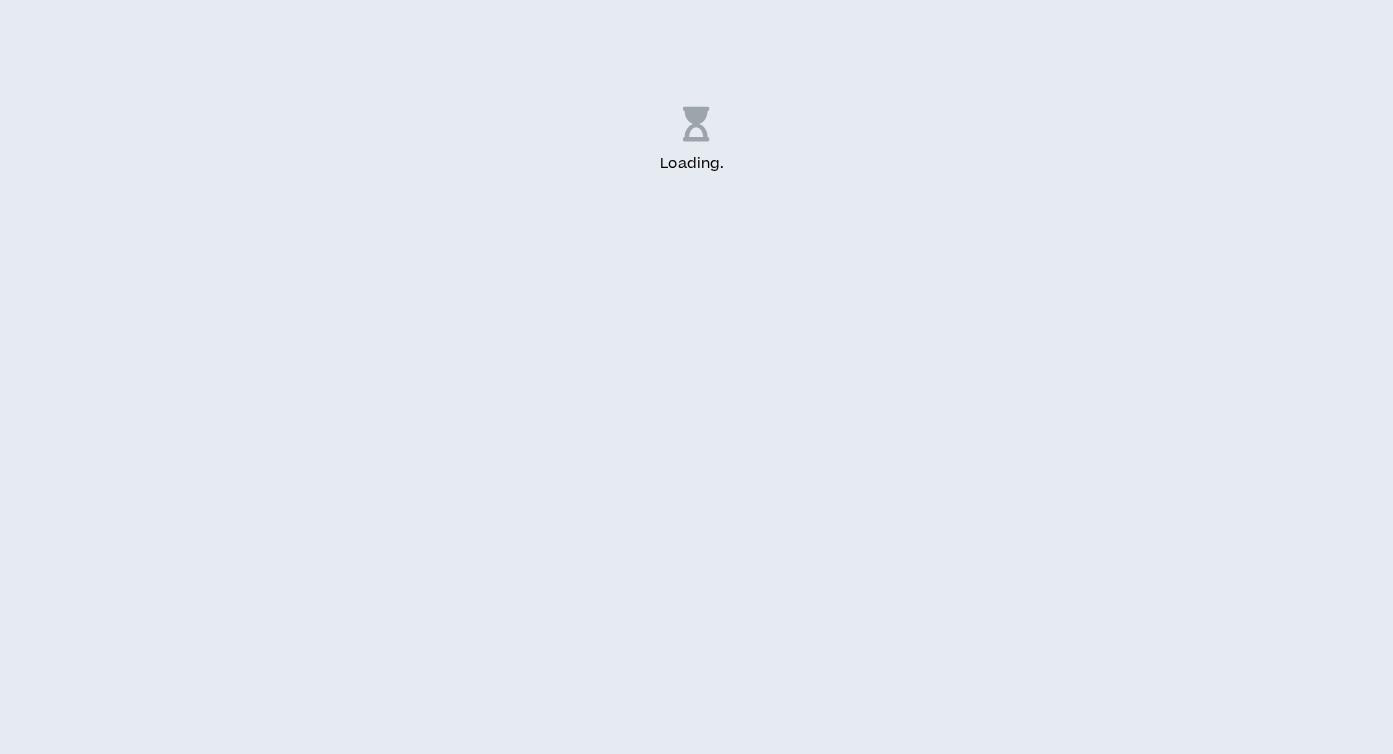 scroll, scrollTop: 0, scrollLeft: 0, axis: both 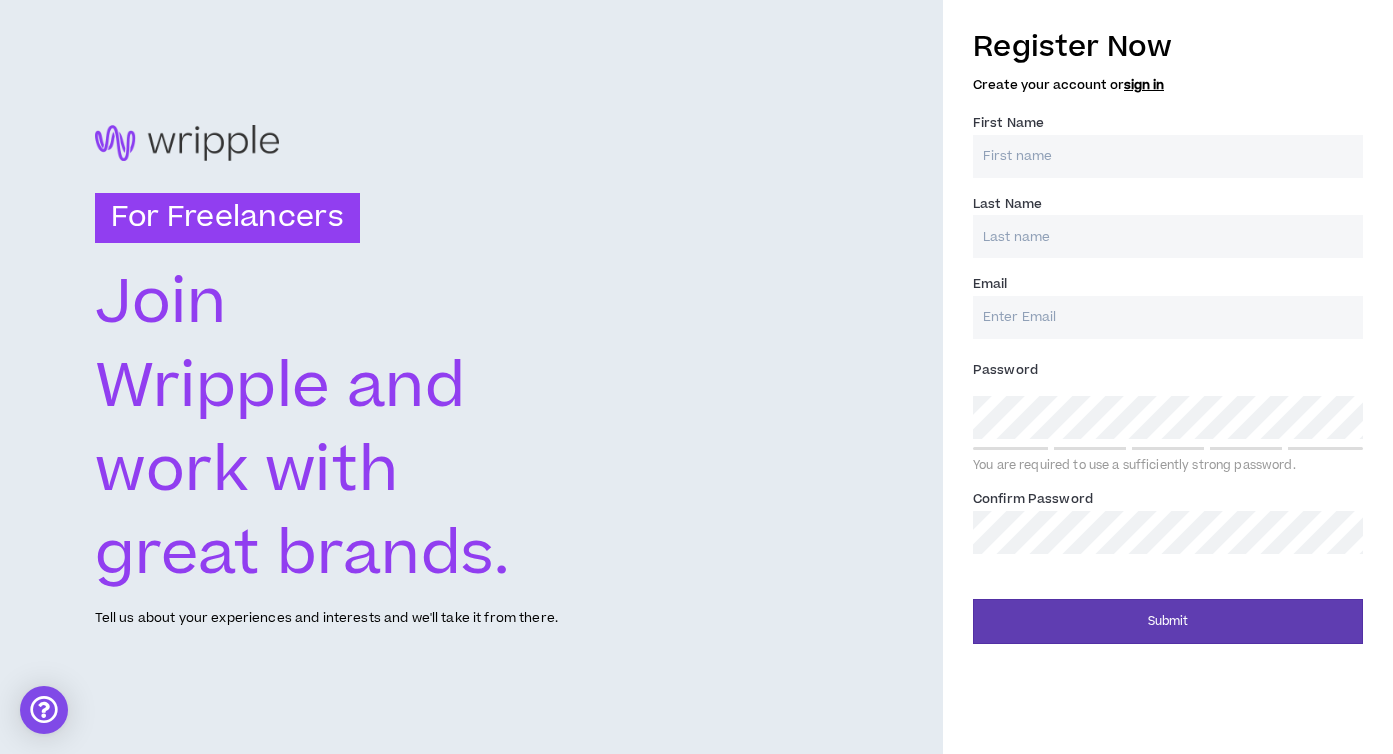 click on "First Name  *" at bounding box center (1168, 156) 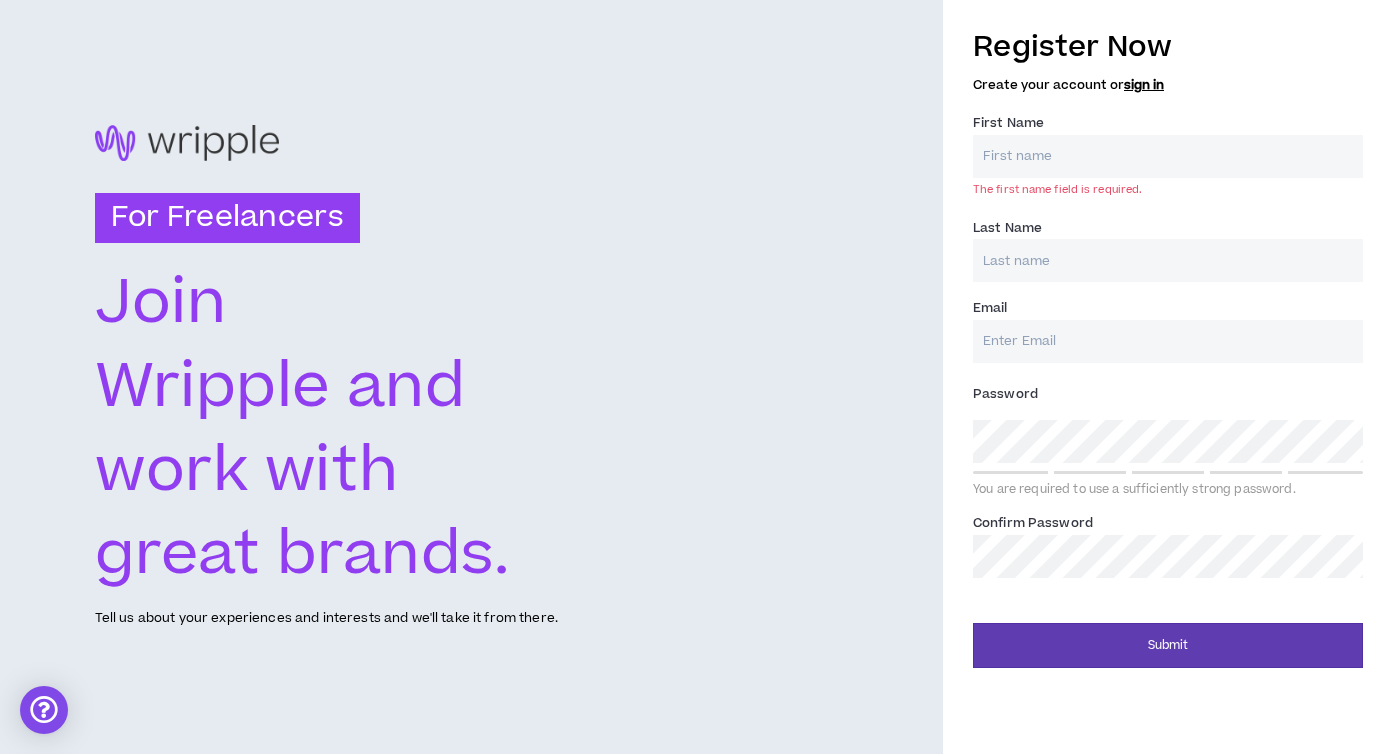 type on "Tracy" 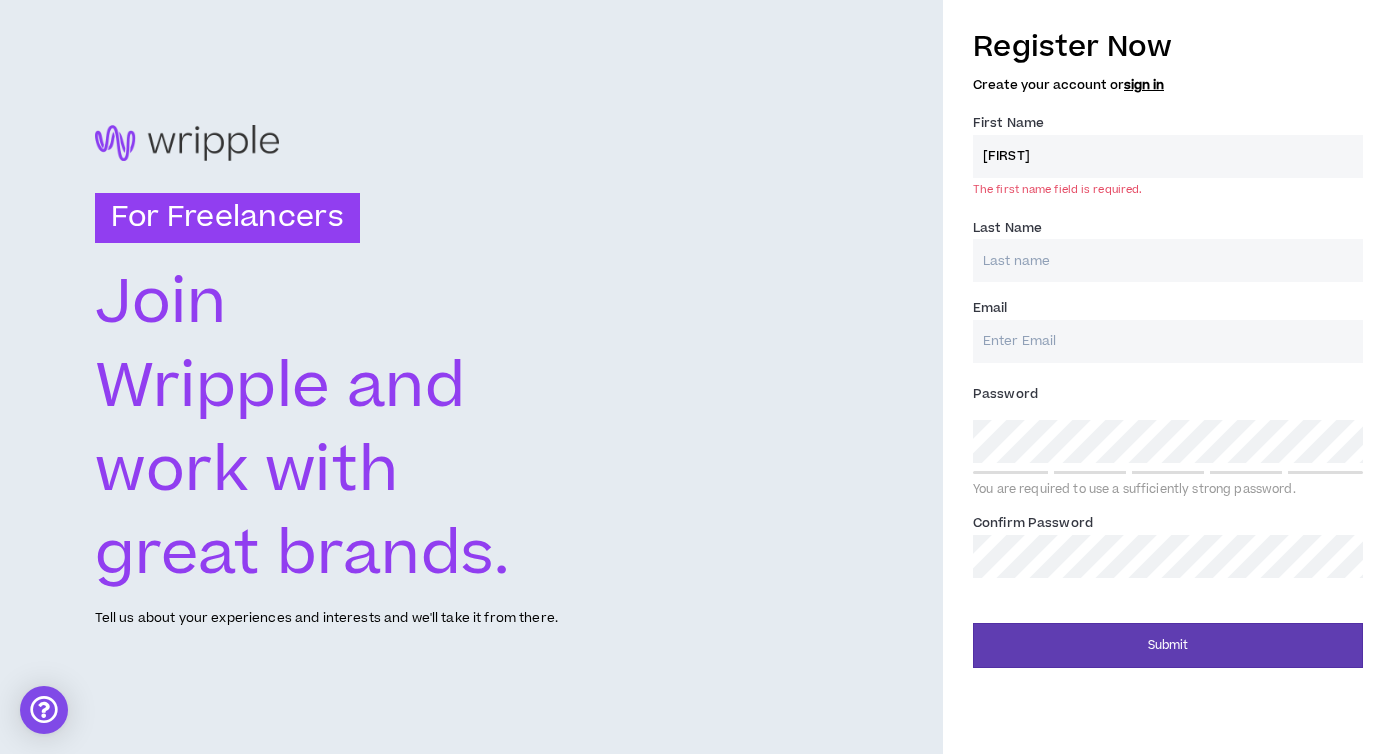 type on "Barash" 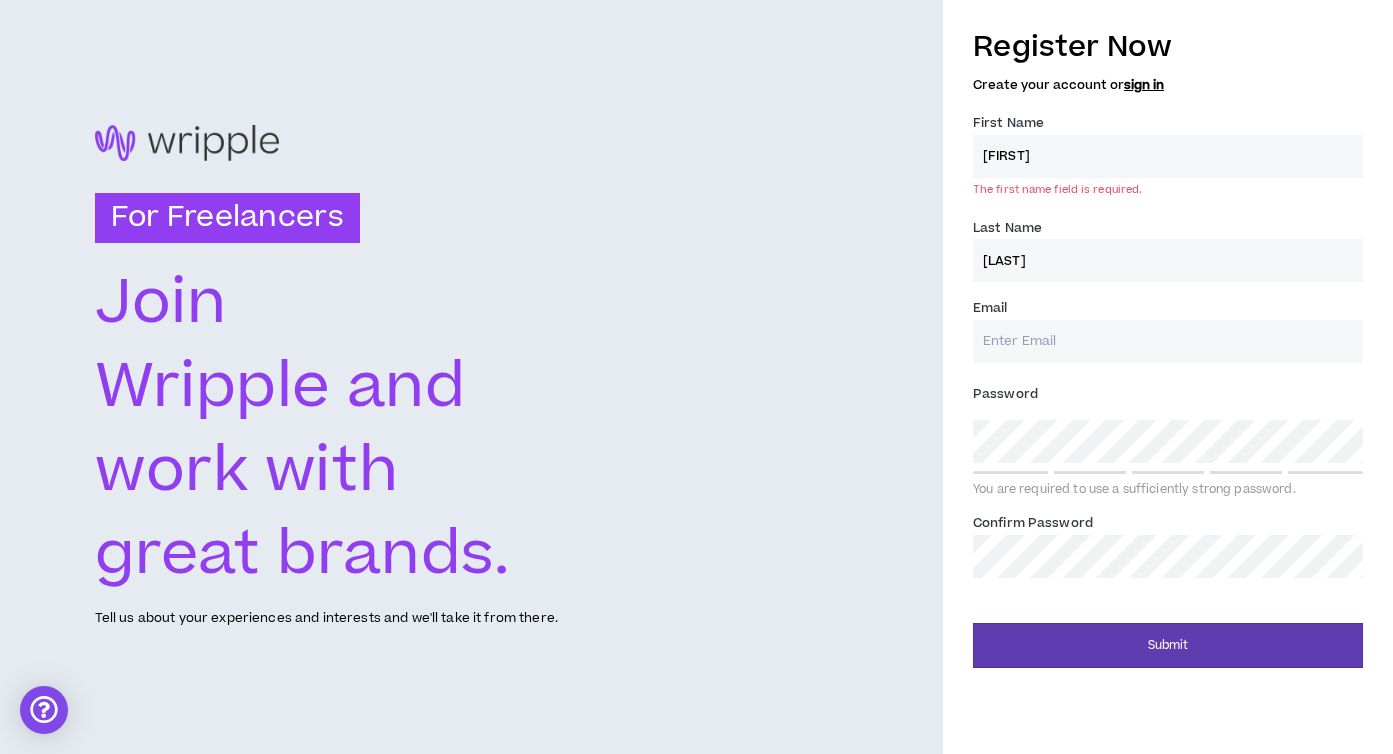 type on "tbar844@[DOMAIN]" 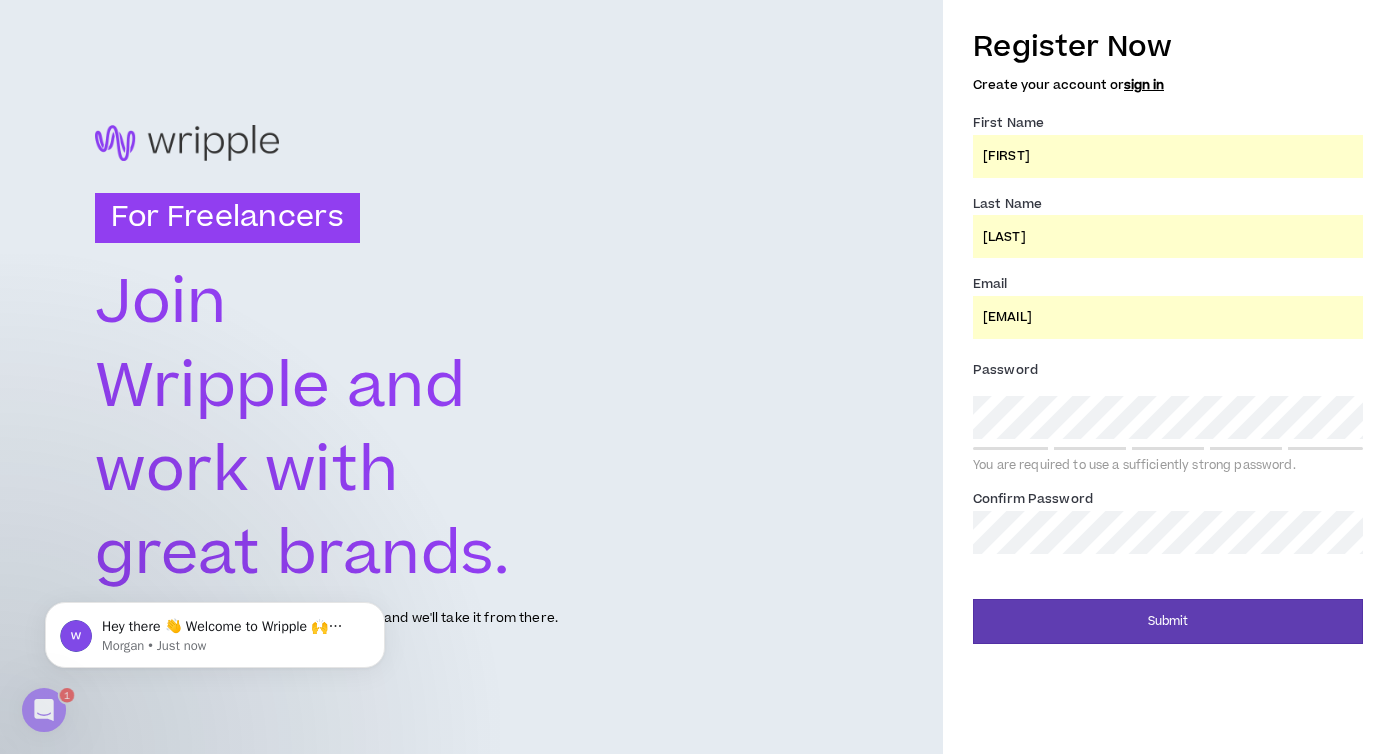 scroll, scrollTop: 0, scrollLeft: 0, axis: both 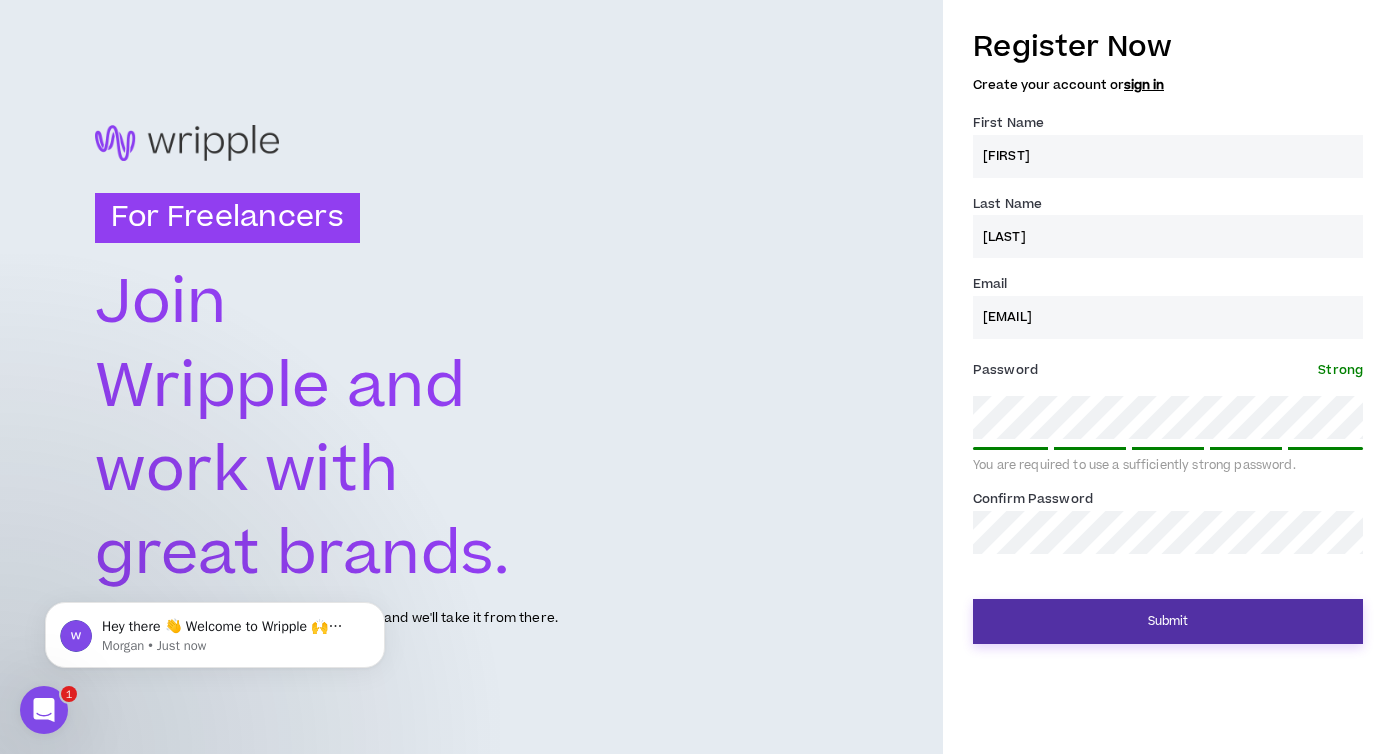 click on "Submit" at bounding box center [1168, 621] 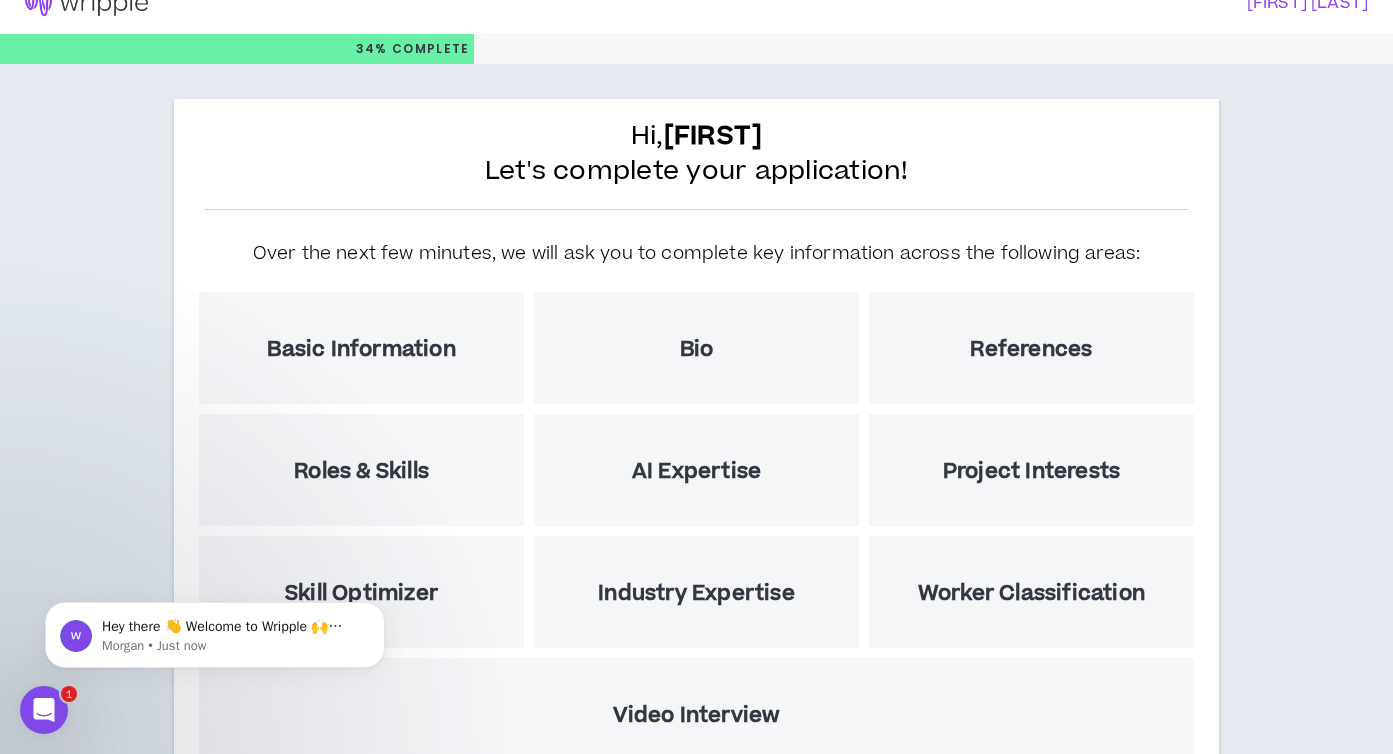 scroll, scrollTop: 123, scrollLeft: 0, axis: vertical 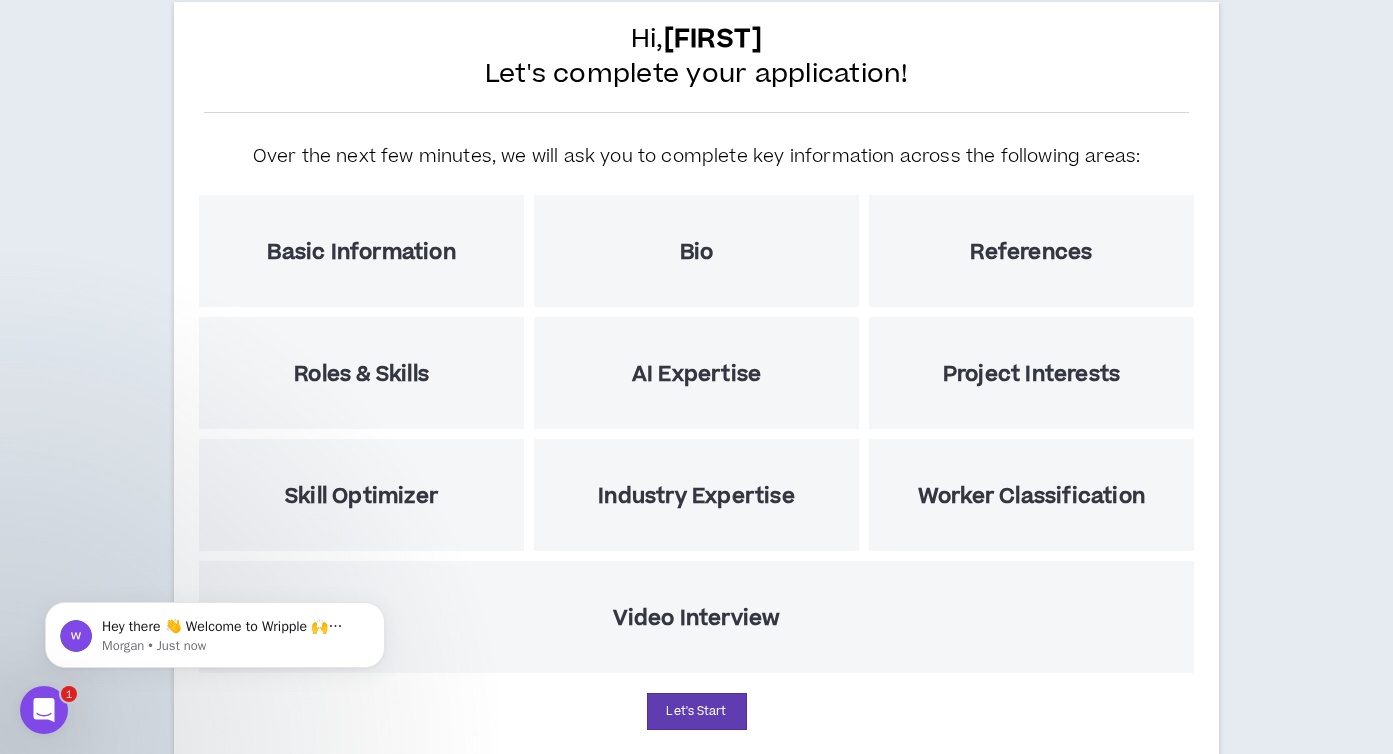 click on "Hi,  Tracy Let's complete your application! Over the next few minutes, we will ask you to complete key information across the following areas: Basic Information Bio References Roles & Skills AI Expertise Project Interests Skill Optimizer Industry Expertise Worker Classification Video Interview Let's Start" at bounding box center [696, 386] 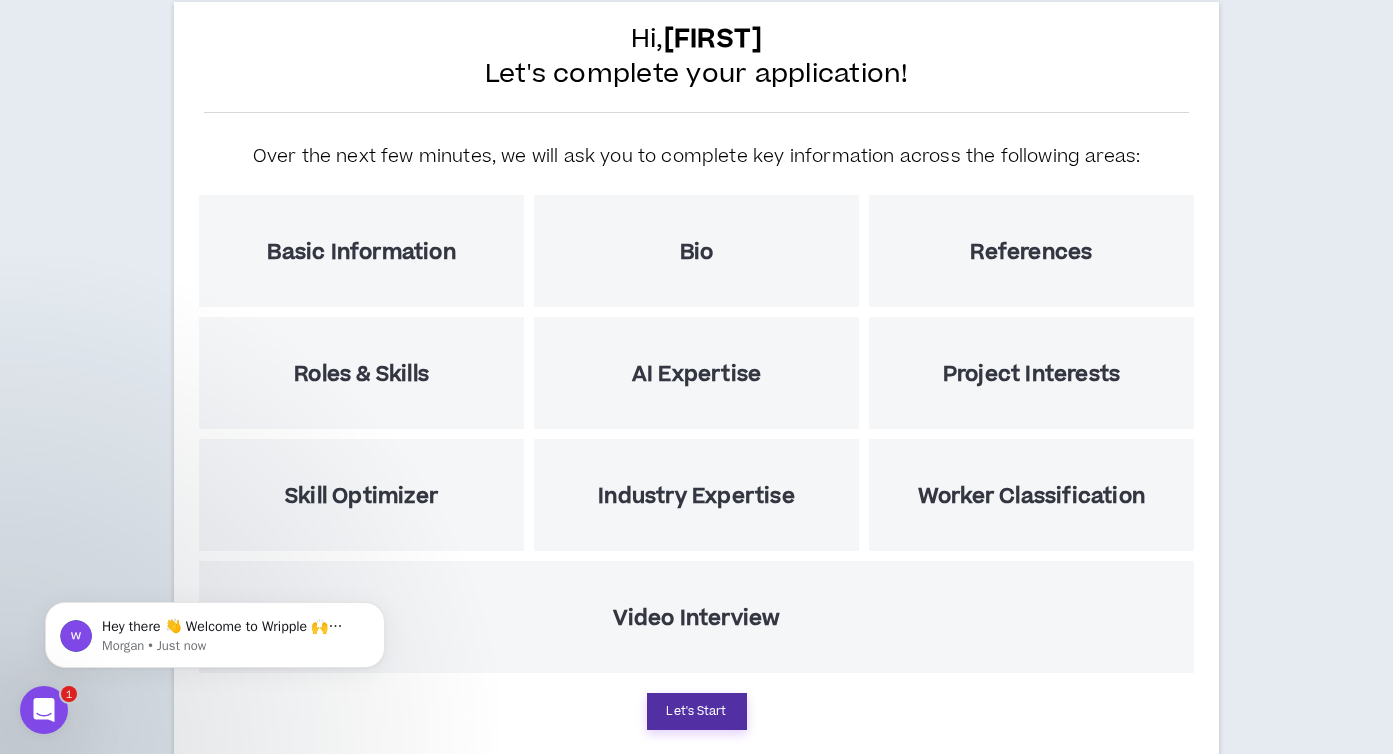 click on "Let's Start" at bounding box center [697, 711] 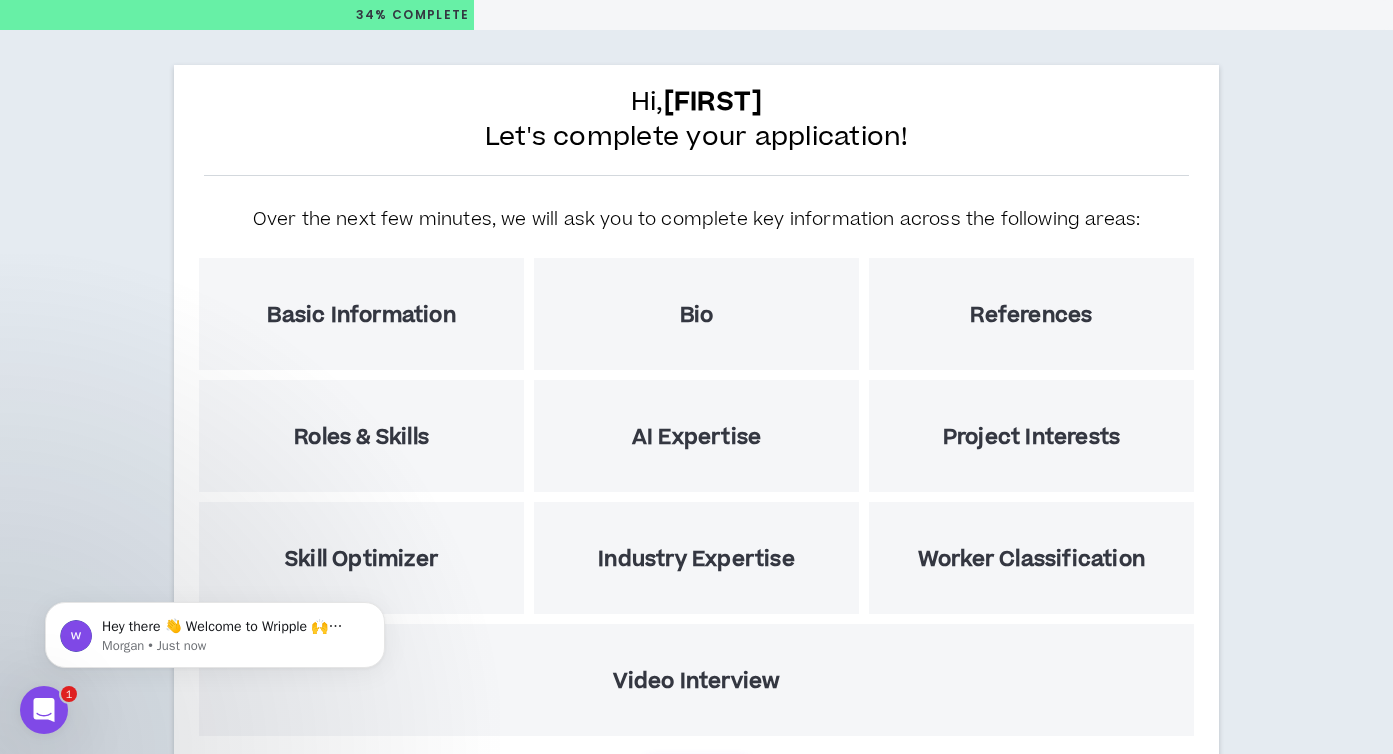 select on "US" 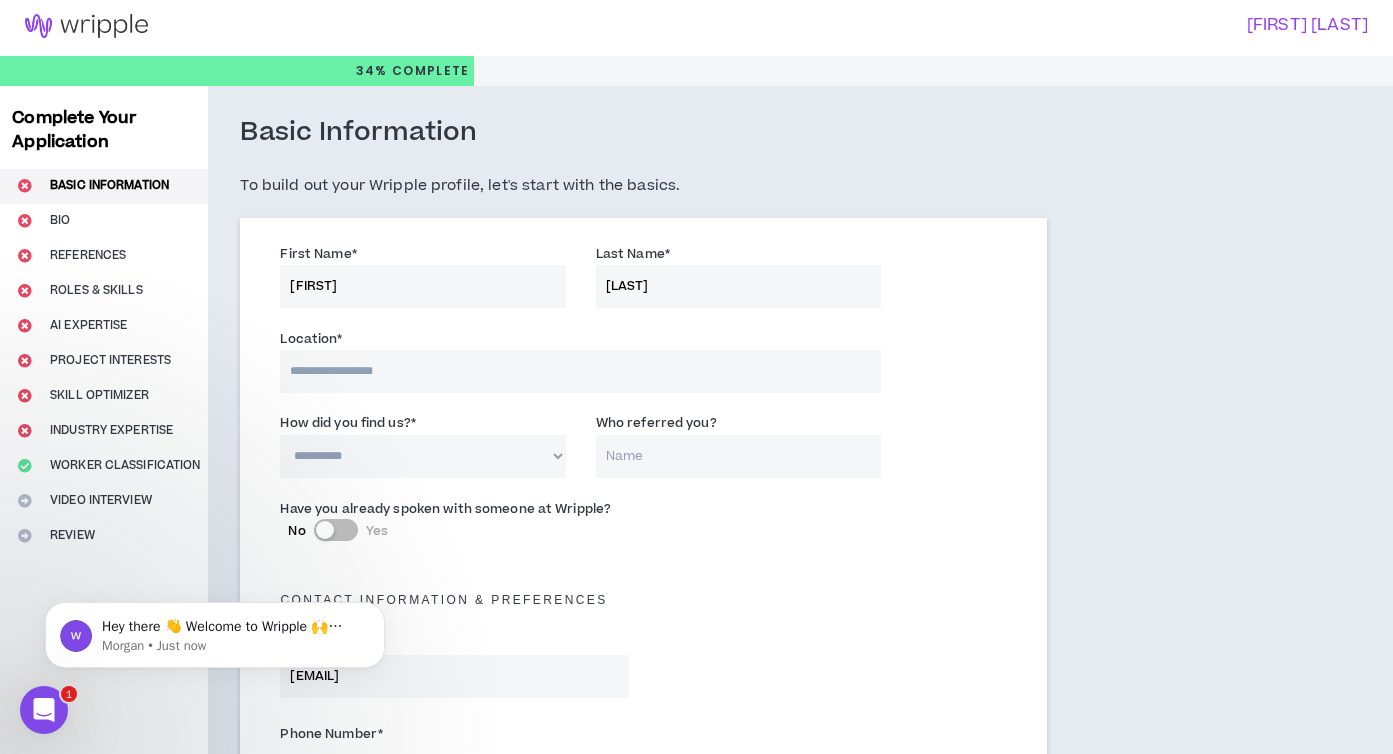 scroll, scrollTop: 0, scrollLeft: 0, axis: both 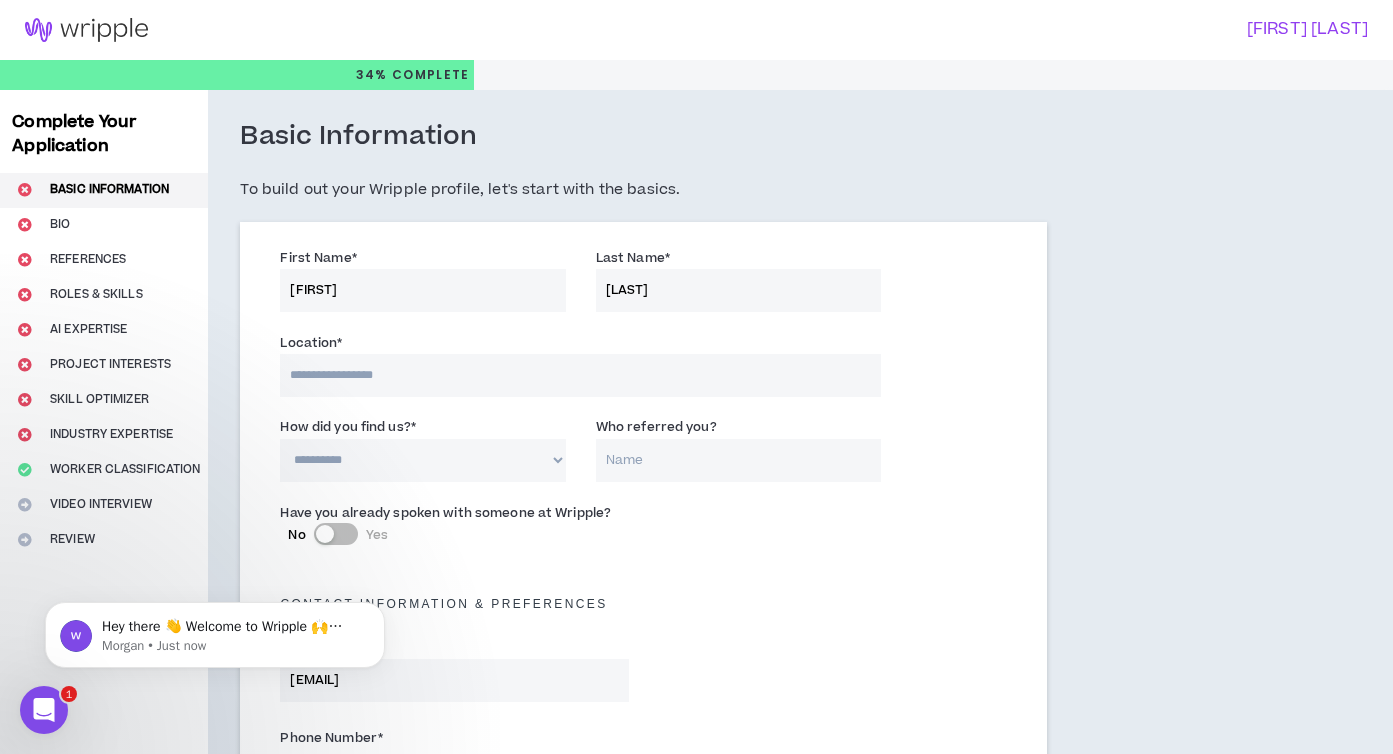 click at bounding box center (580, 375) 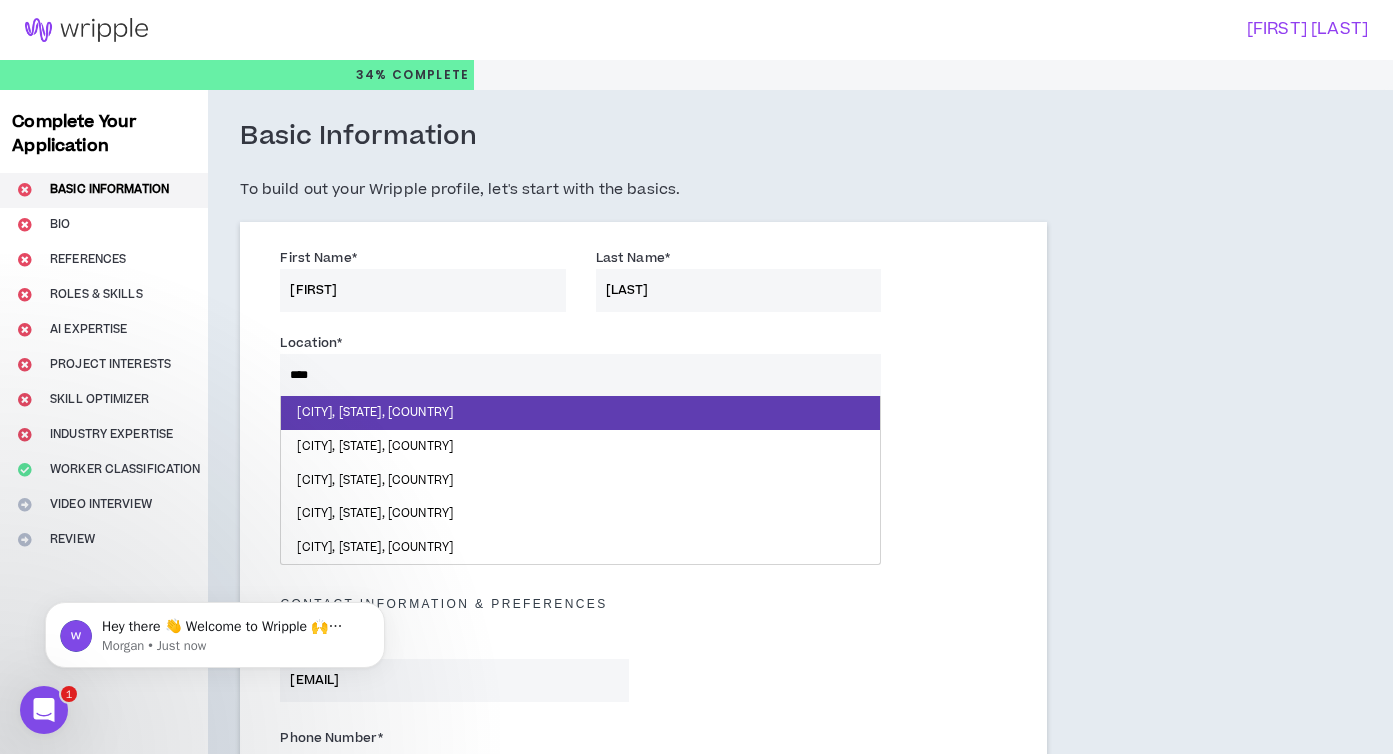 type on "*****" 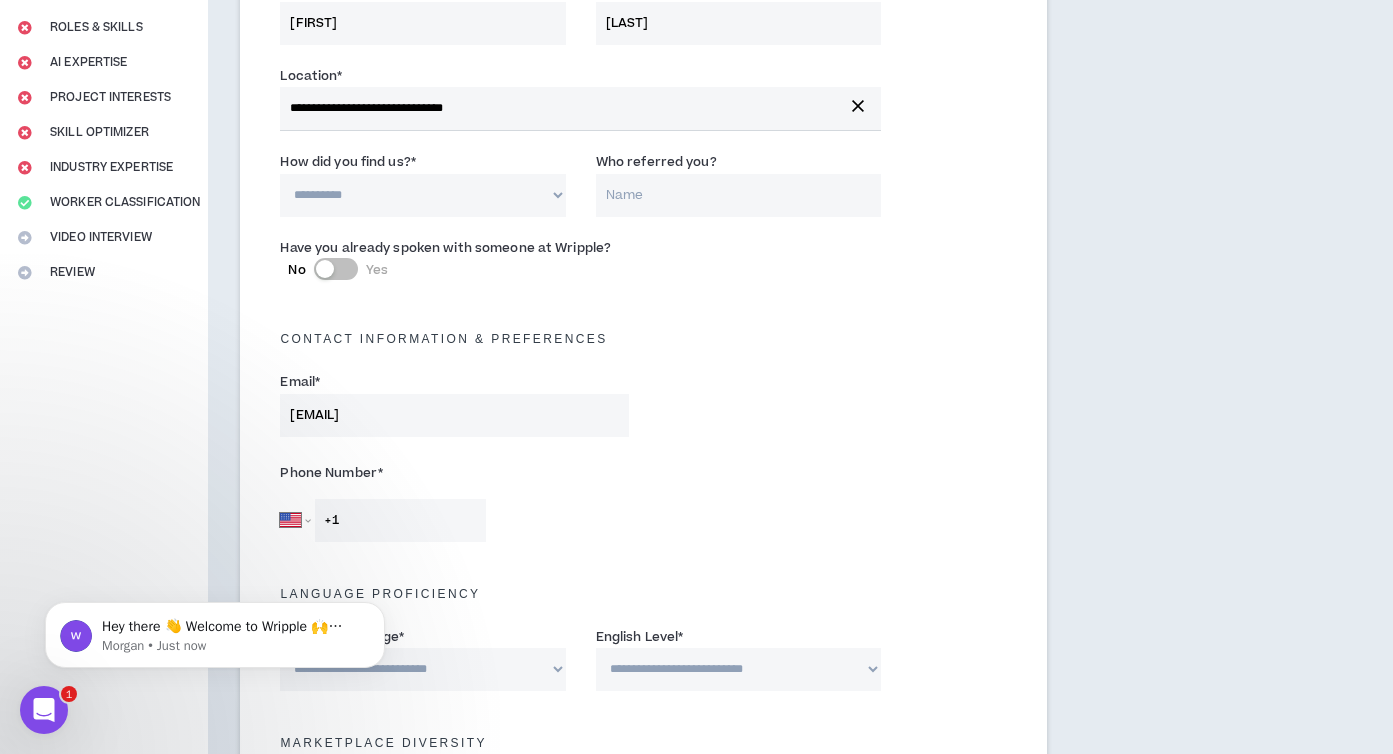 scroll, scrollTop: 270, scrollLeft: 0, axis: vertical 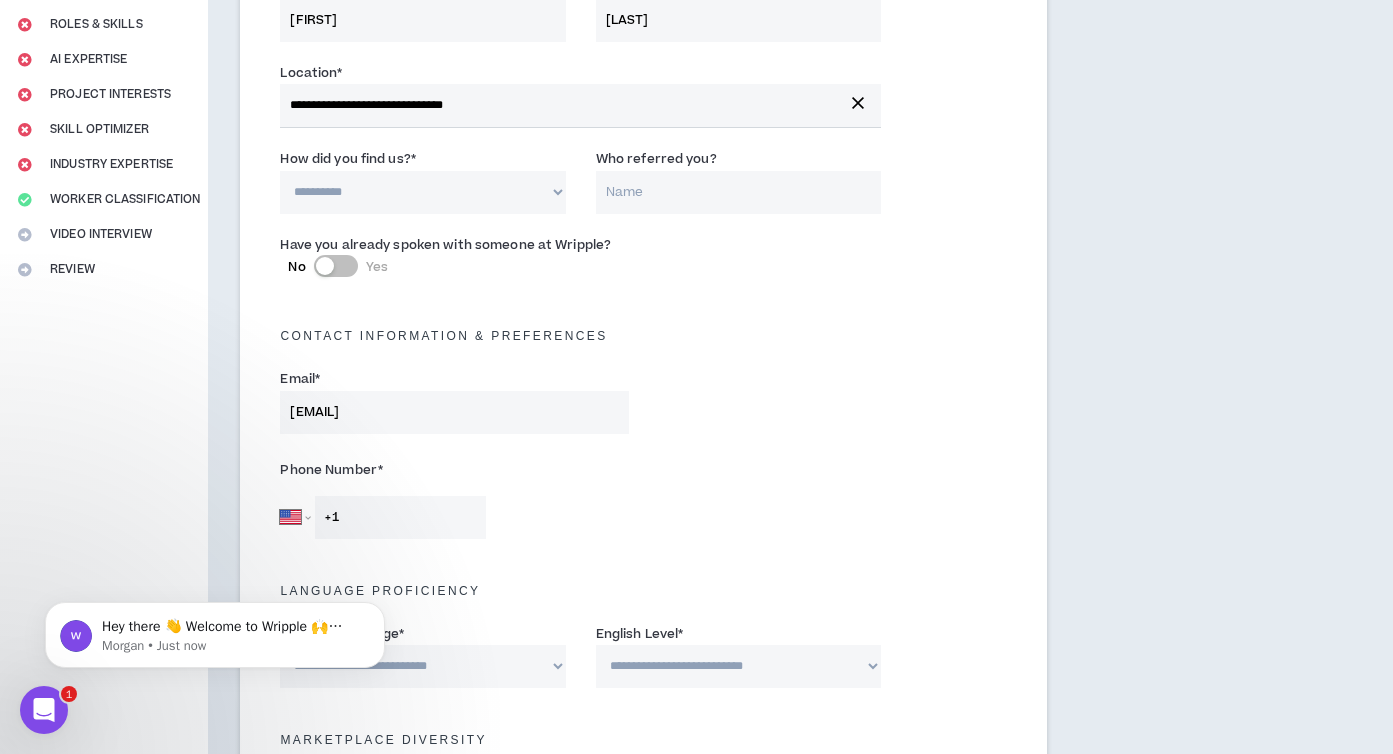click on "**********" at bounding box center (422, 192) 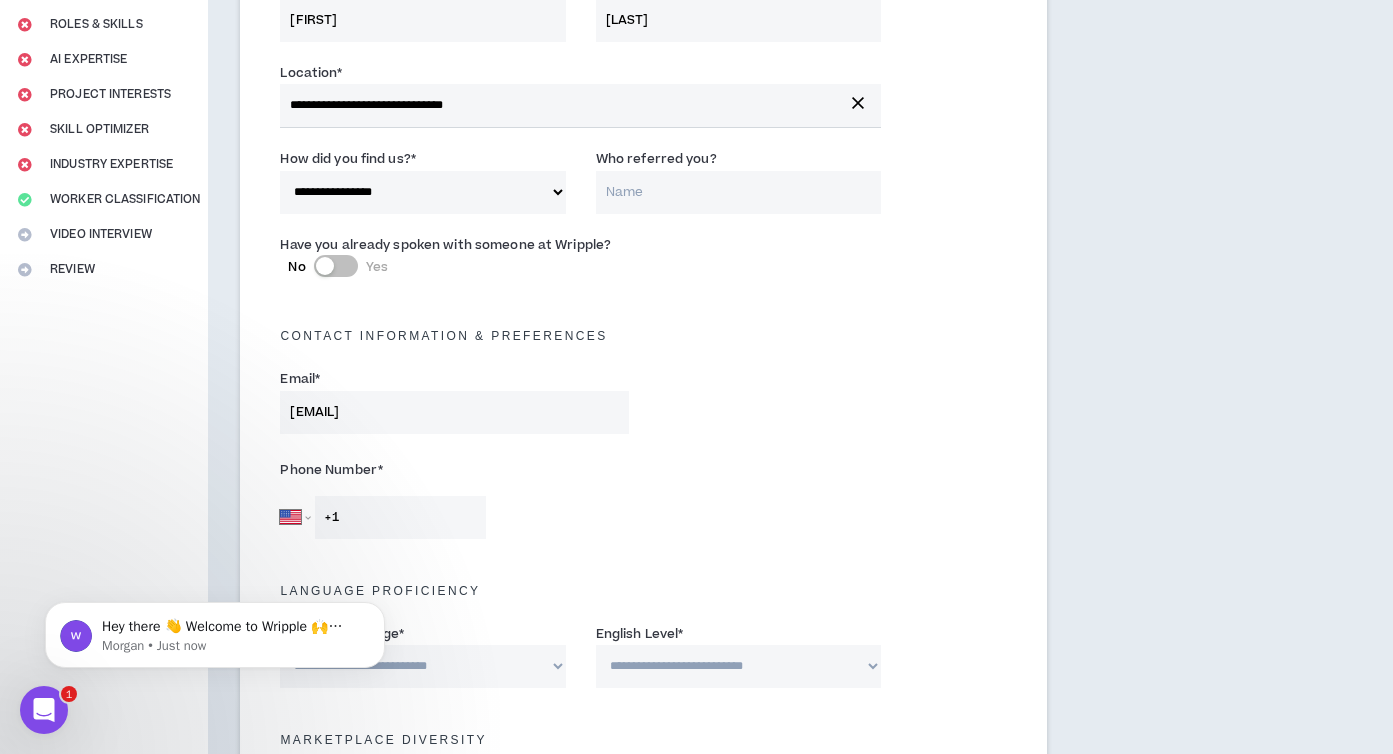 click on "Who referred you?" at bounding box center [738, 192] 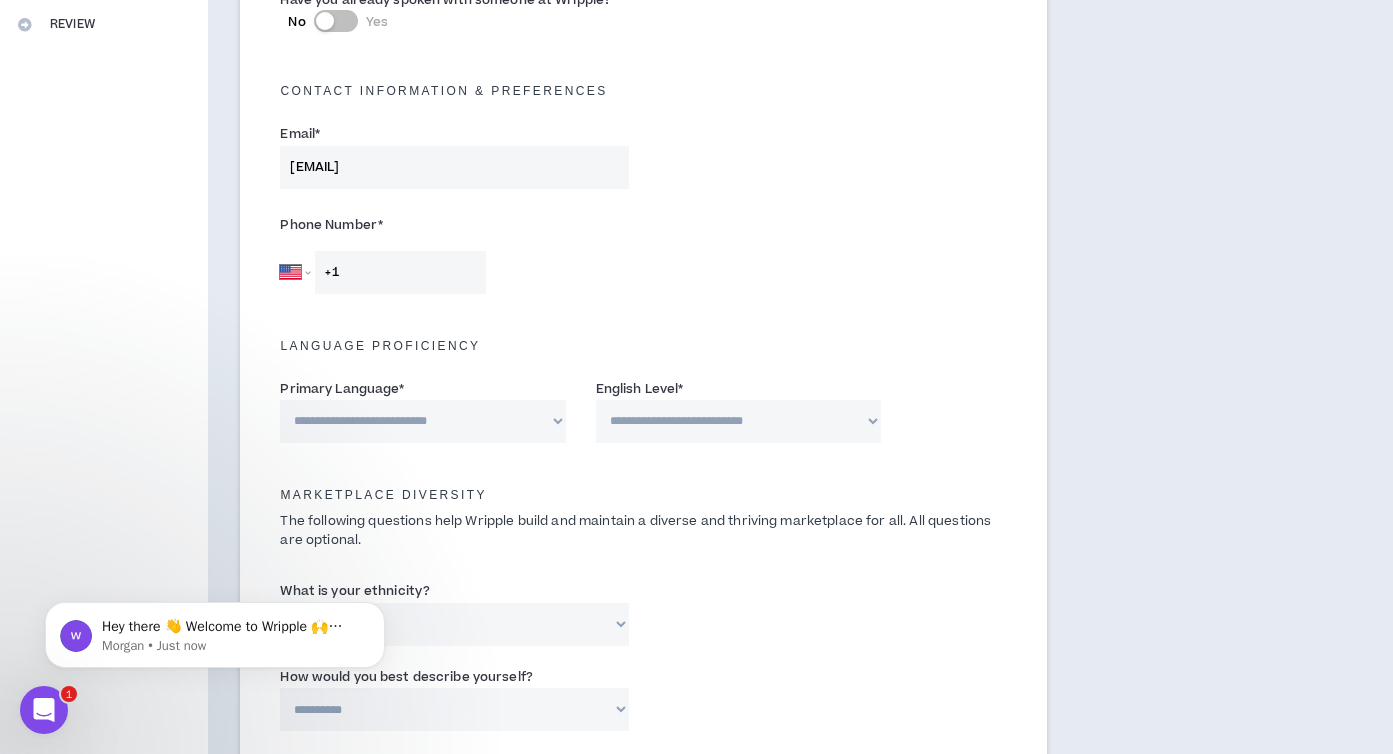 scroll, scrollTop: 576, scrollLeft: 0, axis: vertical 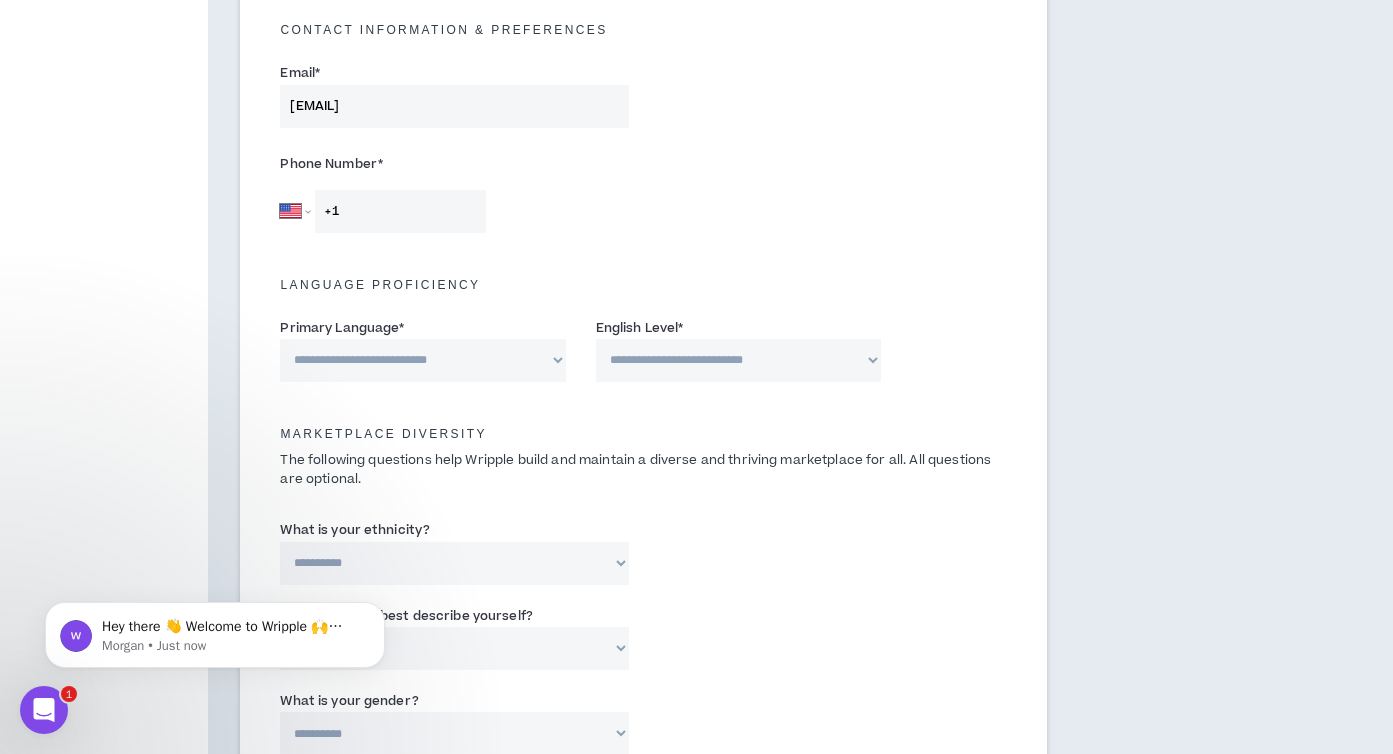 click on "+1" at bounding box center [400, 211] 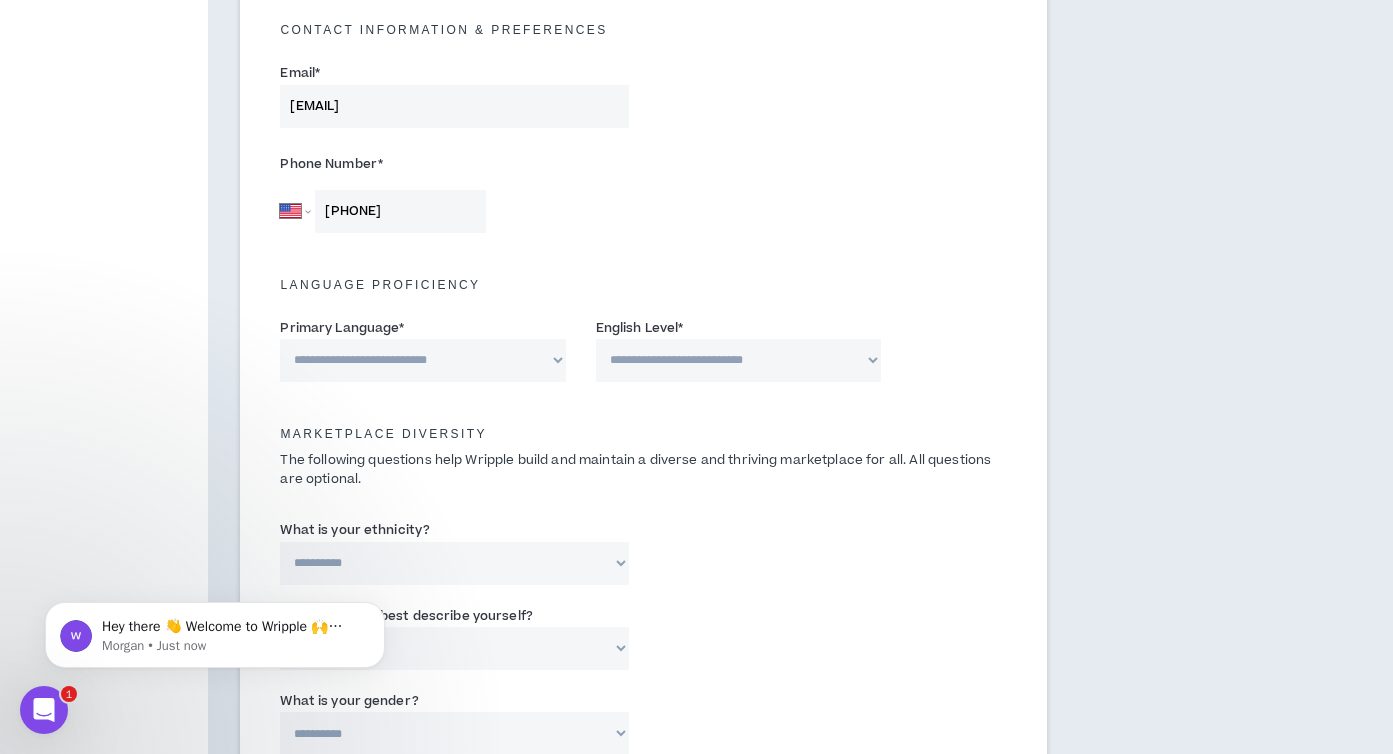 type on "+1 [AREA_CODE] [PHONE_NUMBER]" 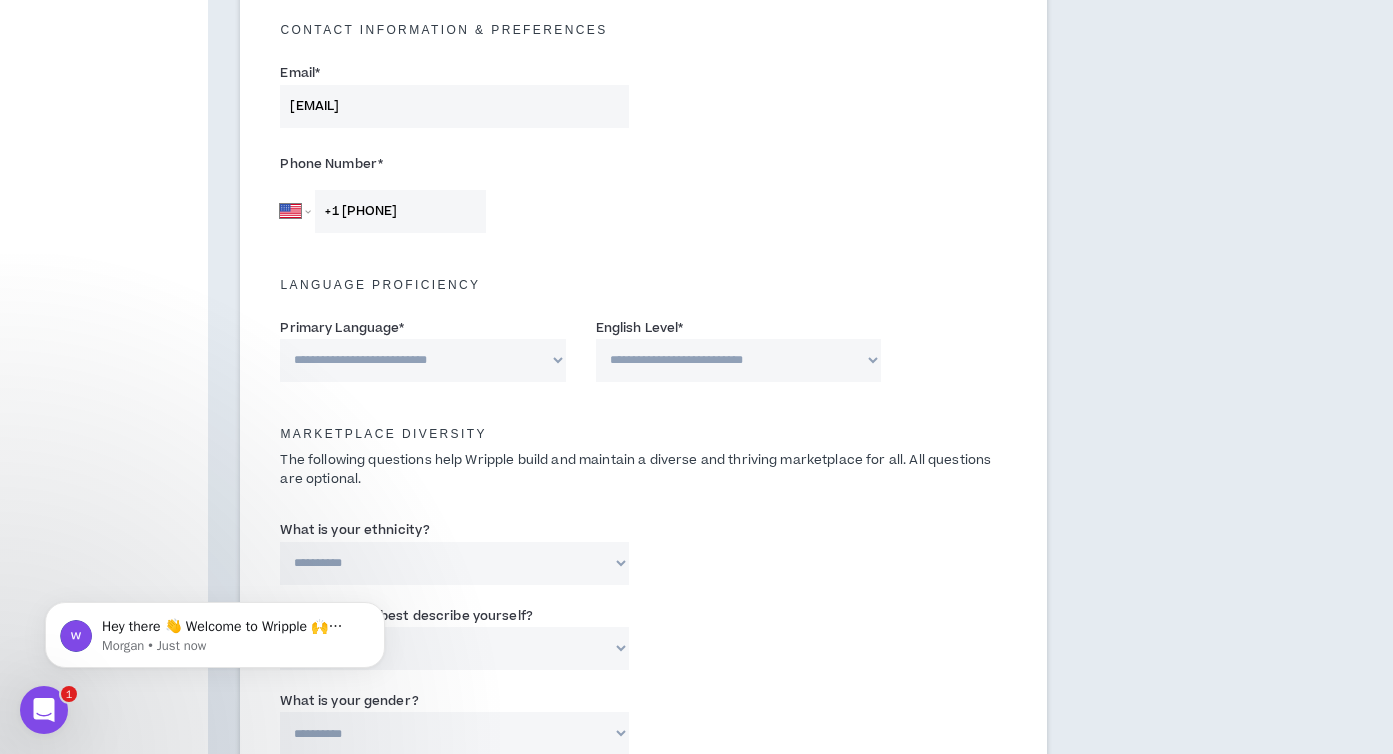 type on "[FIRST] [MIDDLE] [LAST]" 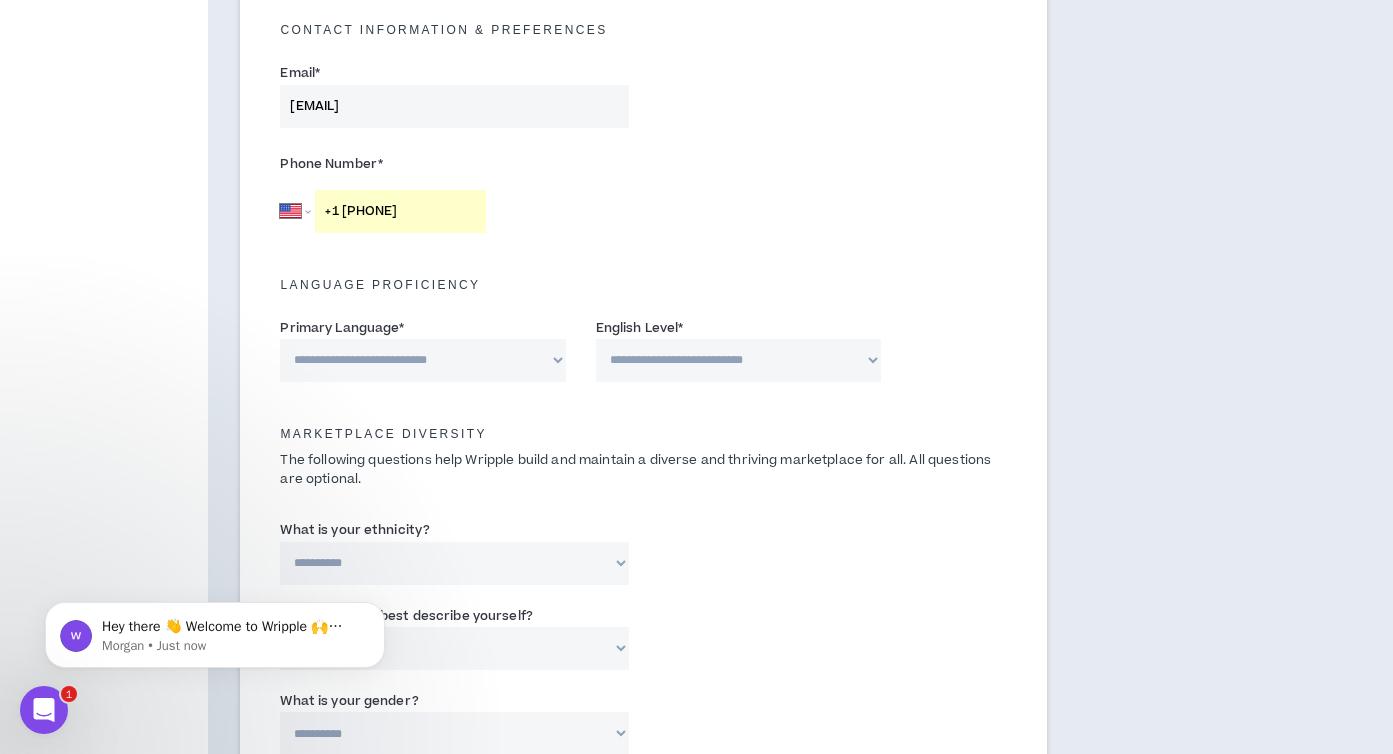 click on "**********" at bounding box center [422, 360] 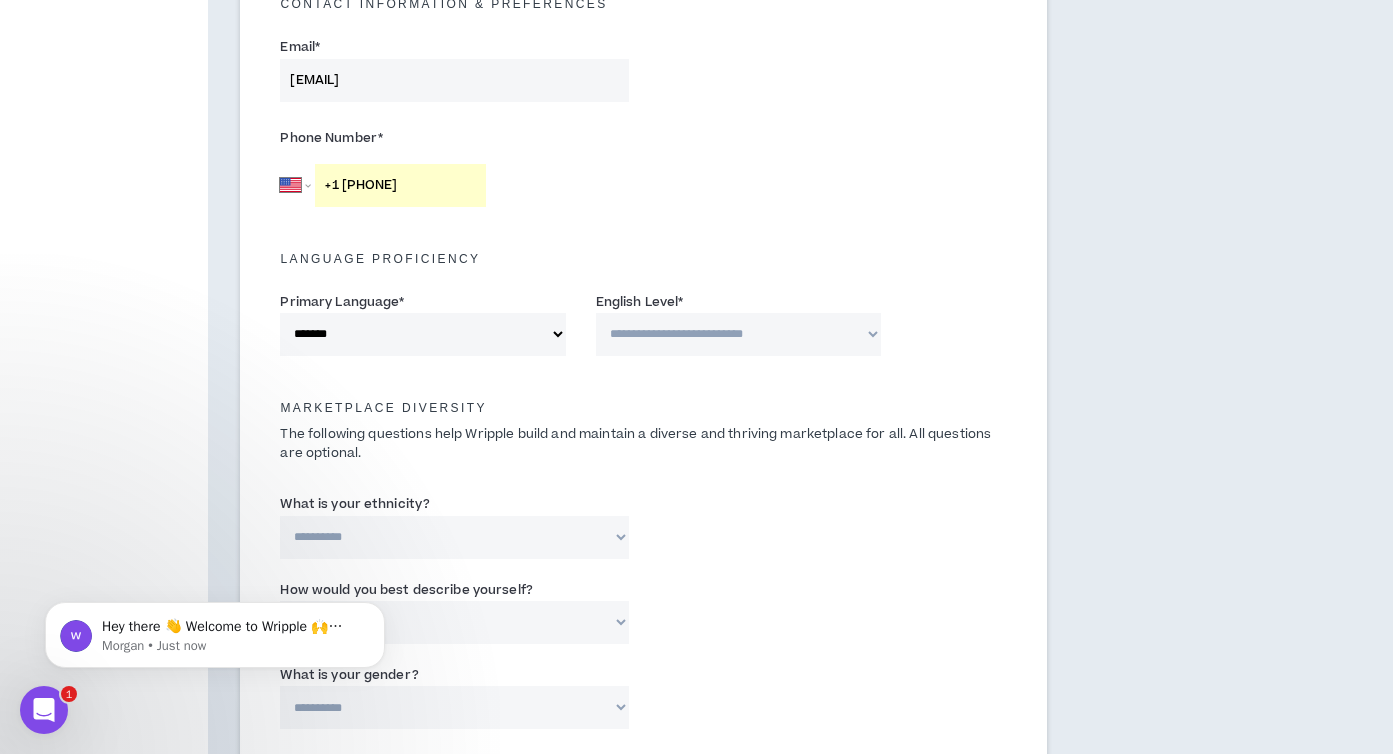 scroll, scrollTop: 596, scrollLeft: 0, axis: vertical 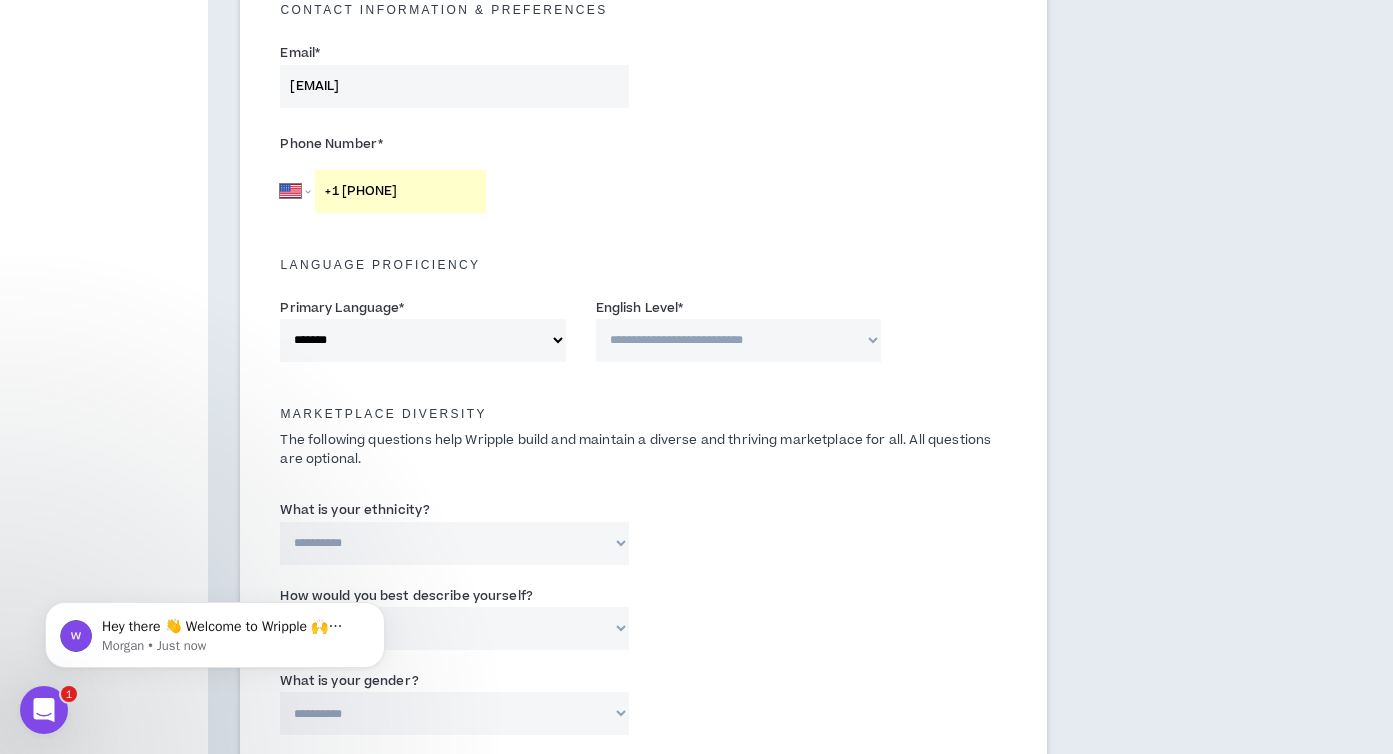 click on "**********" at bounding box center (422, 340) 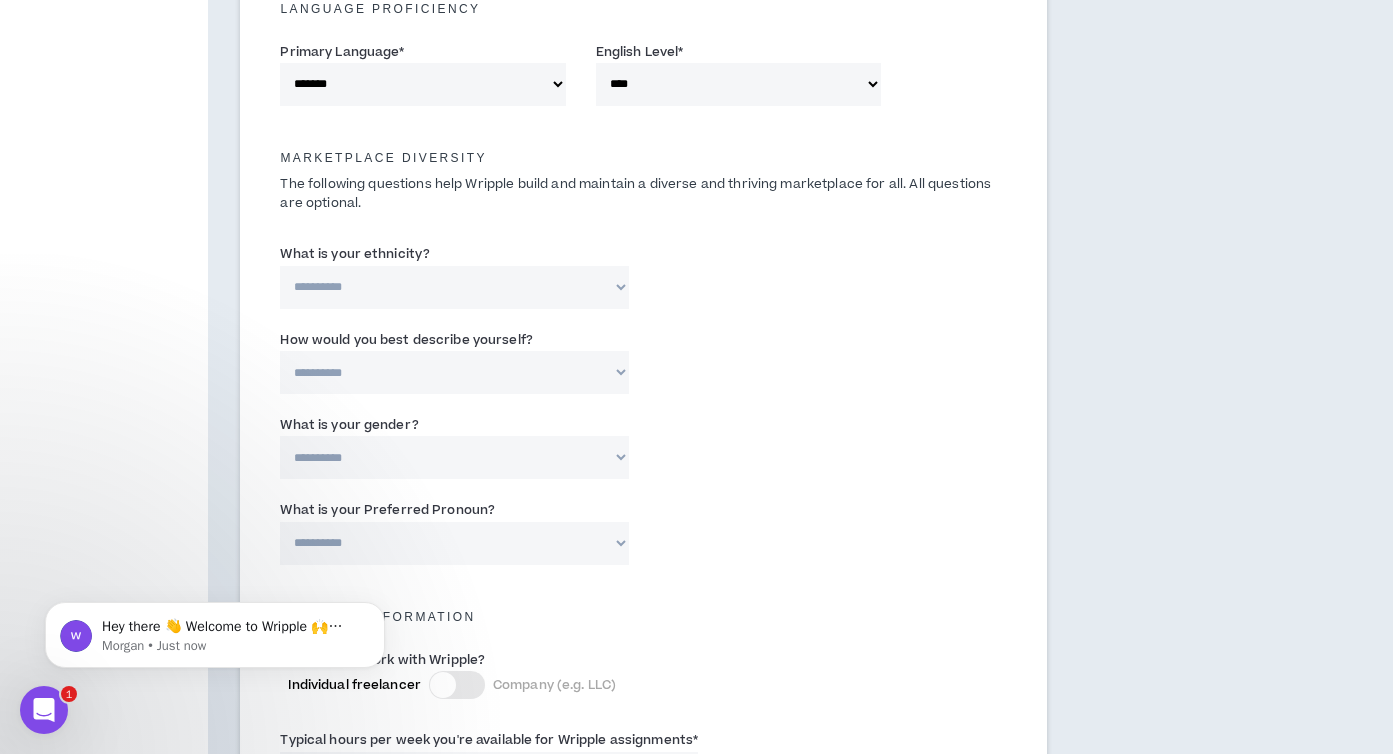 scroll, scrollTop: 874, scrollLeft: 0, axis: vertical 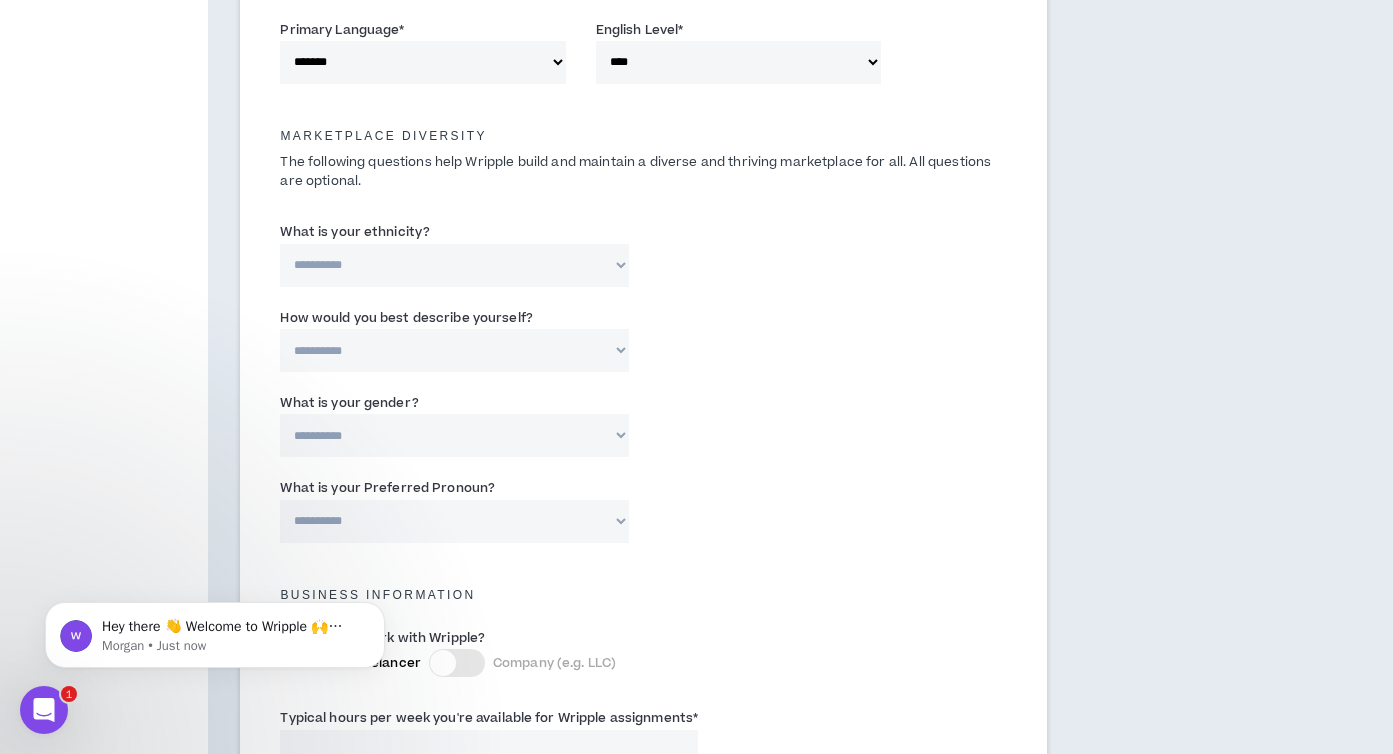 click on "**********" at bounding box center (454, 265) 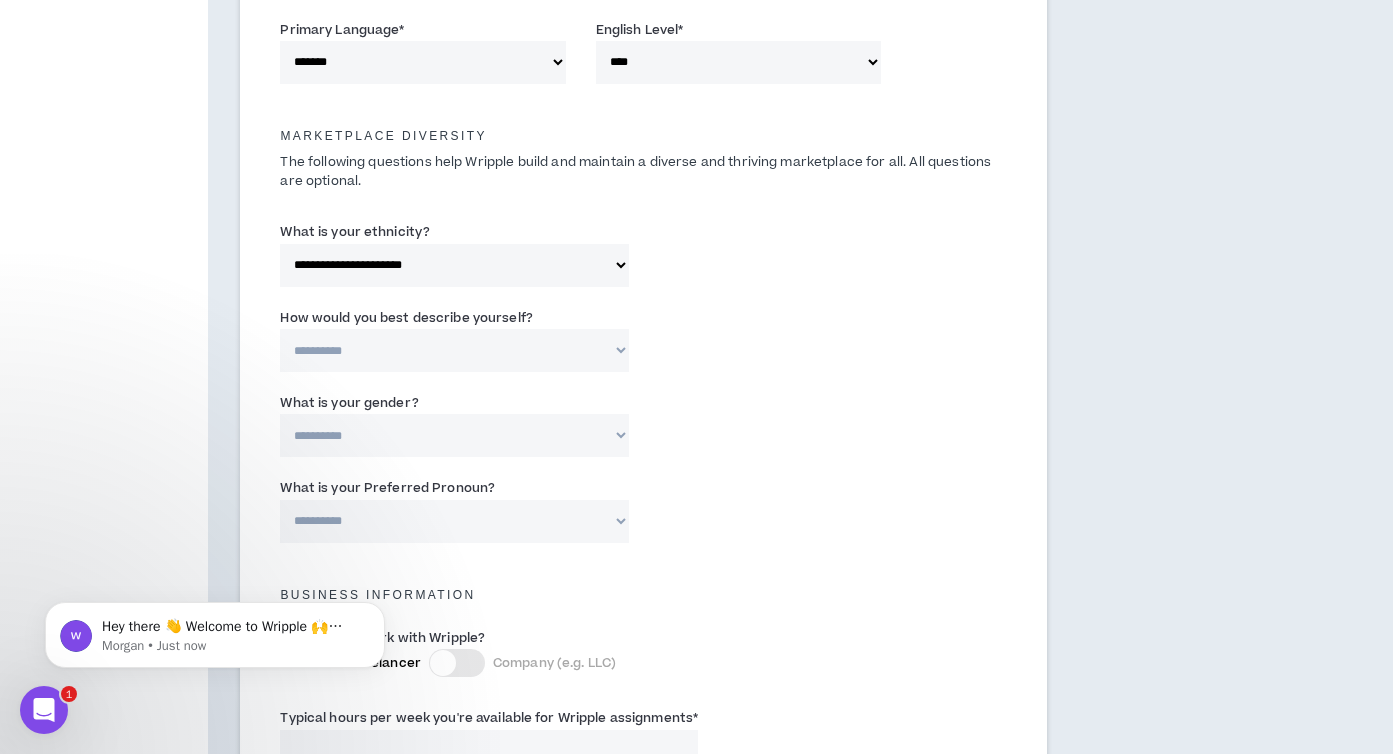 click on "**********" at bounding box center [454, 350] 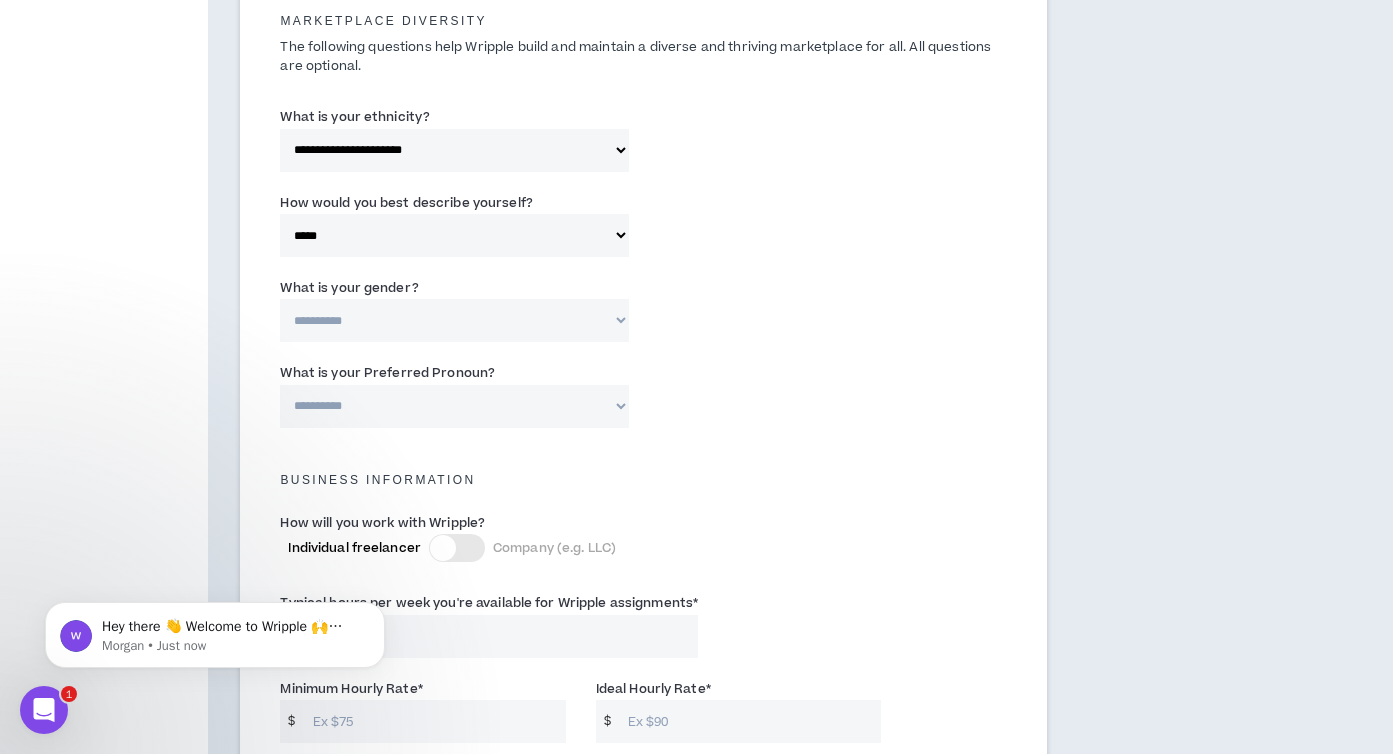 scroll, scrollTop: 1131, scrollLeft: 0, axis: vertical 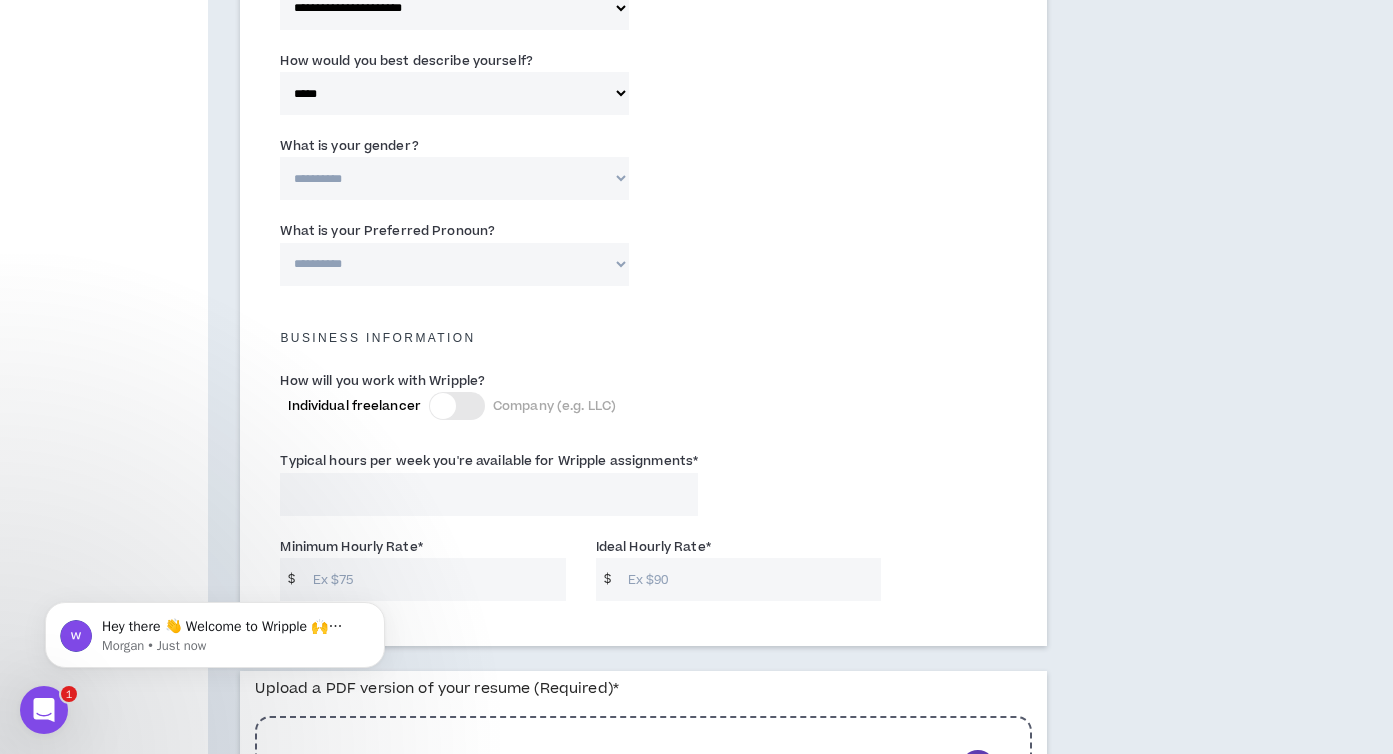 click on "**********" at bounding box center (454, 178) 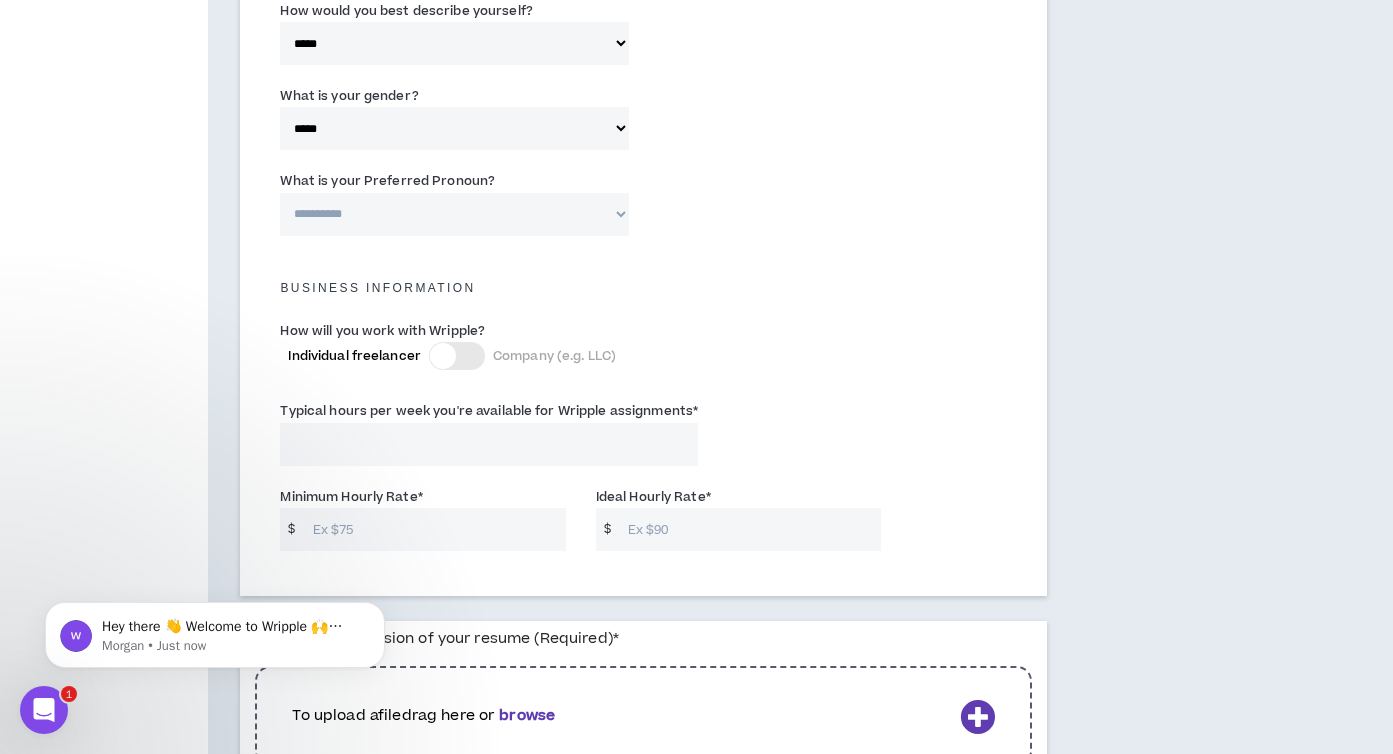 scroll, scrollTop: 1204, scrollLeft: 0, axis: vertical 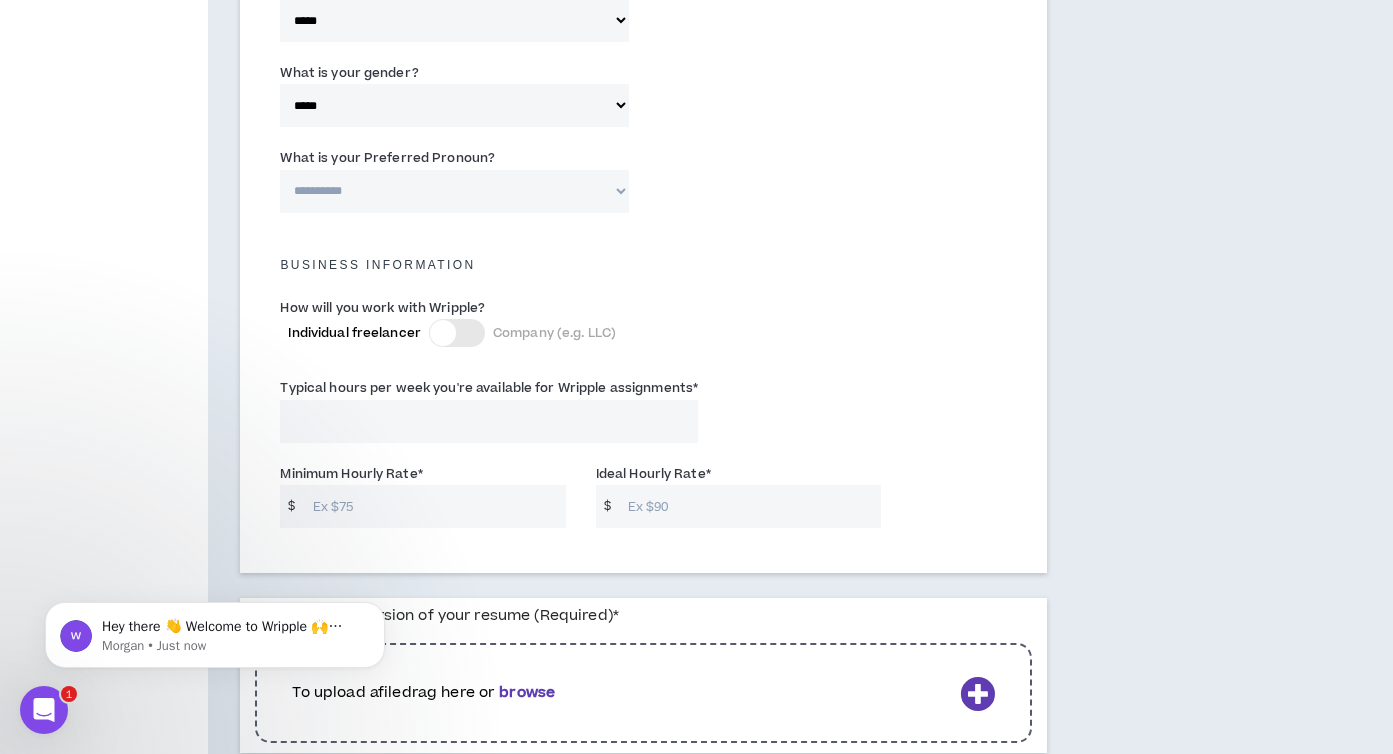 click on "**********" at bounding box center (454, 191) 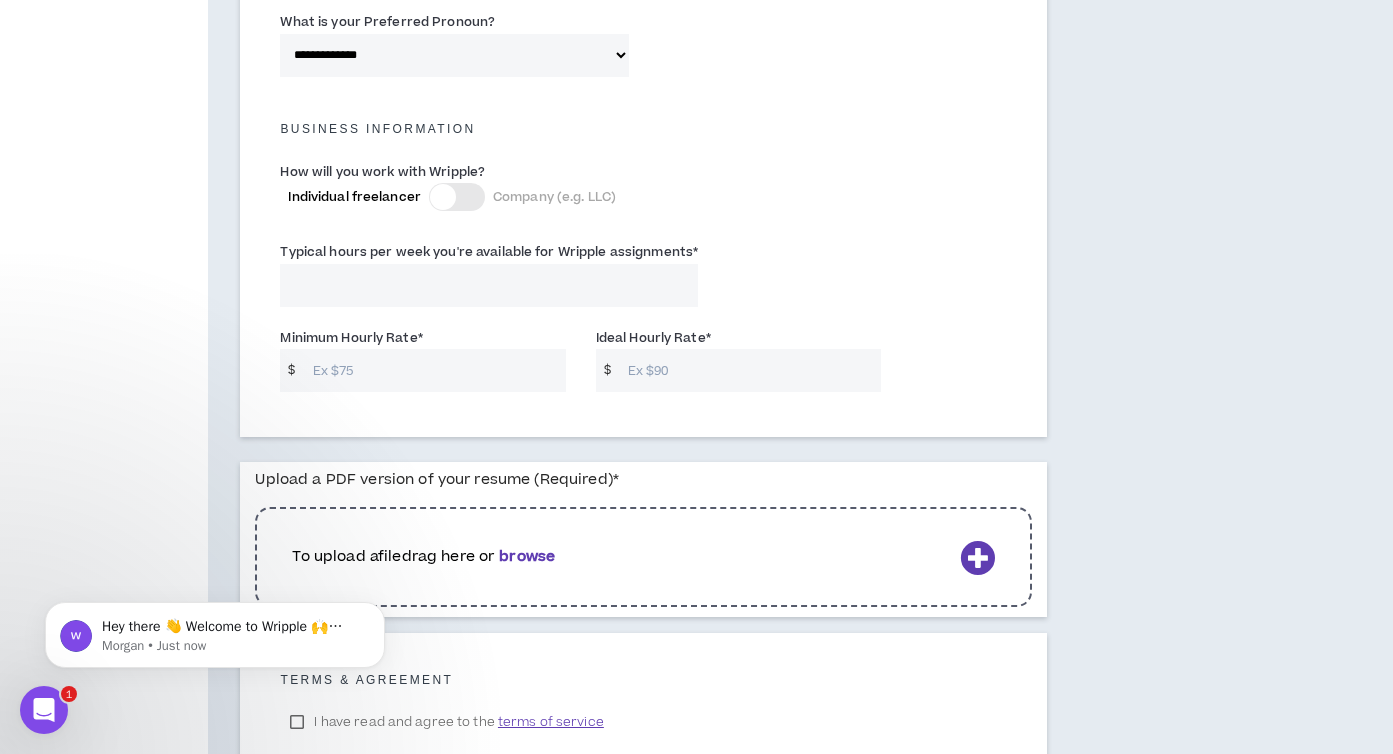 scroll, scrollTop: 1375, scrollLeft: 0, axis: vertical 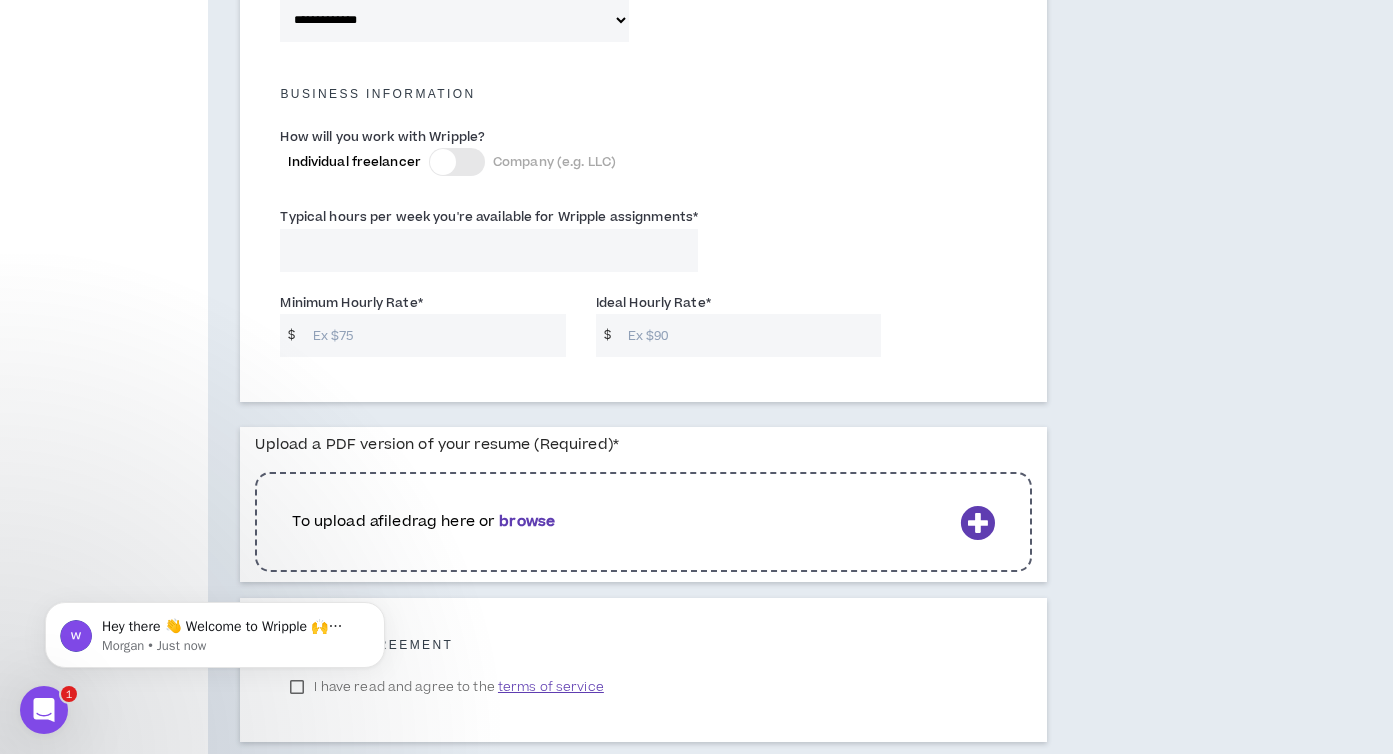 click at bounding box center [457, 162] 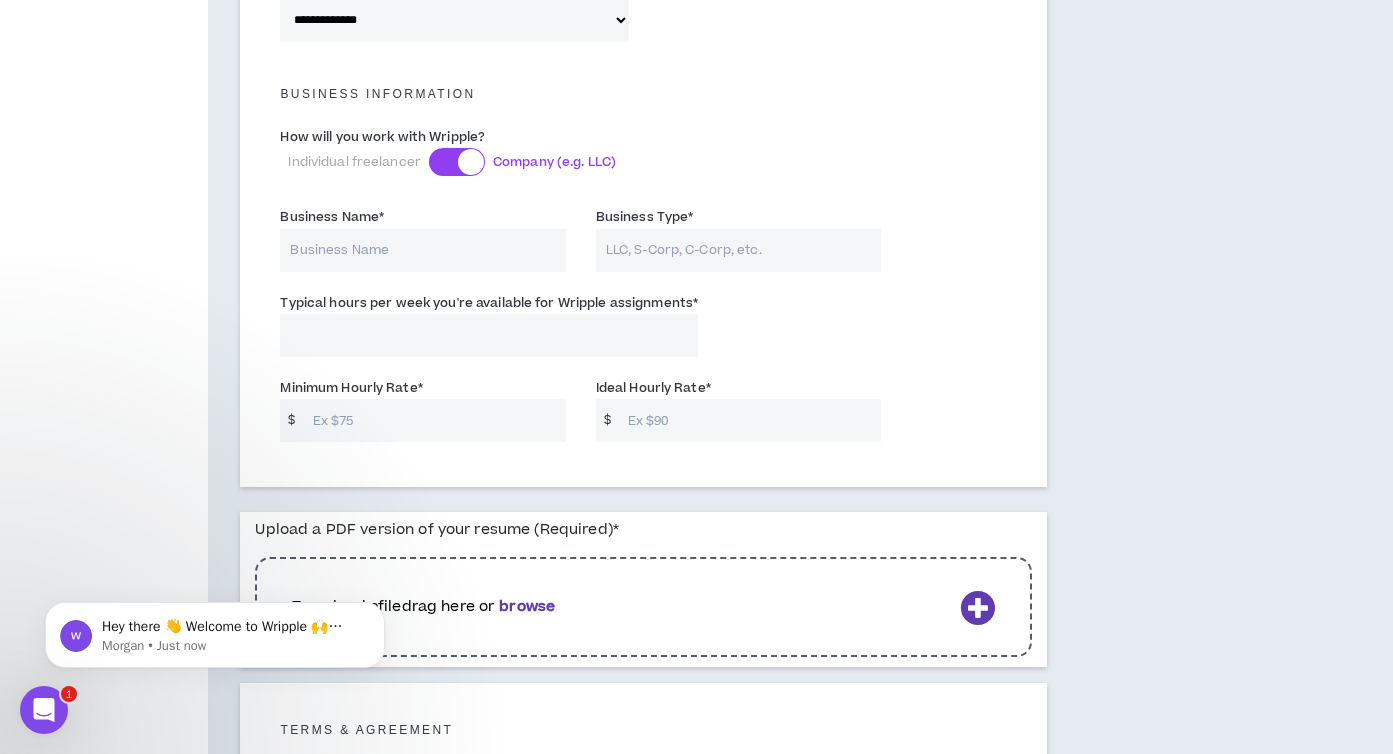 click on "Business Name  *" at bounding box center (422, 250) 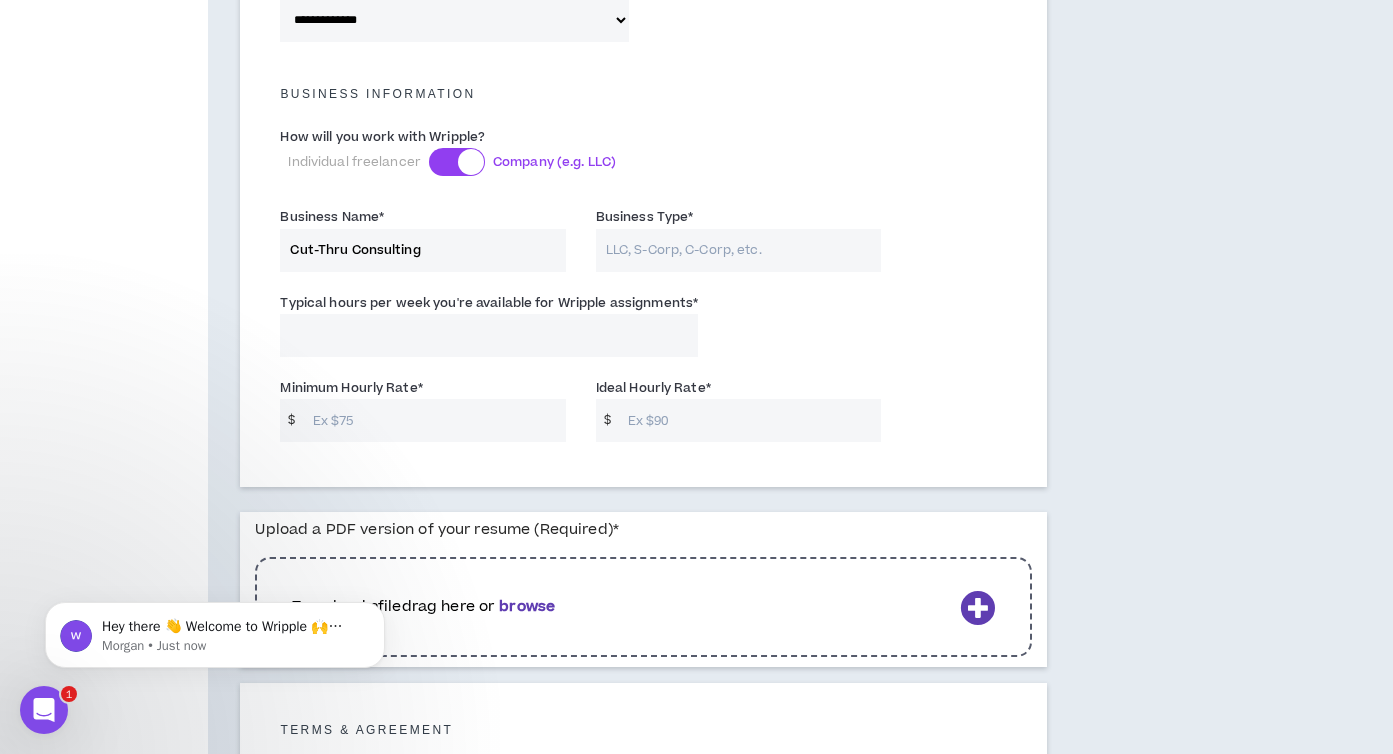 type on "Cut-Thru Consulting" 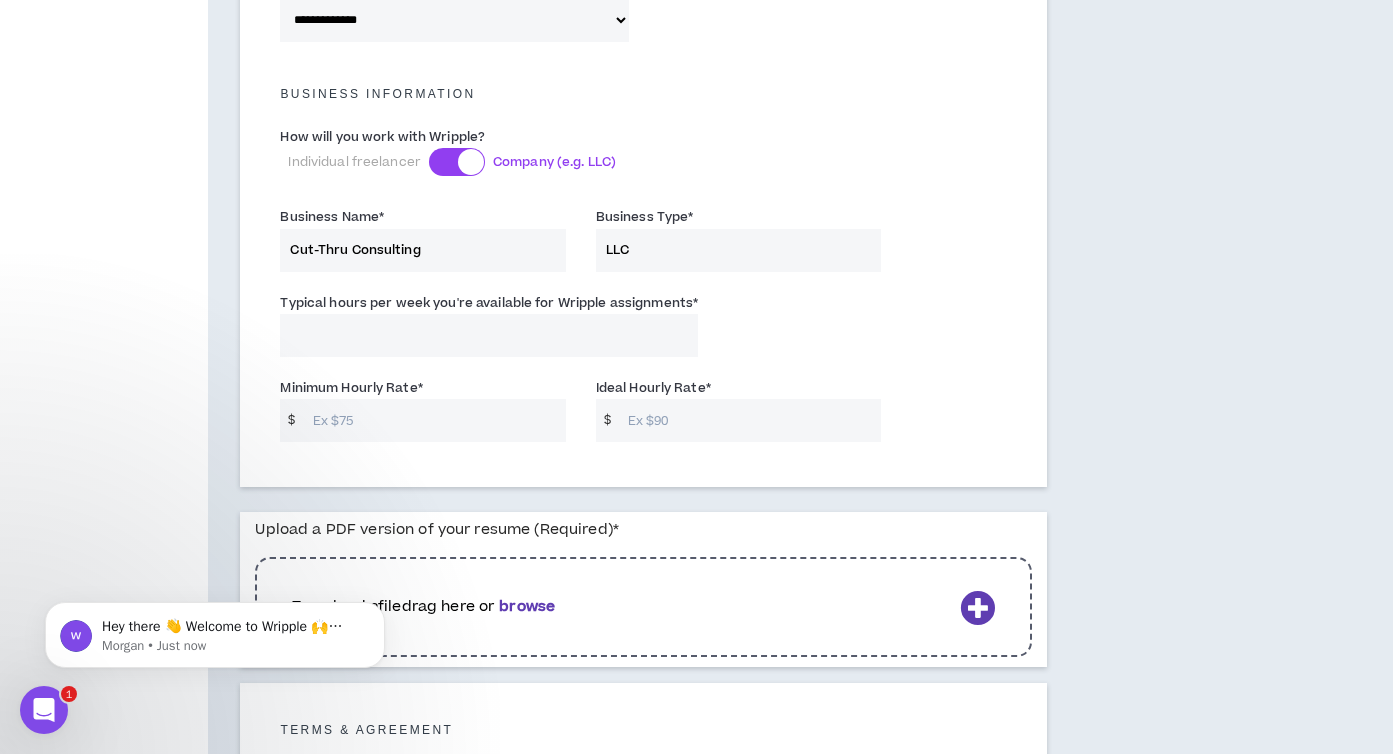 type on "LLC" 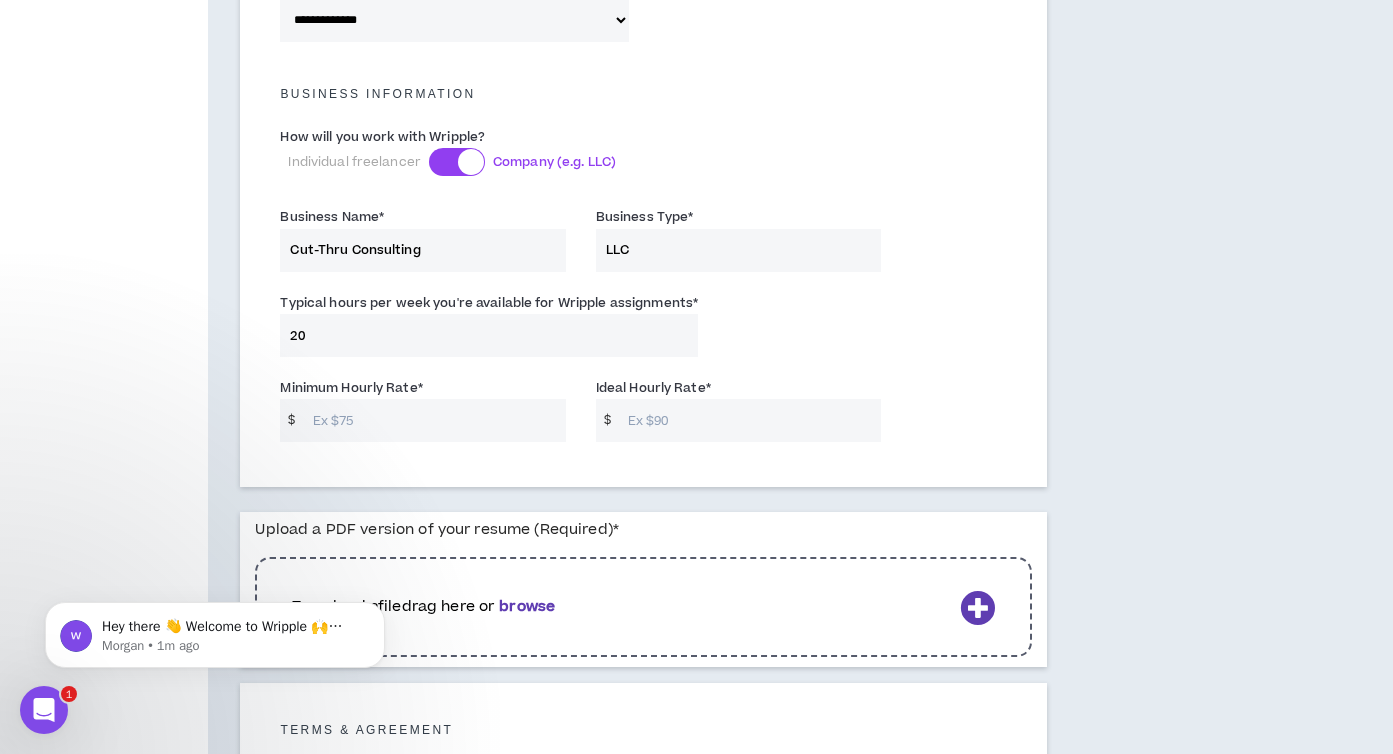 scroll, scrollTop: 1577, scrollLeft: 0, axis: vertical 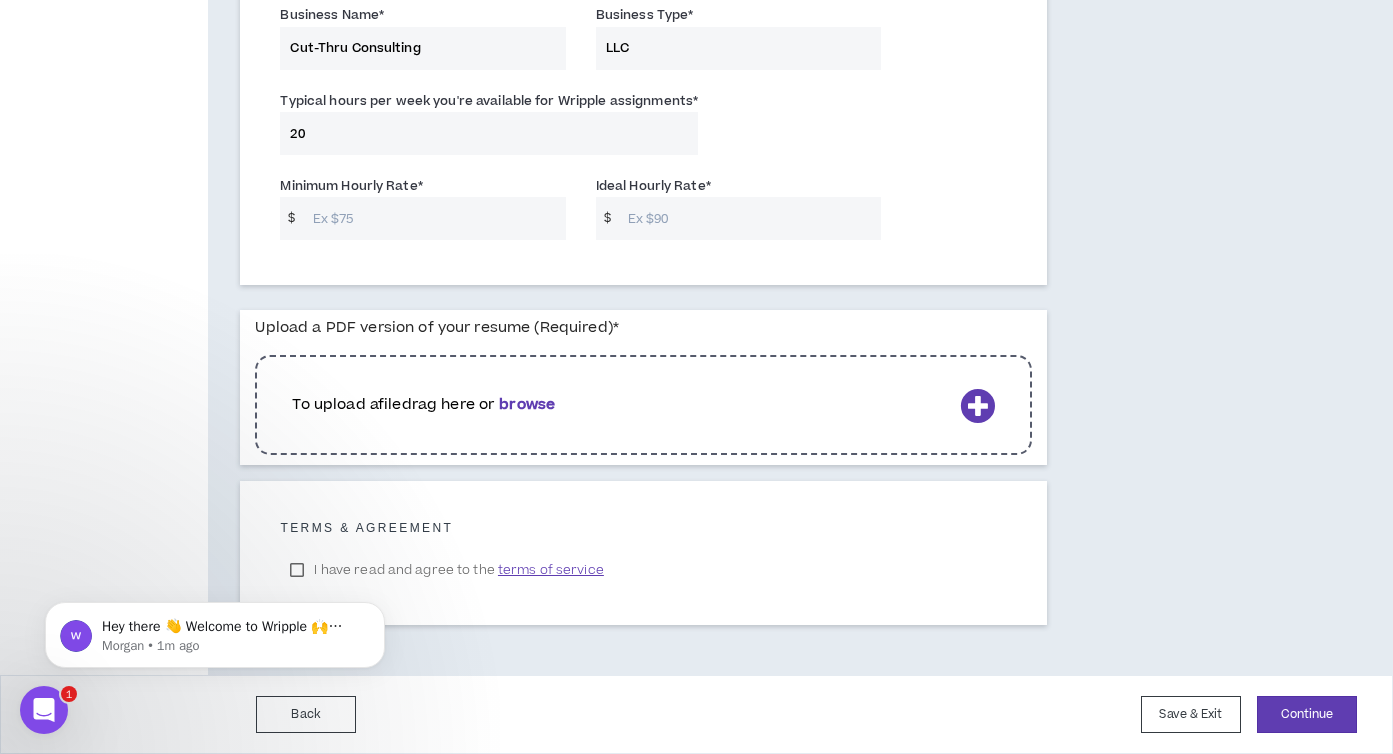 type on "20" 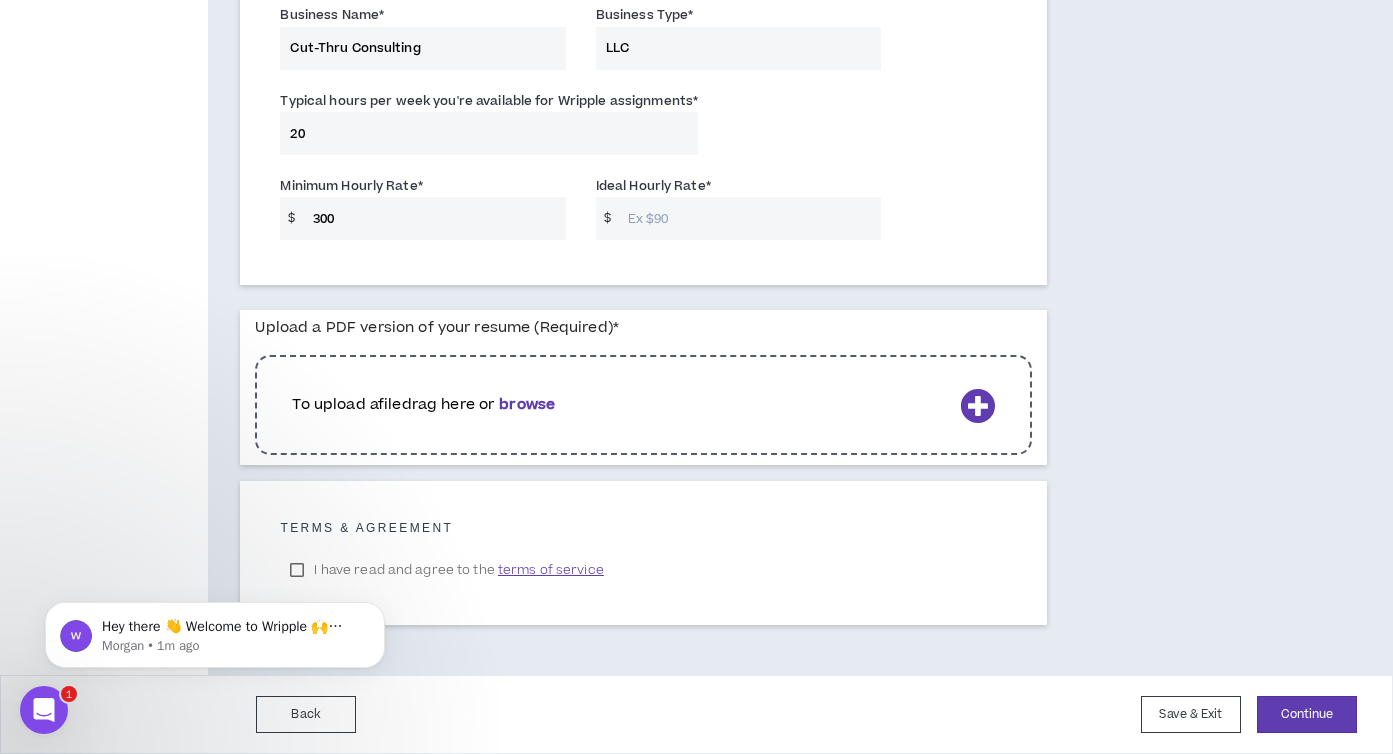 type on "300" 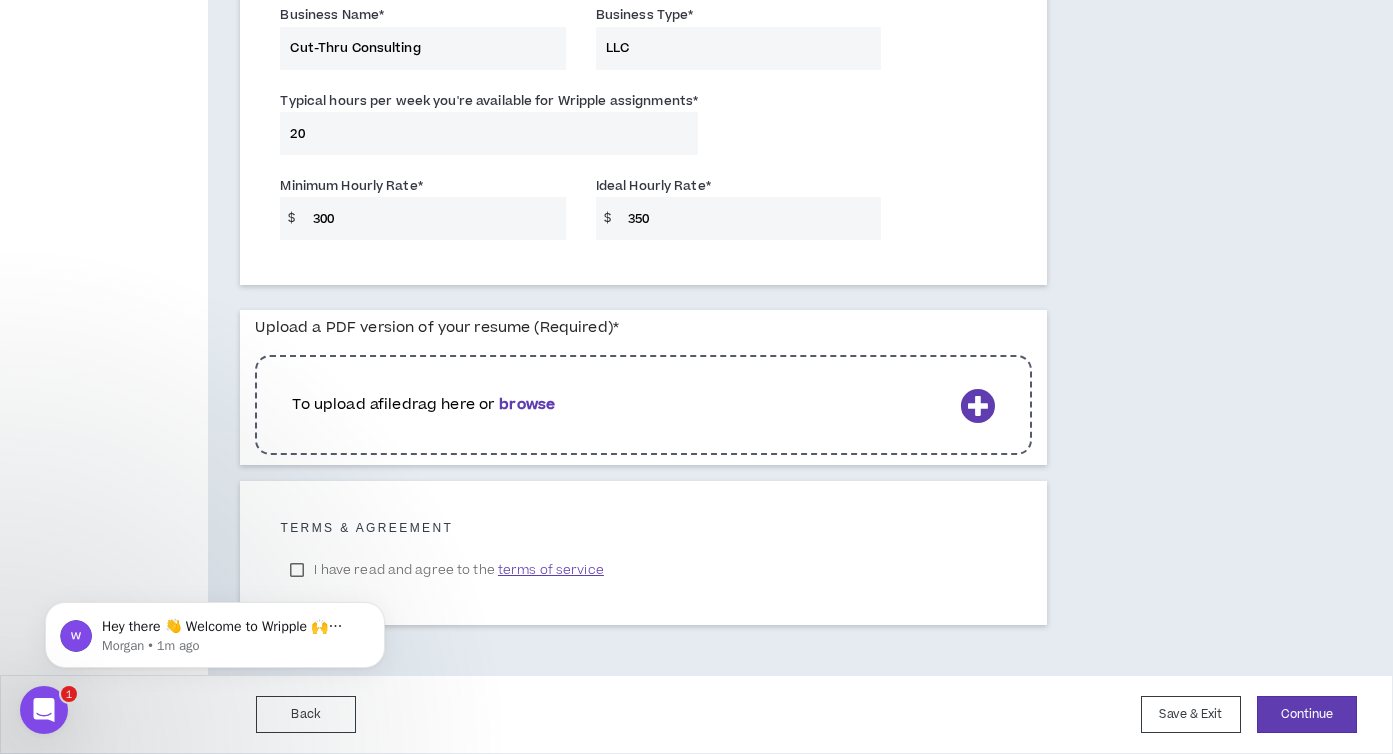 type on "350" 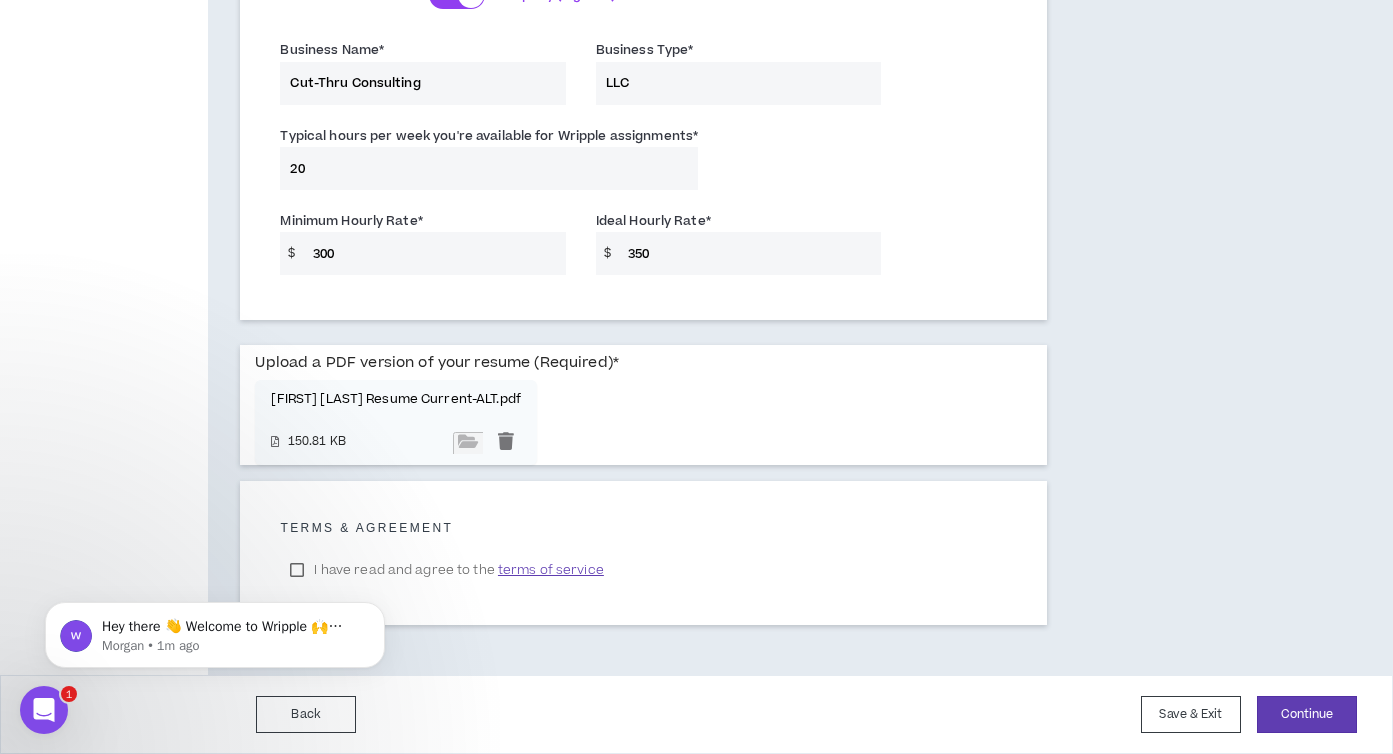 scroll, scrollTop: 1542, scrollLeft: 0, axis: vertical 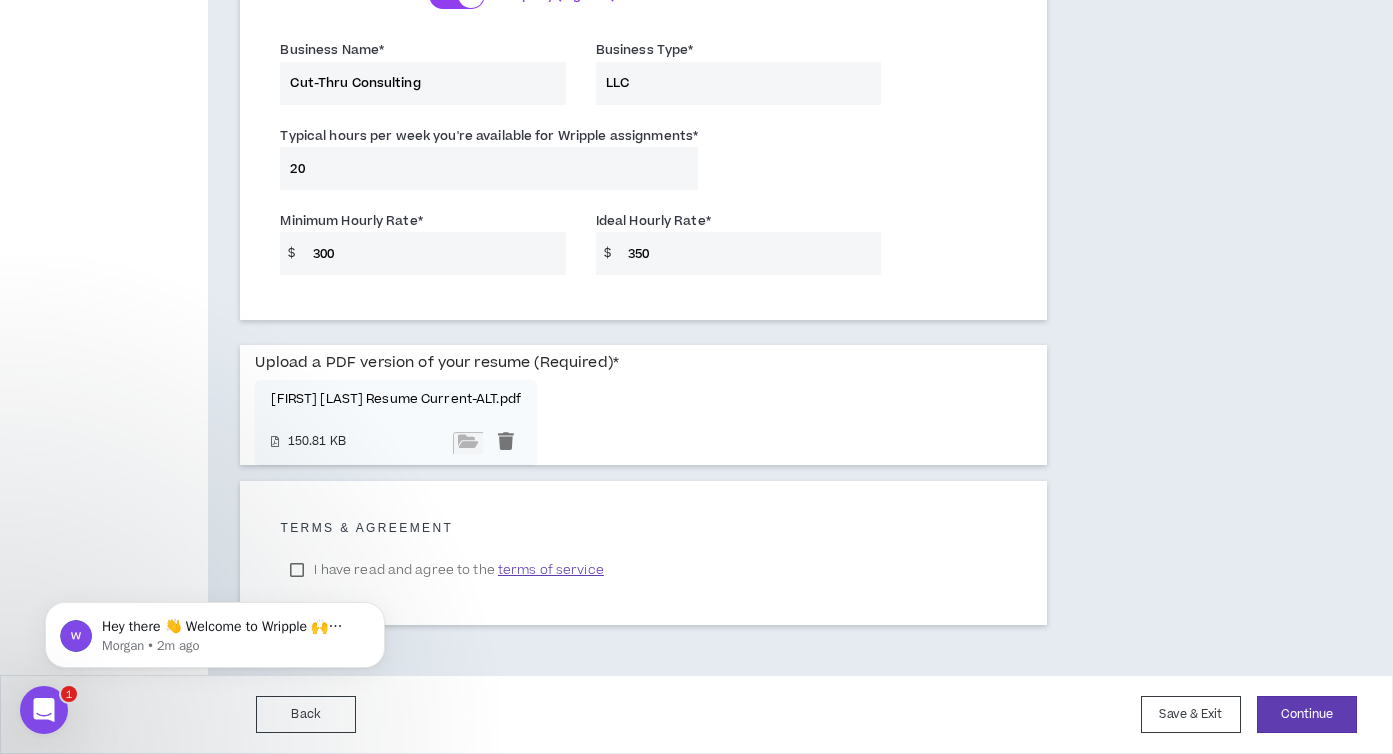 click on "Hey there 👋 Welcome to Wripple 🙌 Take a look around! If you have any questions, just reply to this message. [FIRST] [LAST] • 2m ago" at bounding box center (215, 630) 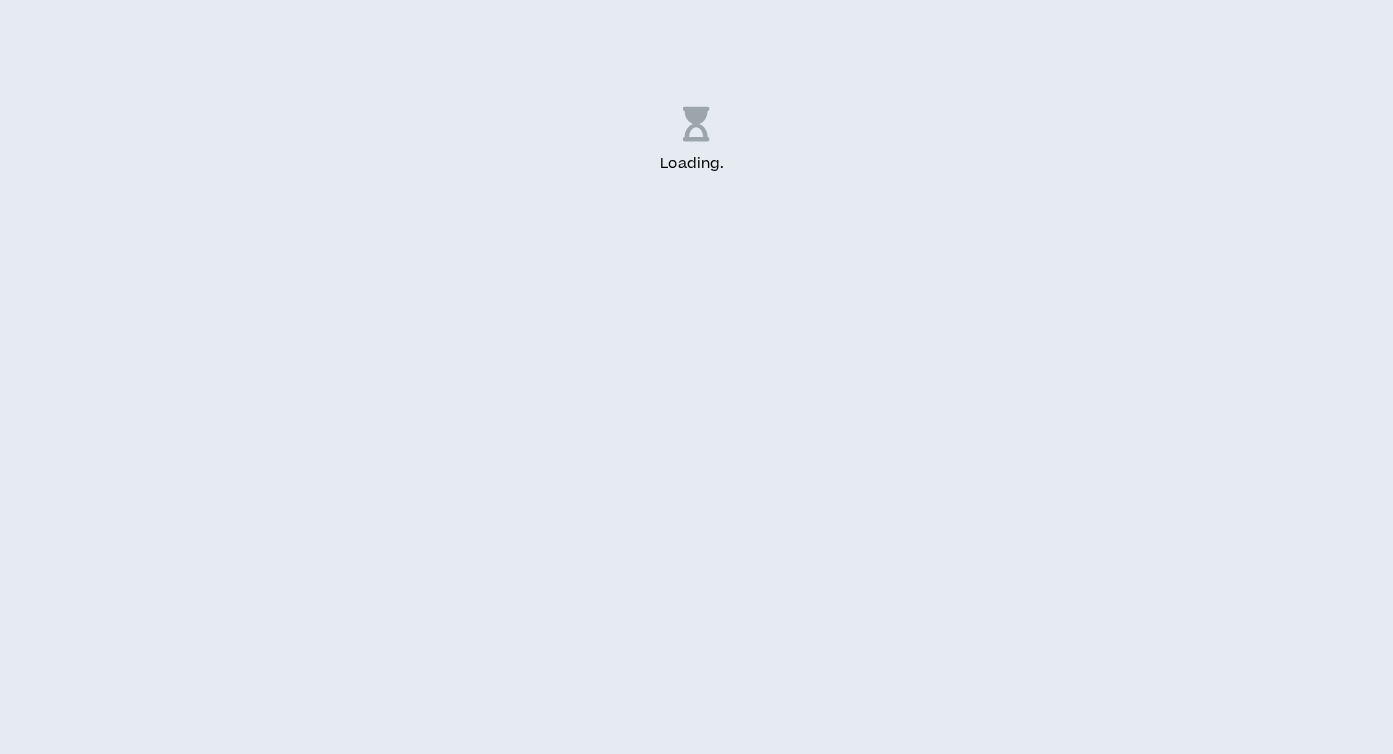 scroll, scrollTop: 0, scrollLeft: 0, axis: both 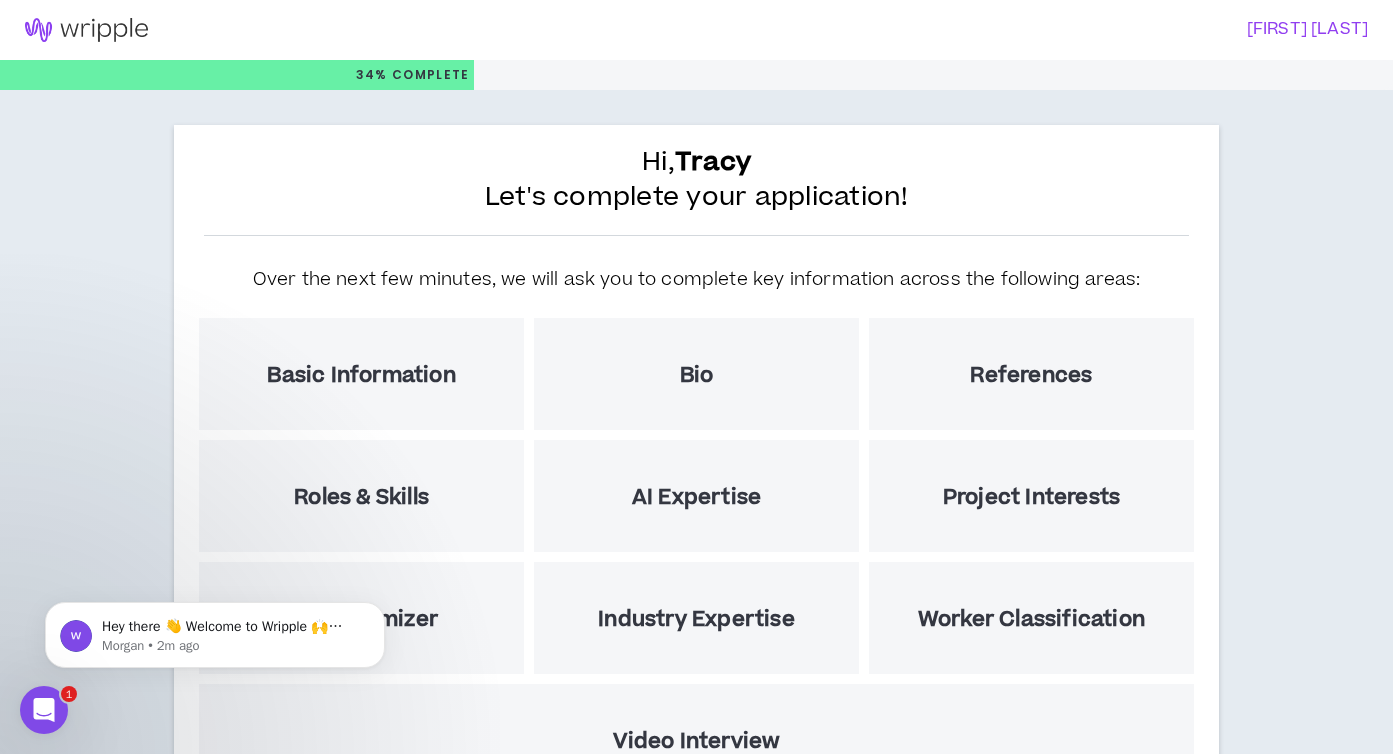 click on "Basic Information" at bounding box center [361, 375] 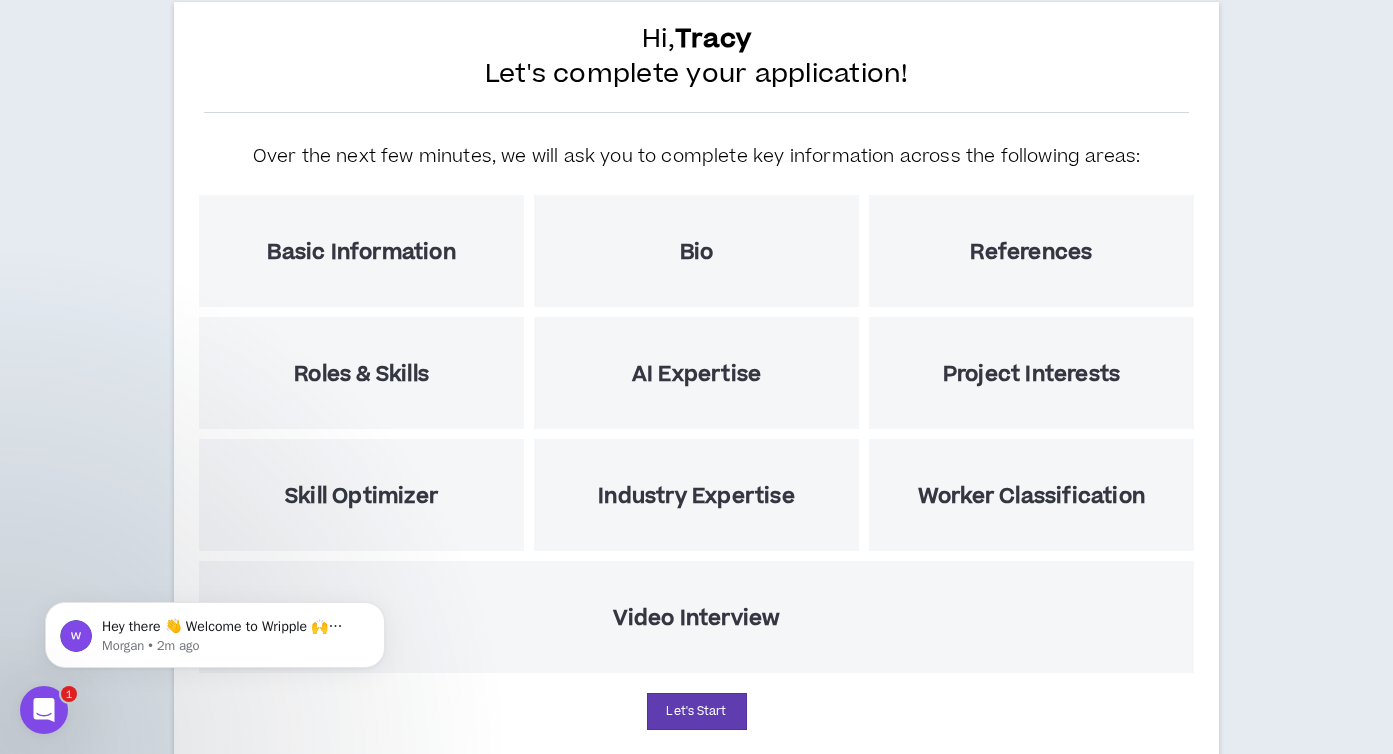 scroll, scrollTop: 184, scrollLeft: 0, axis: vertical 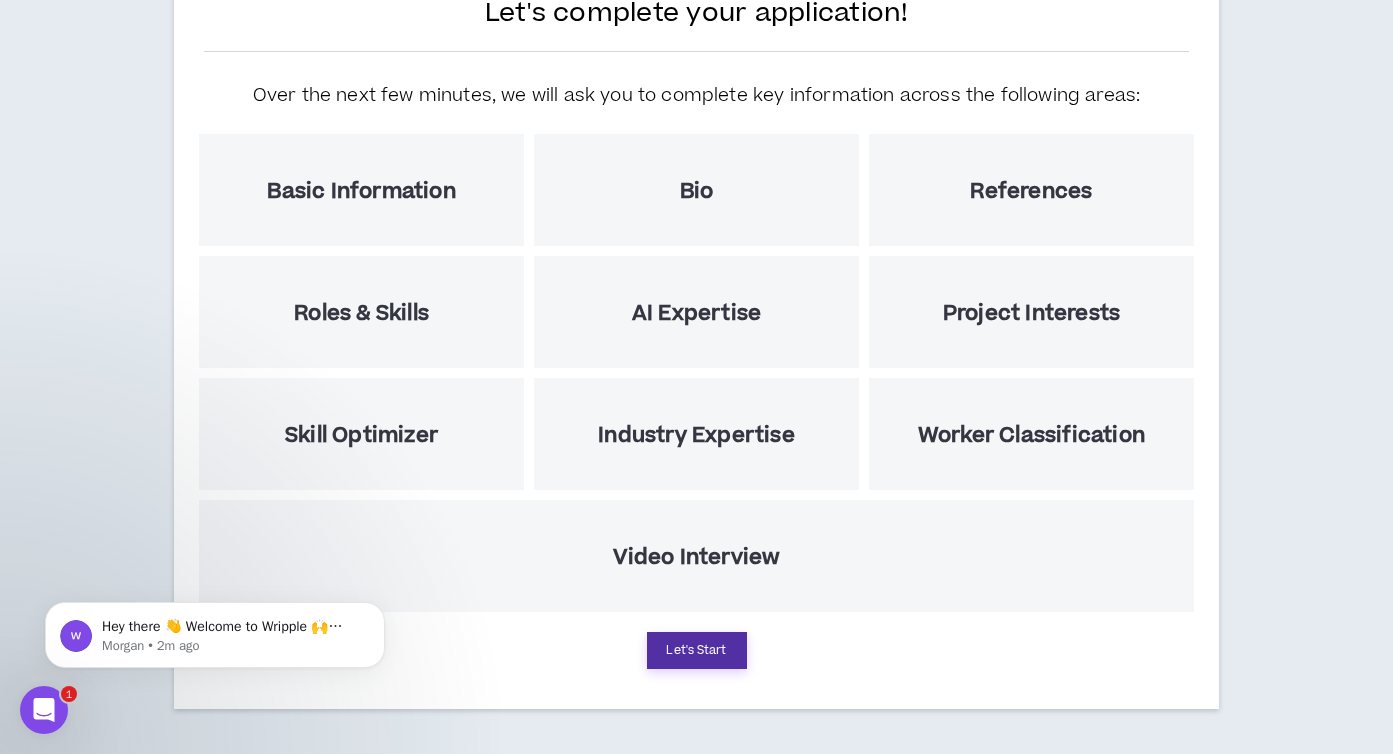 click on "Let's Start" at bounding box center (697, 650) 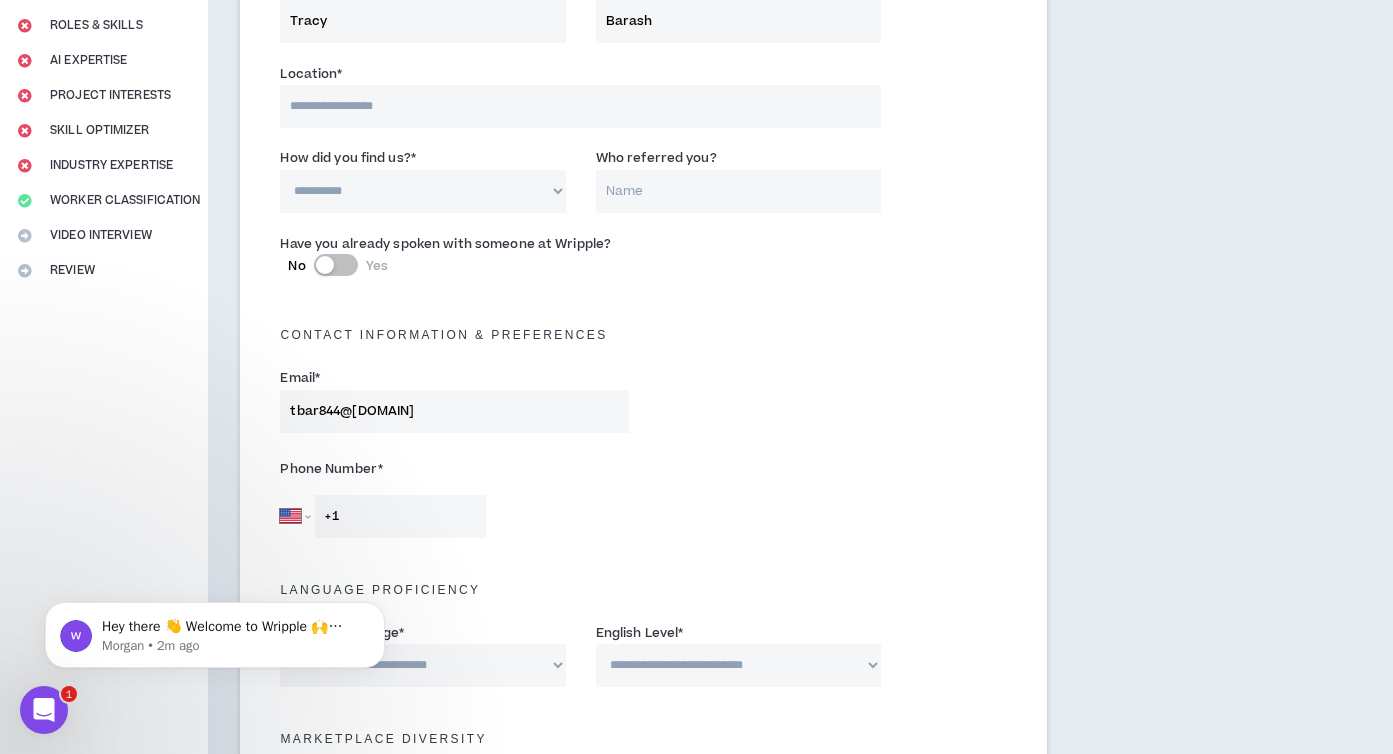 scroll, scrollTop: 0, scrollLeft: 0, axis: both 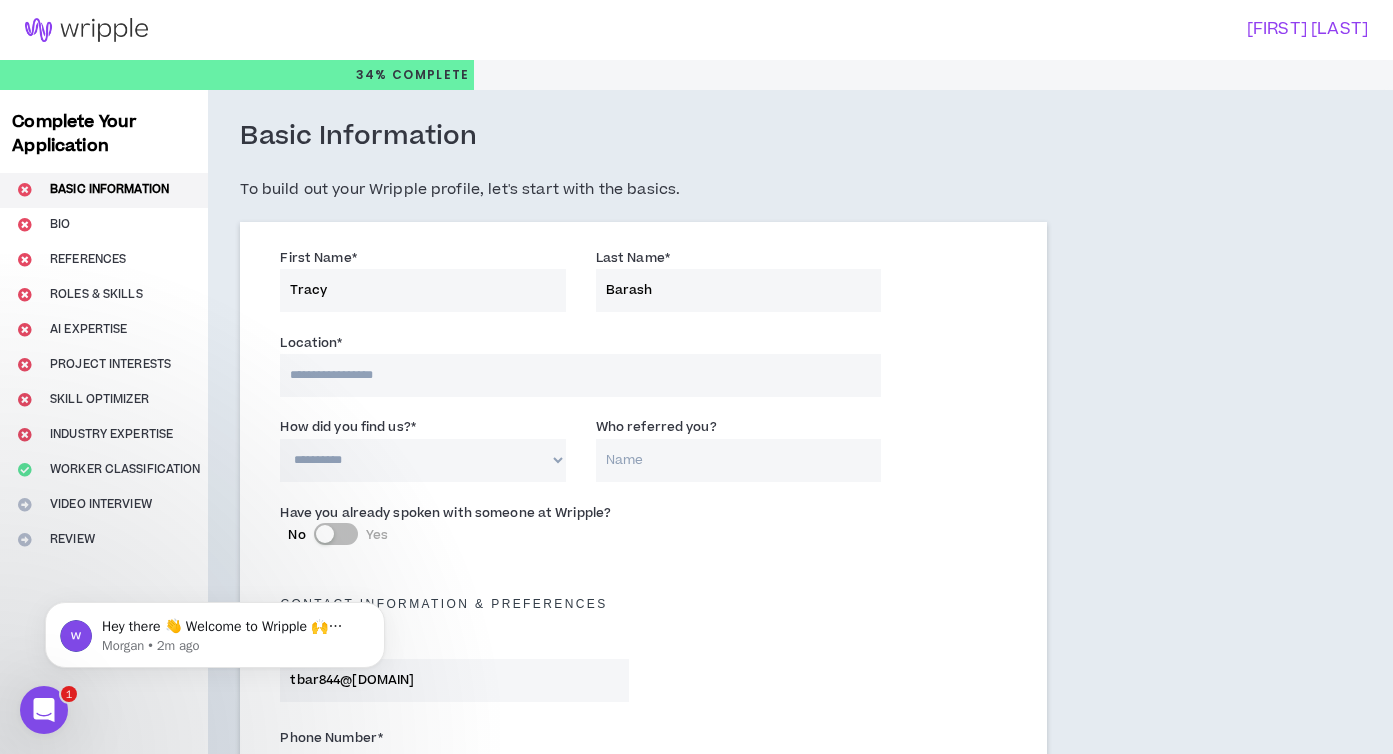 click at bounding box center [580, 375] 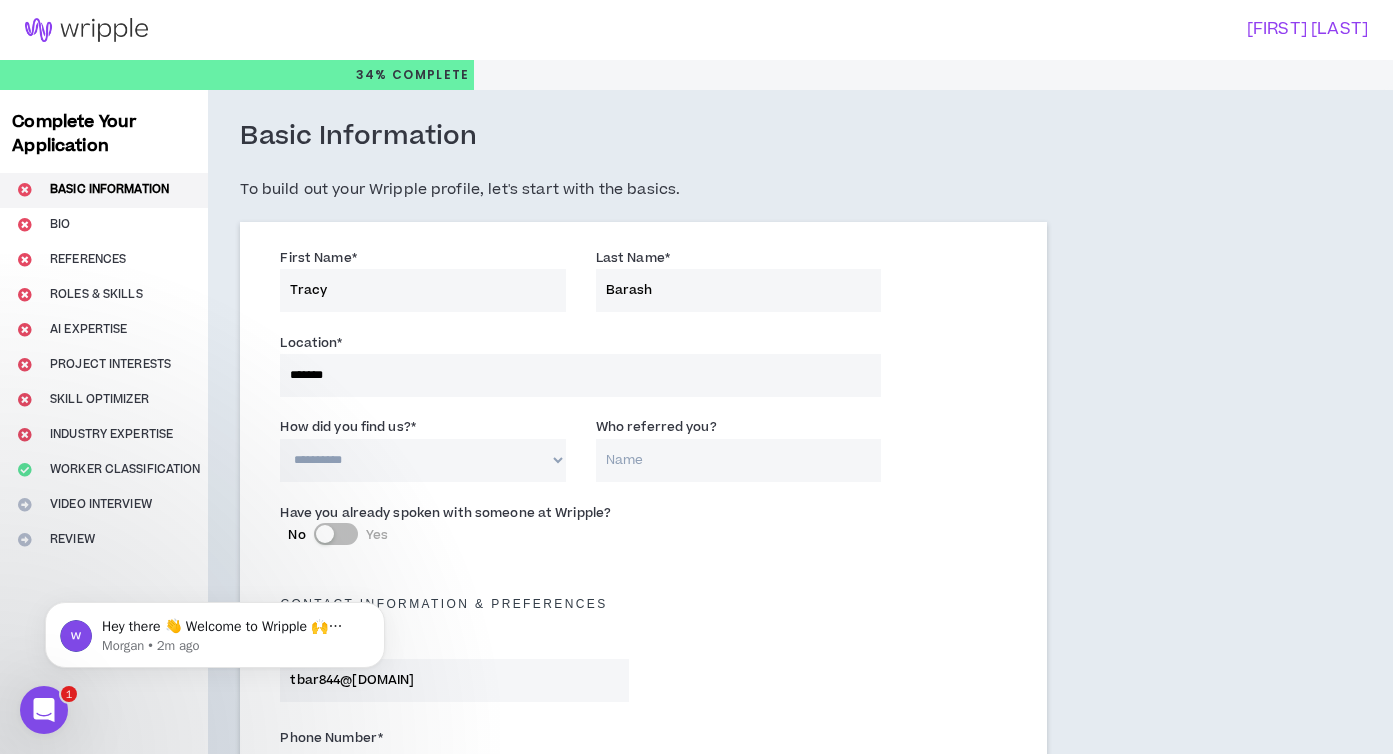 type on "[FIRST] [MIDDLE] [LAST]" 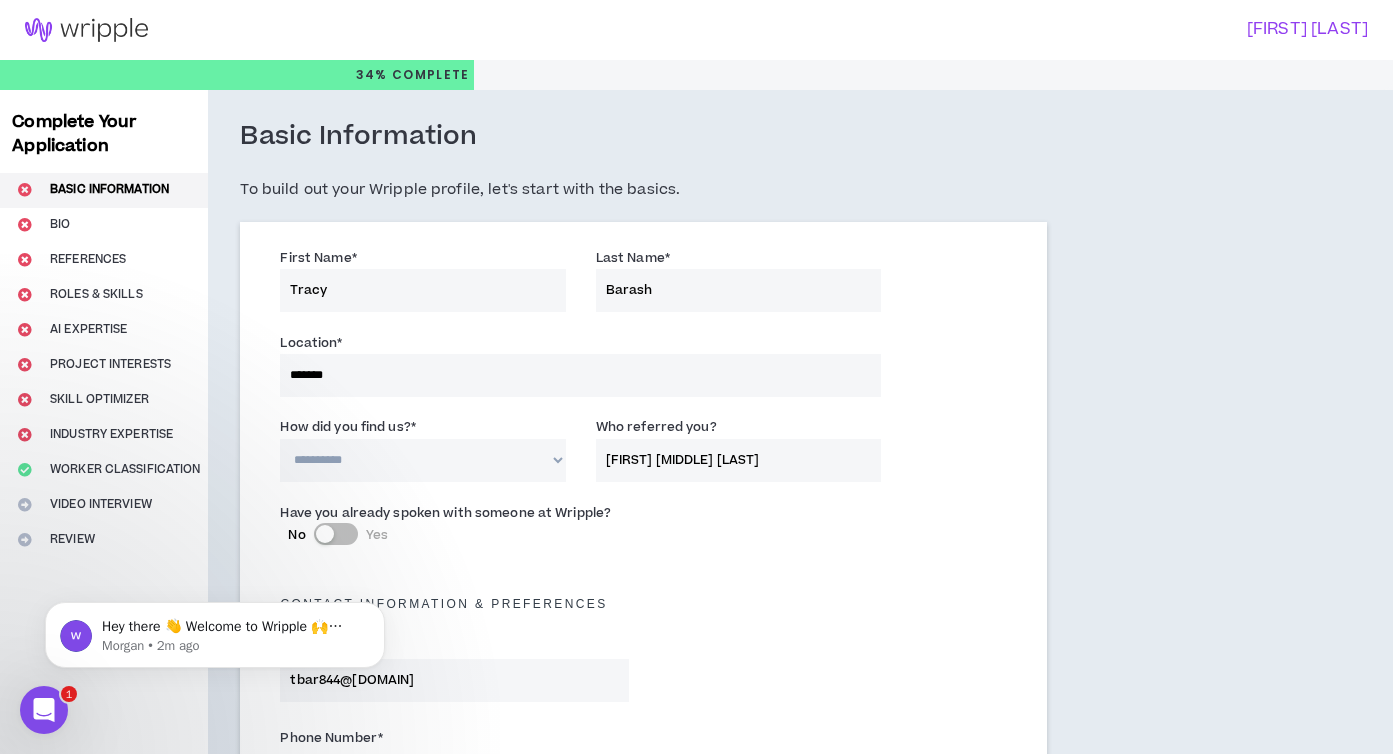 type on "+1 [AREA_CODE] [PHONE_NUMBER]" 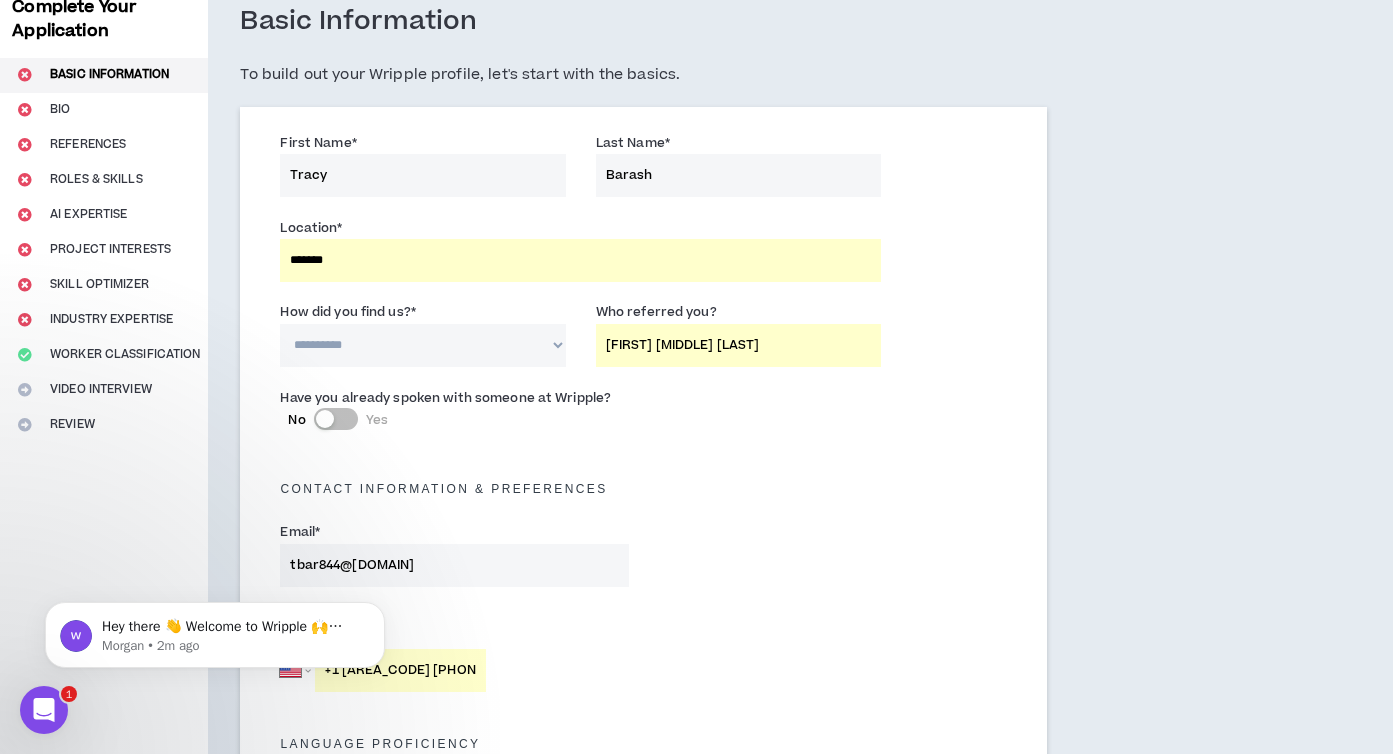 scroll, scrollTop: 227, scrollLeft: 0, axis: vertical 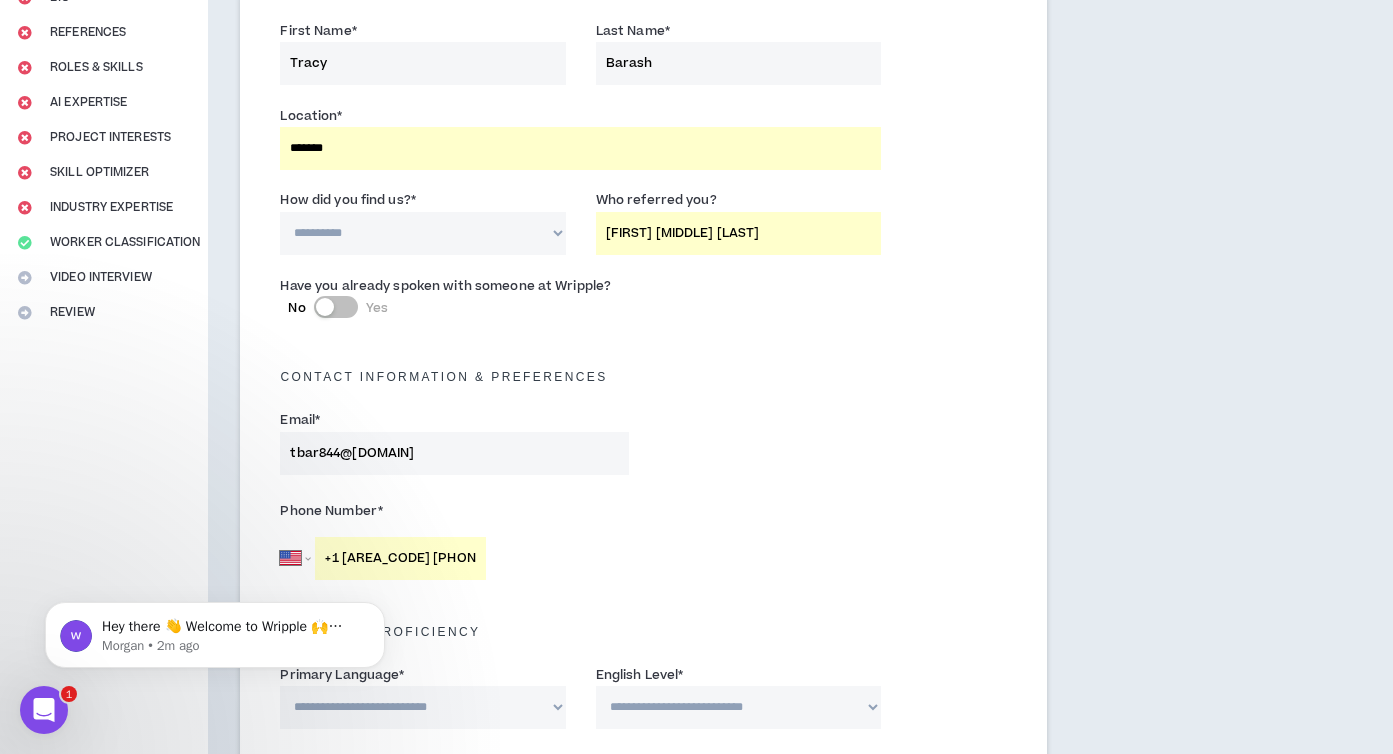 click on "**********" at bounding box center [422, 233] 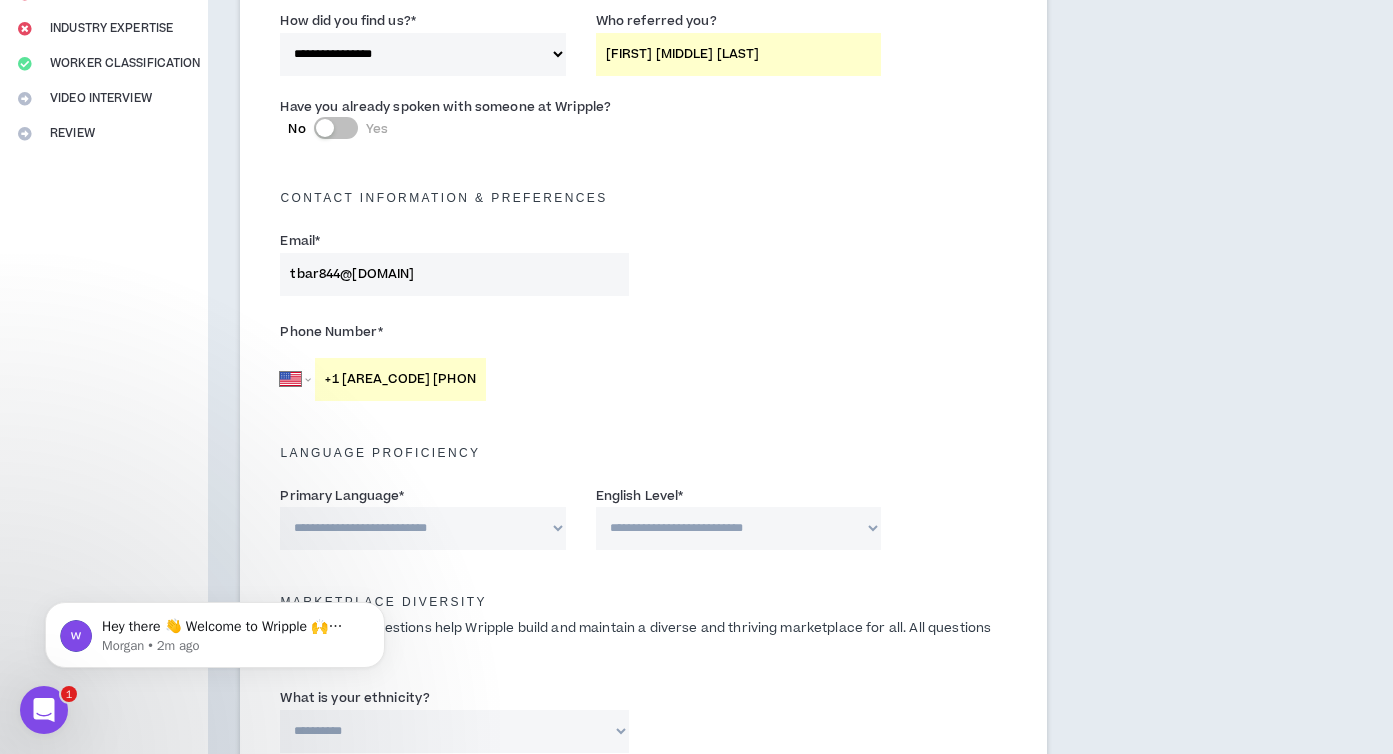 scroll, scrollTop: 673, scrollLeft: 0, axis: vertical 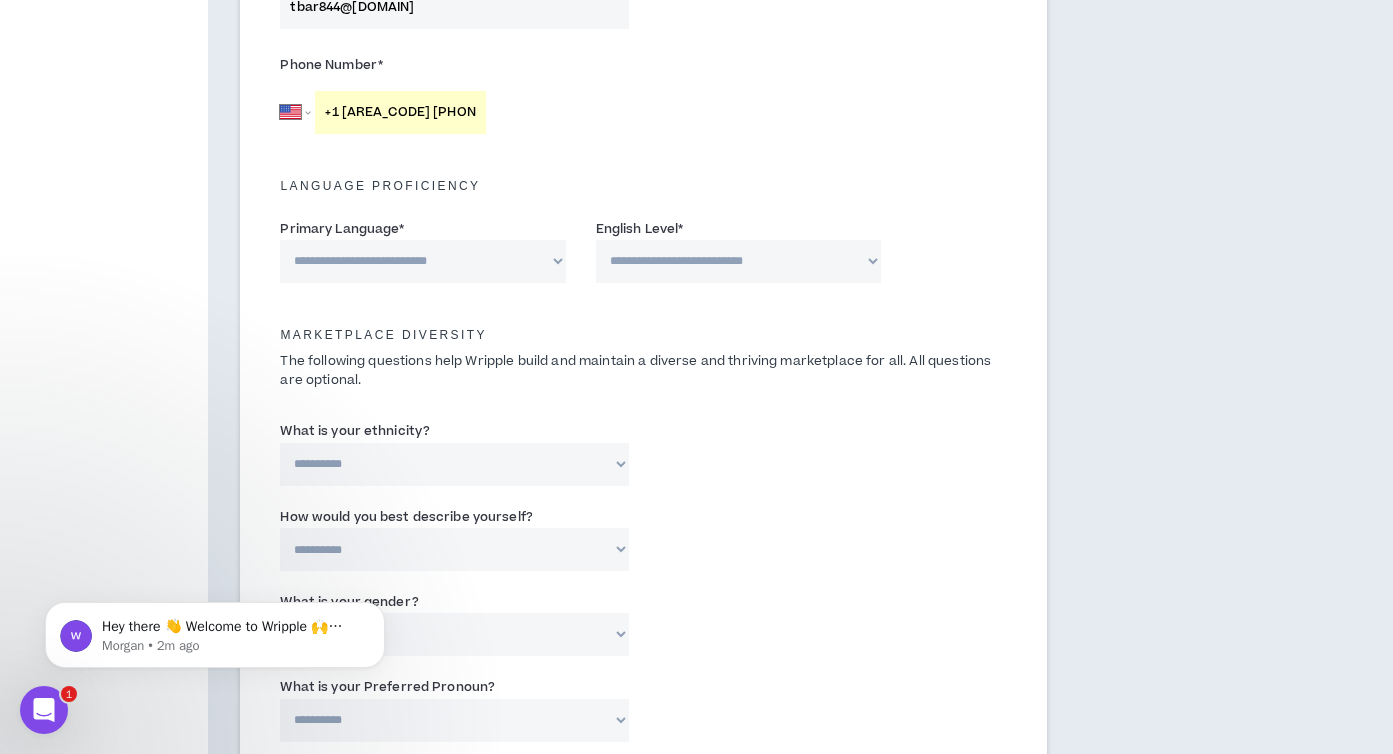 click on "**********" at bounding box center [422, 261] 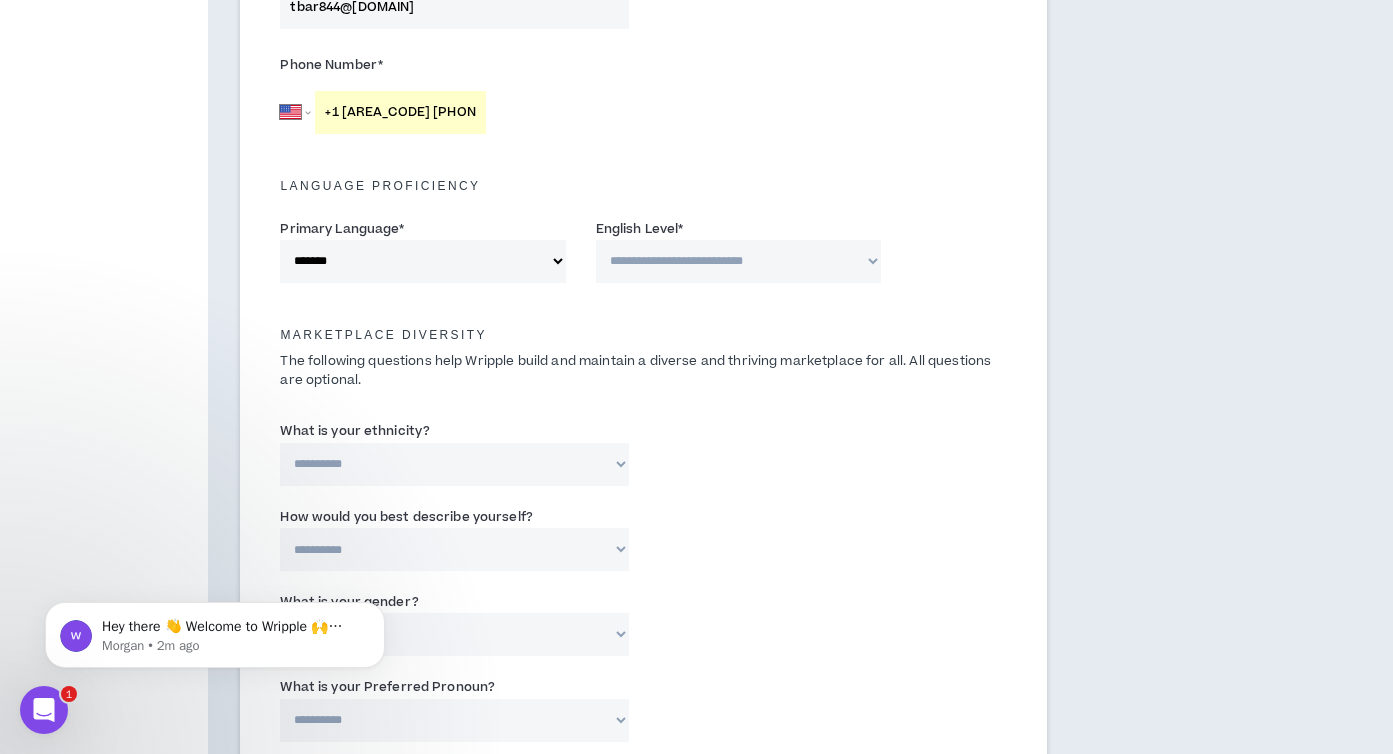 click on "**********" at bounding box center [738, 261] 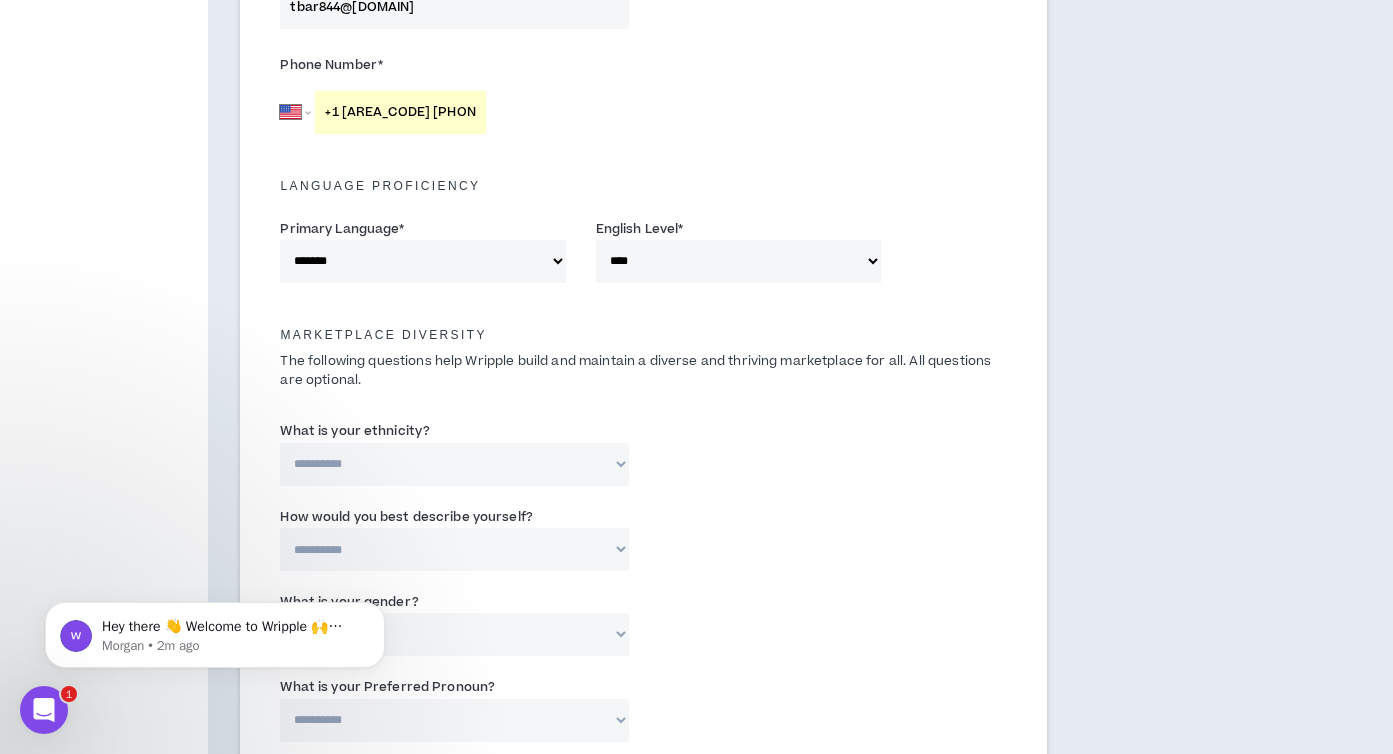 click on "**********" at bounding box center [454, 464] 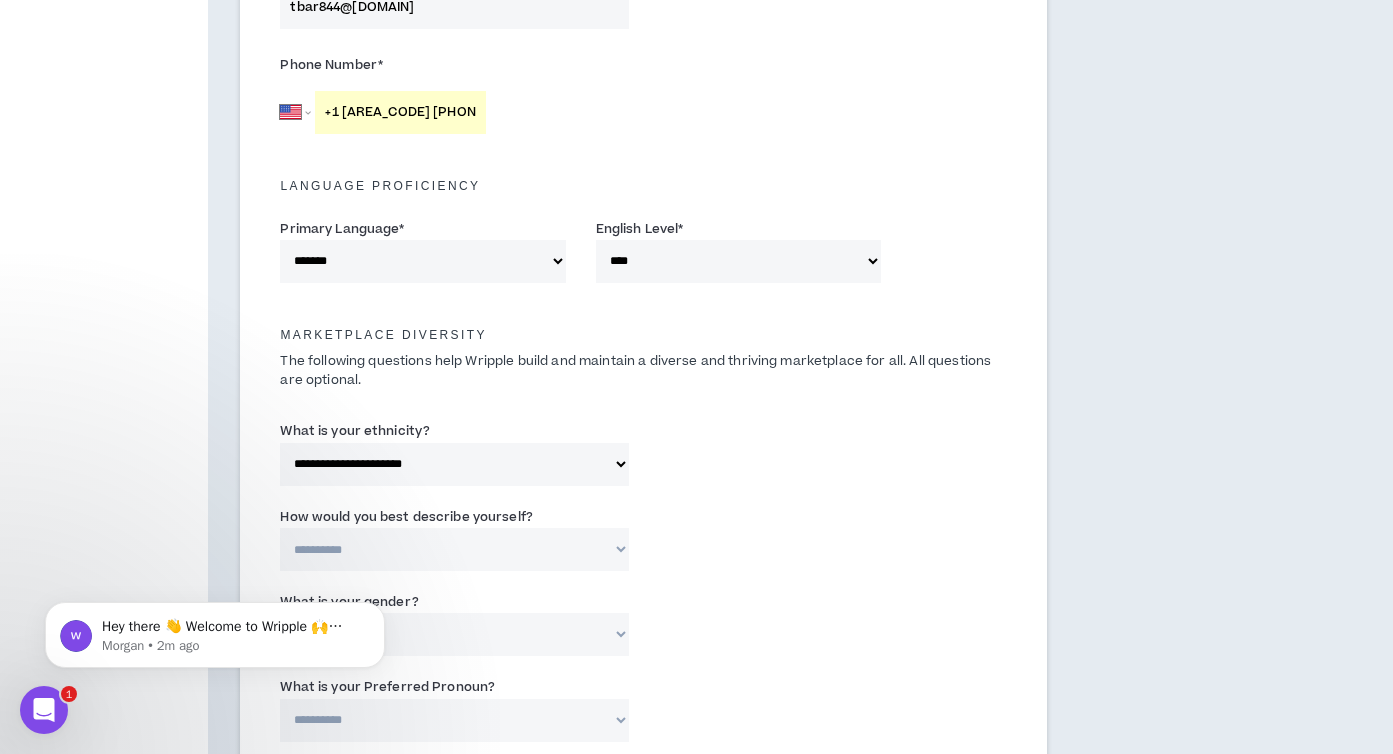 click on "**********" at bounding box center (454, 549) 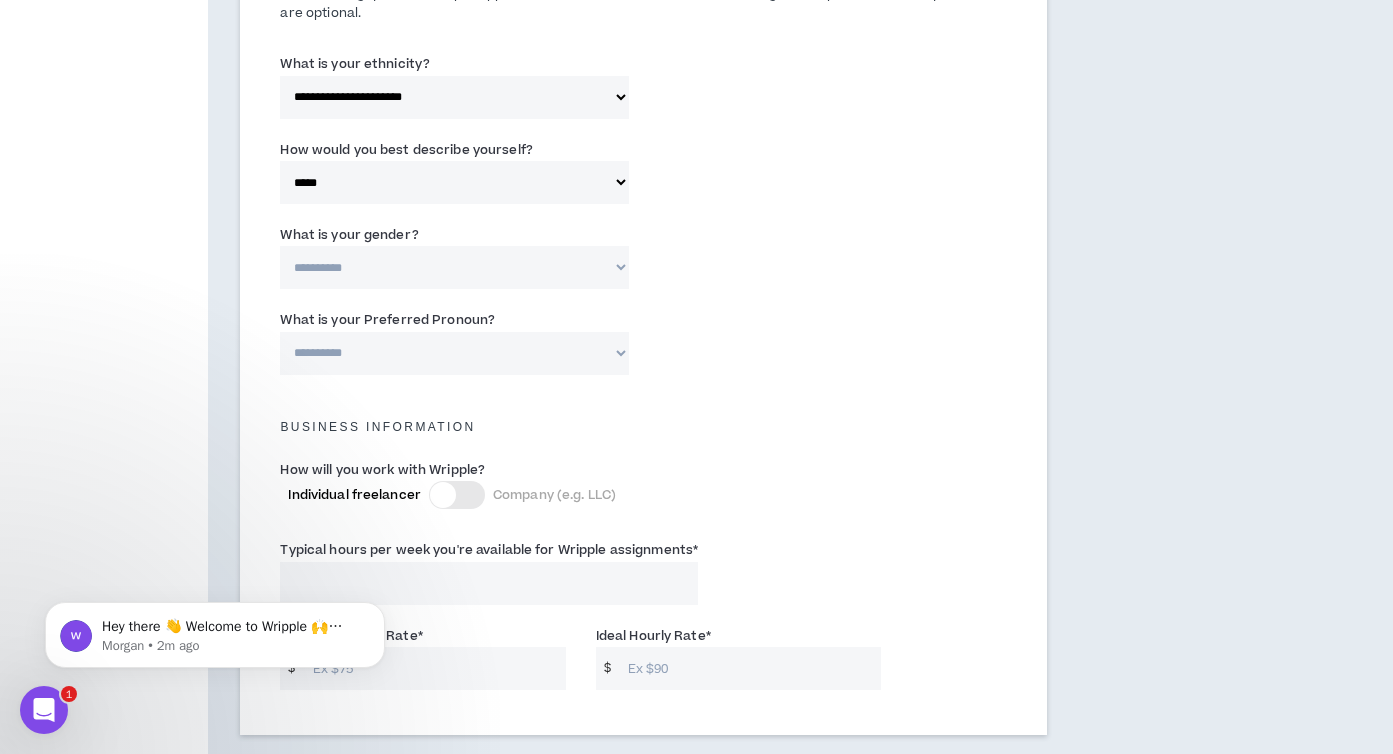 scroll, scrollTop: 1066, scrollLeft: 0, axis: vertical 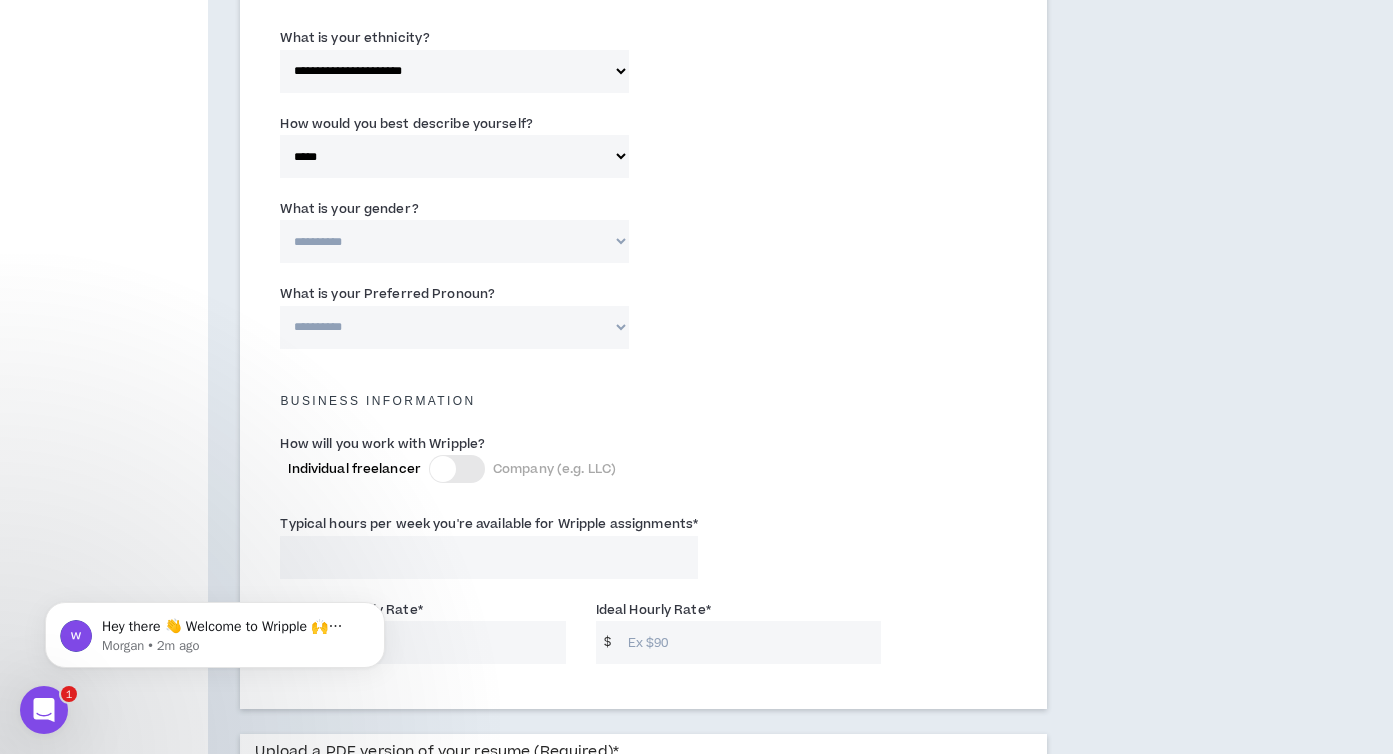 click on "**********" at bounding box center (454, 241) 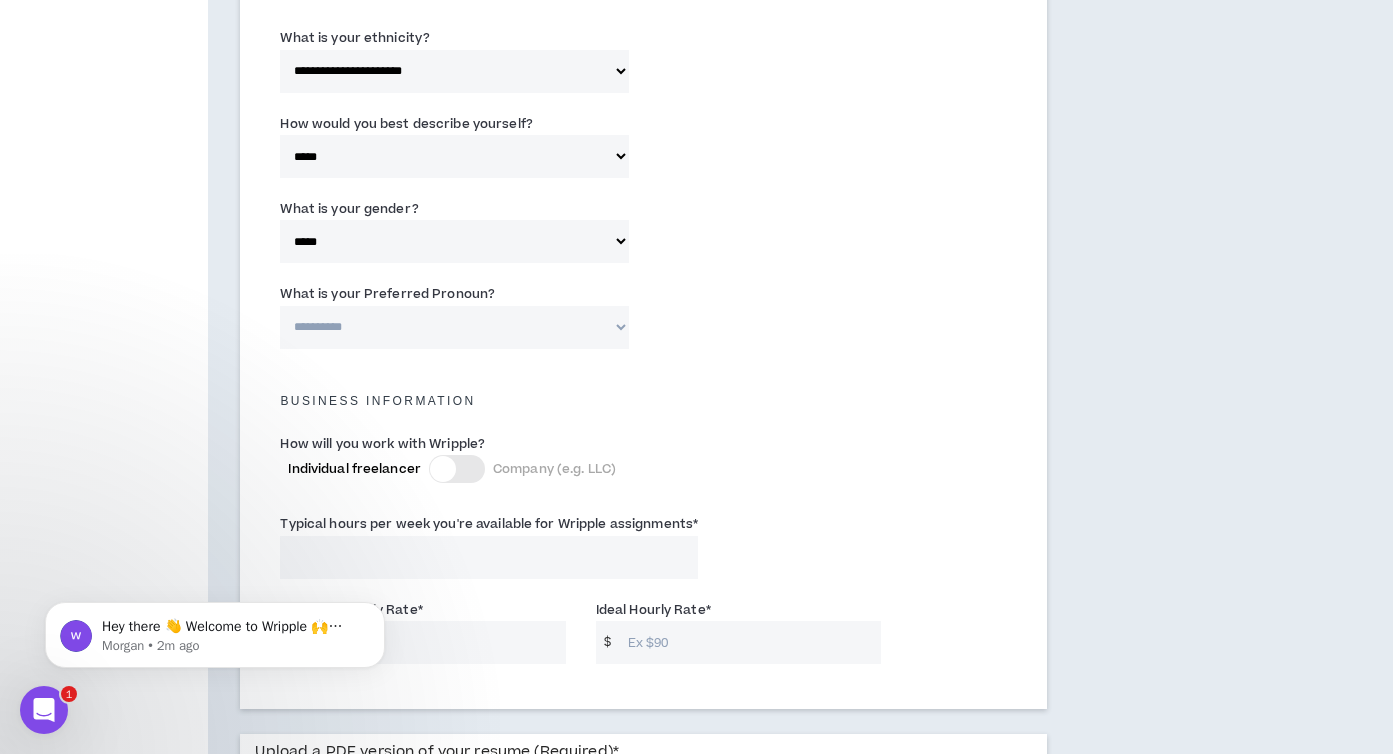 click on "**********" at bounding box center [454, 327] 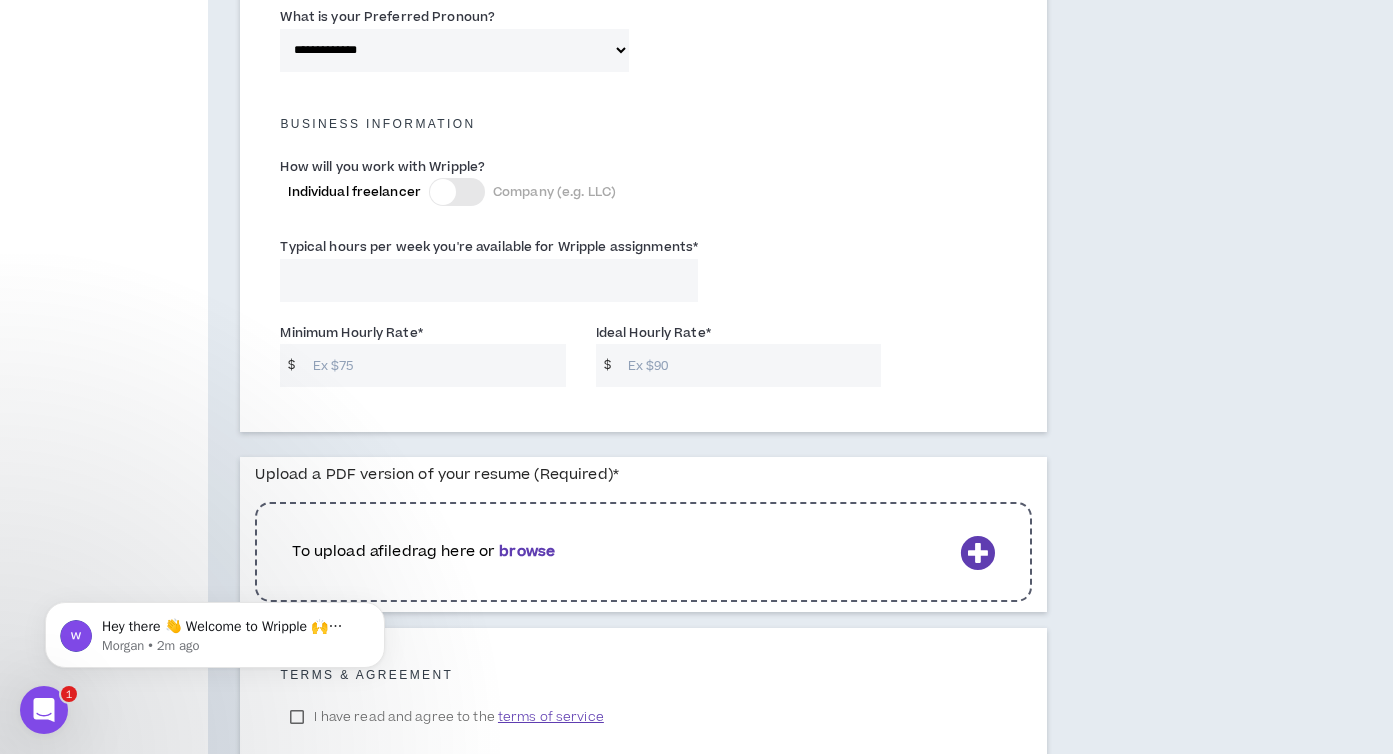 scroll, scrollTop: 1490, scrollLeft: 0, axis: vertical 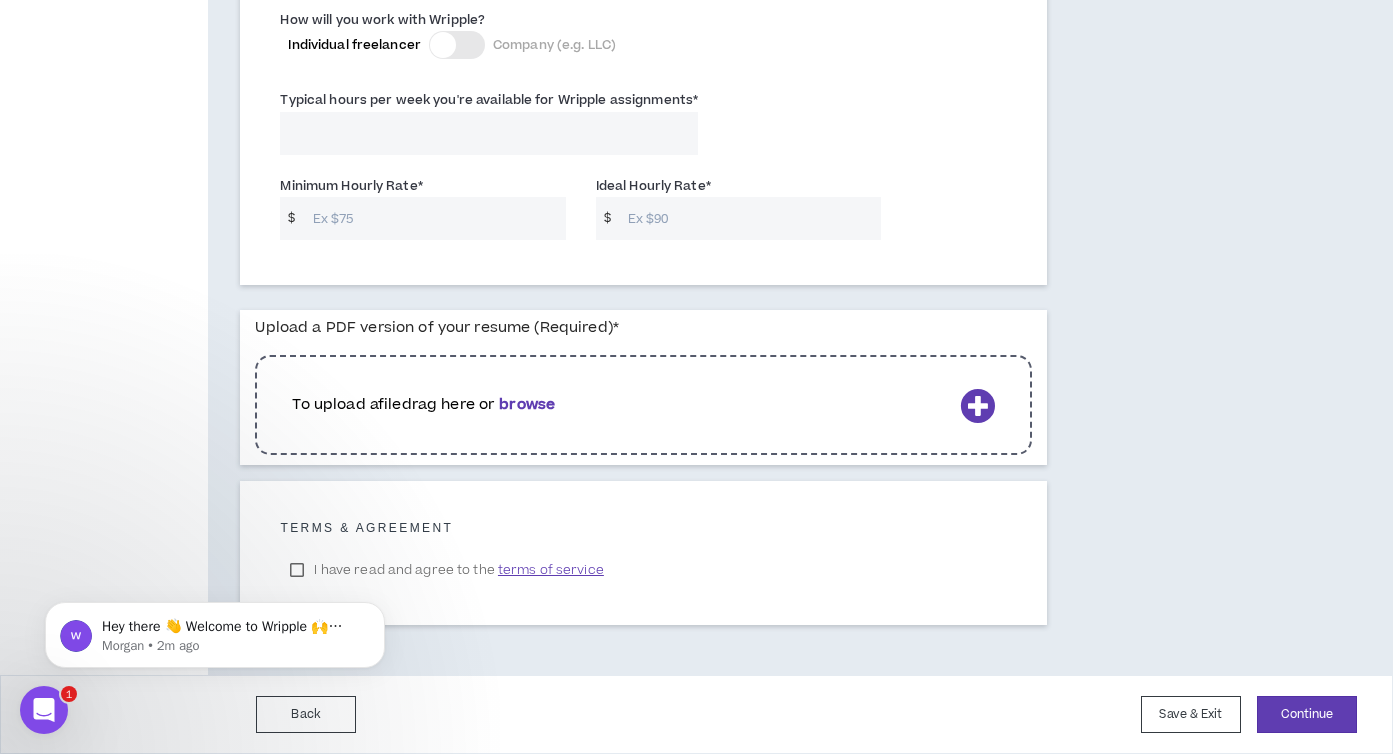 click on "Minimum Hourly Rate  *" at bounding box center (434, 218) 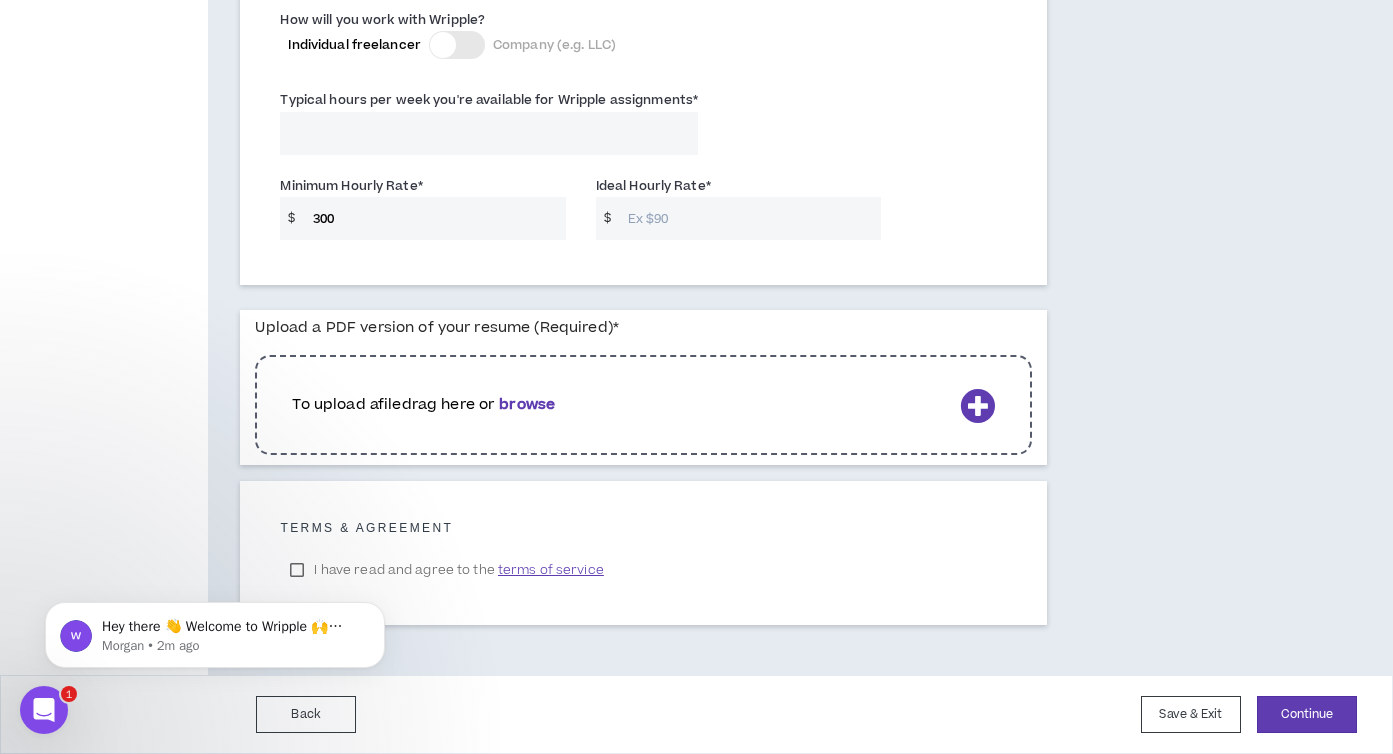 type on "300" 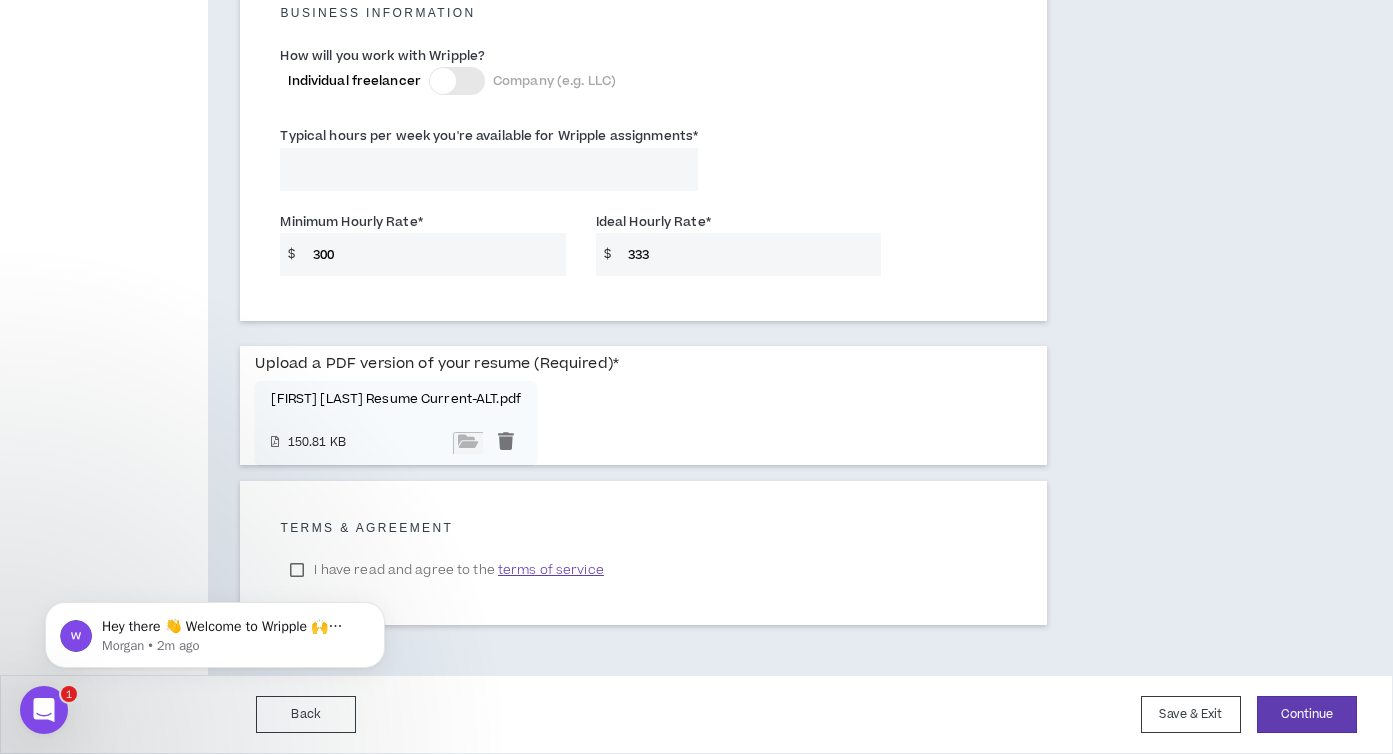scroll, scrollTop: 1454, scrollLeft: 0, axis: vertical 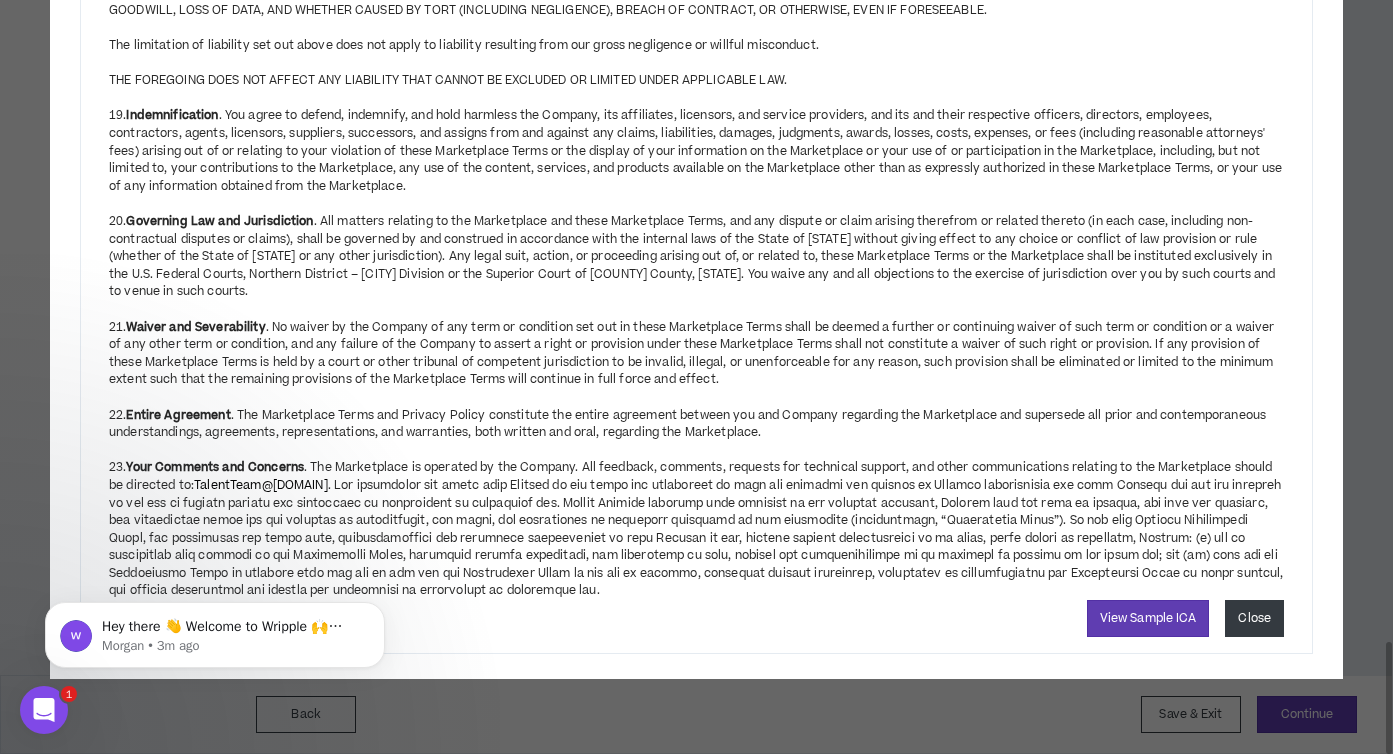 click on "Close" at bounding box center [1254, 618] 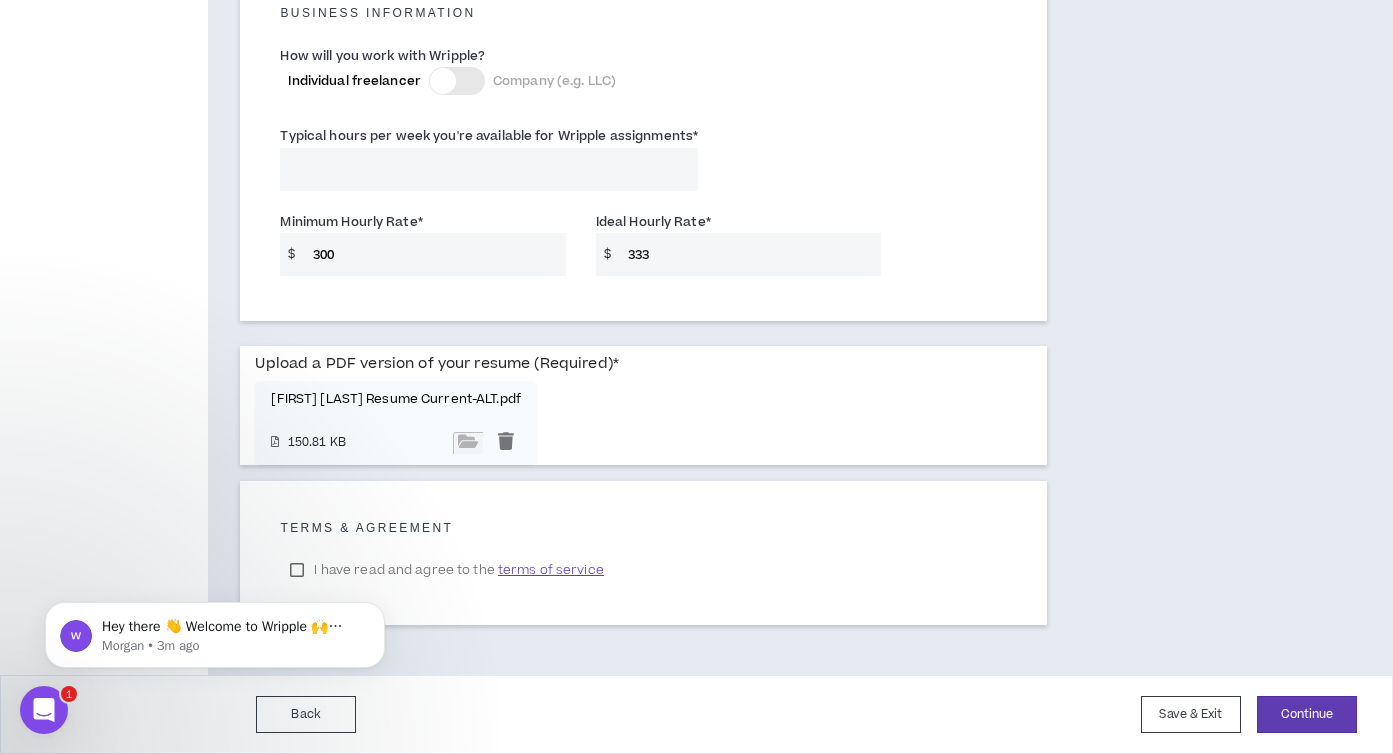 click on "Hey there 👋 Welcome to Wripple 🙌 Take a look around! If you have any questions, just reply to this message. [FIRST] [LAST] • 3m ago" at bounding box center (215, 630) 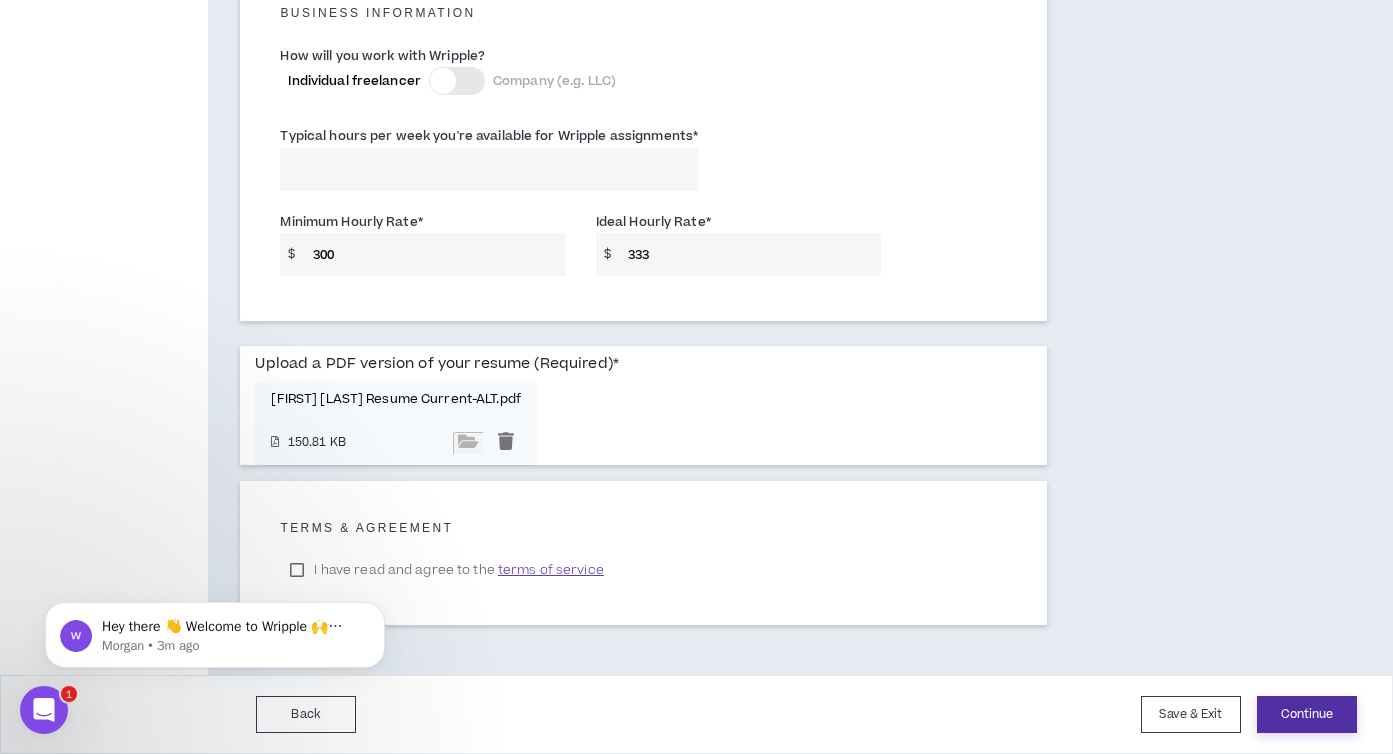 click on "Continue" at bounding box center [1307, 714] 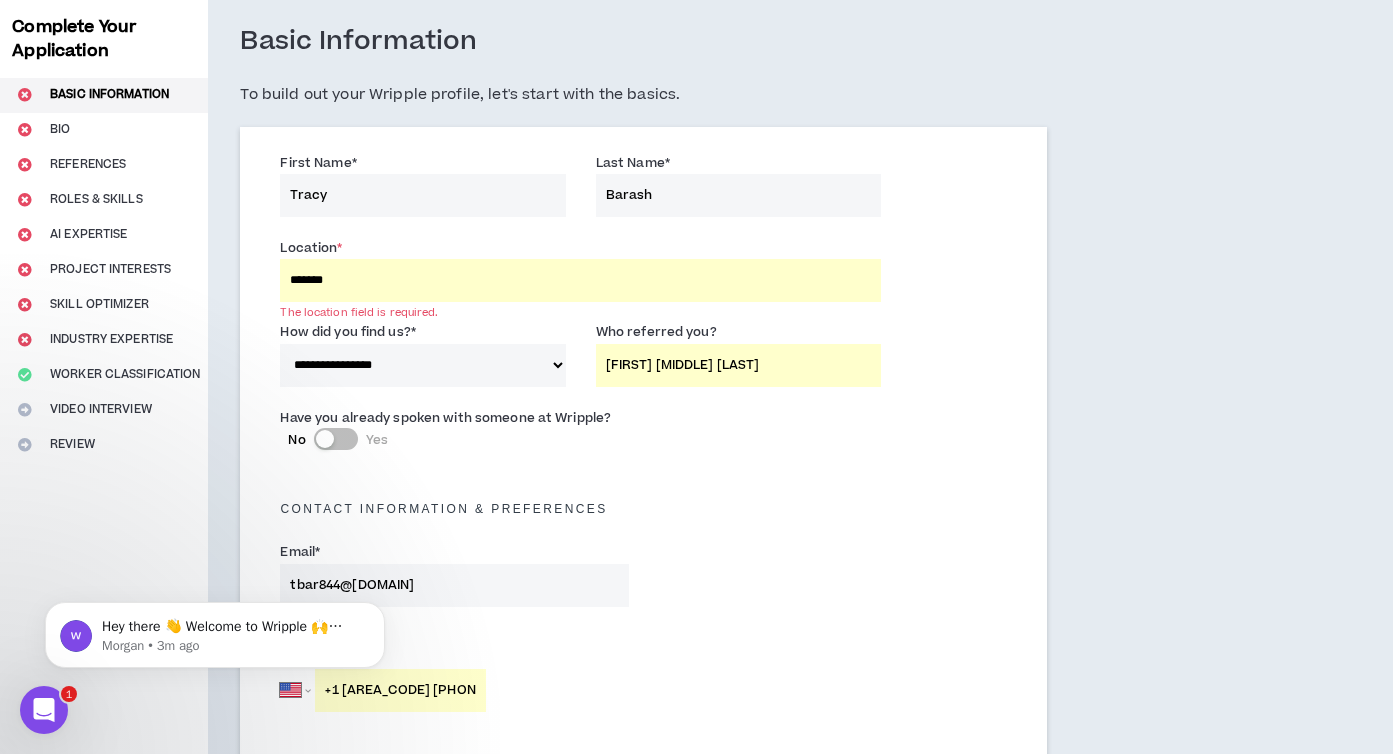 scroll, scrollTop: 93, scrollLeft: 0, axis: vertical 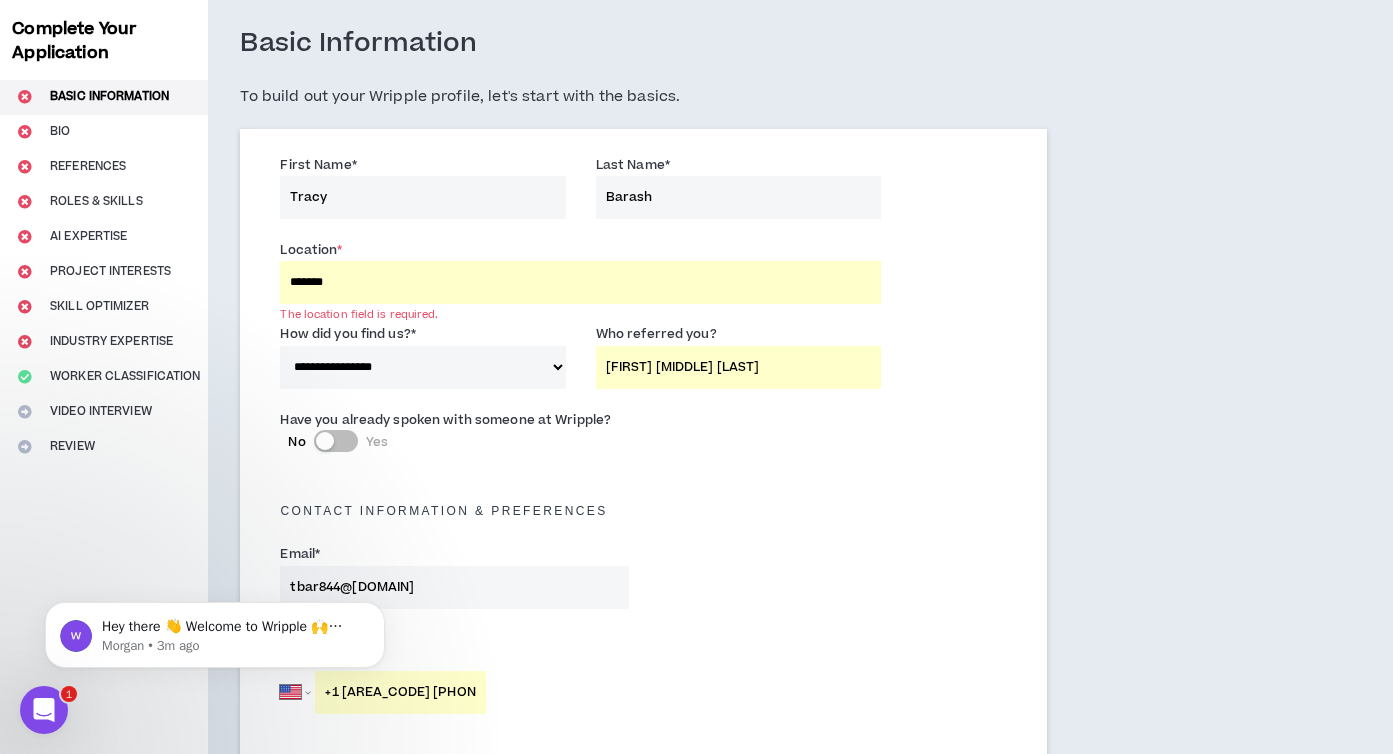click on "*******" at bounding box center [580, 282] 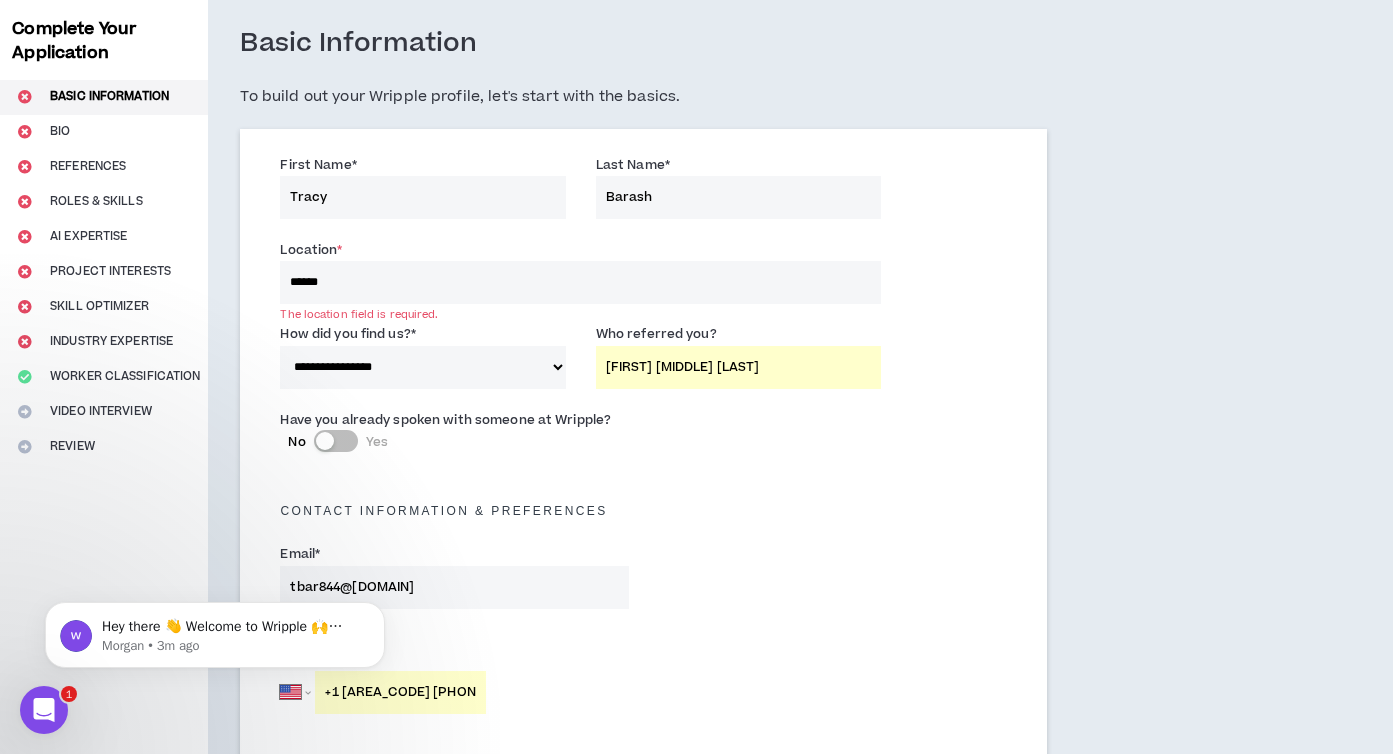 type on "*******" 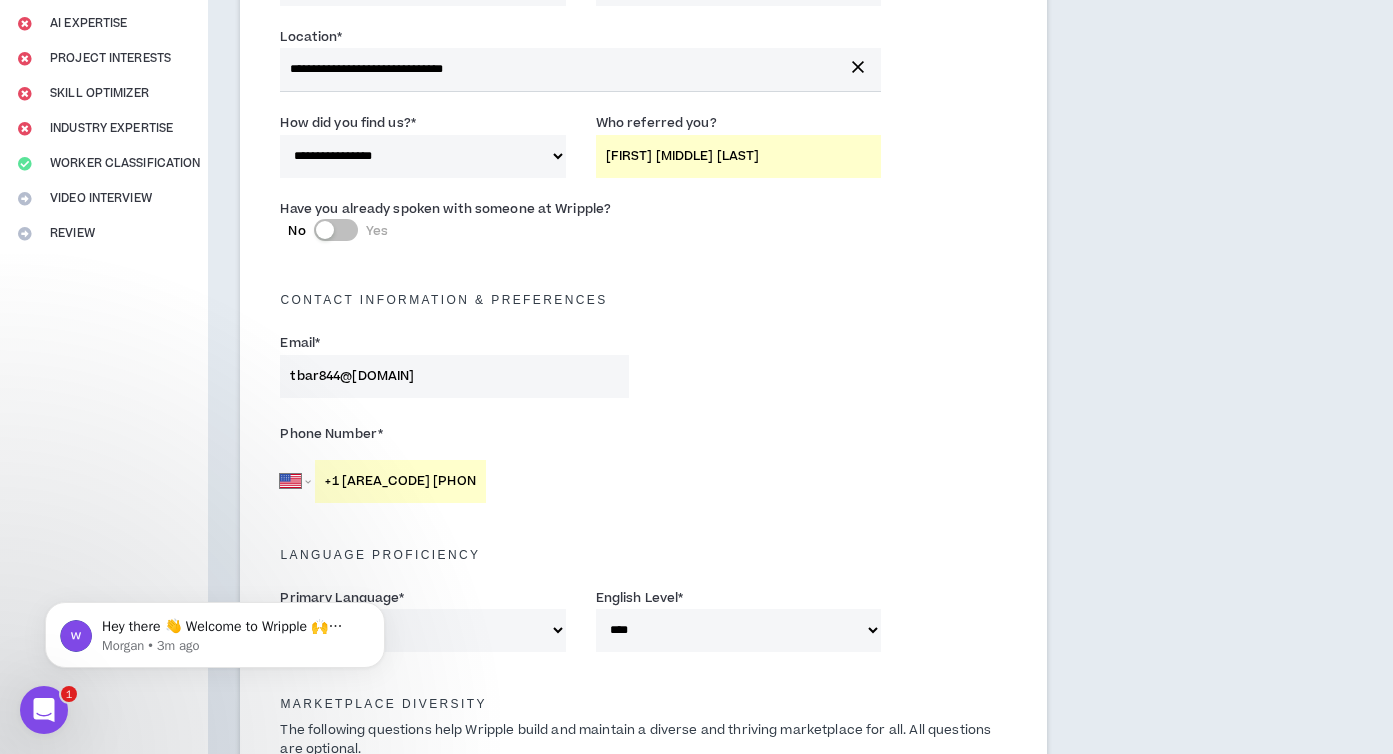 scroll, scrollTop: 335, scrollLeft: 0, axis: vertical 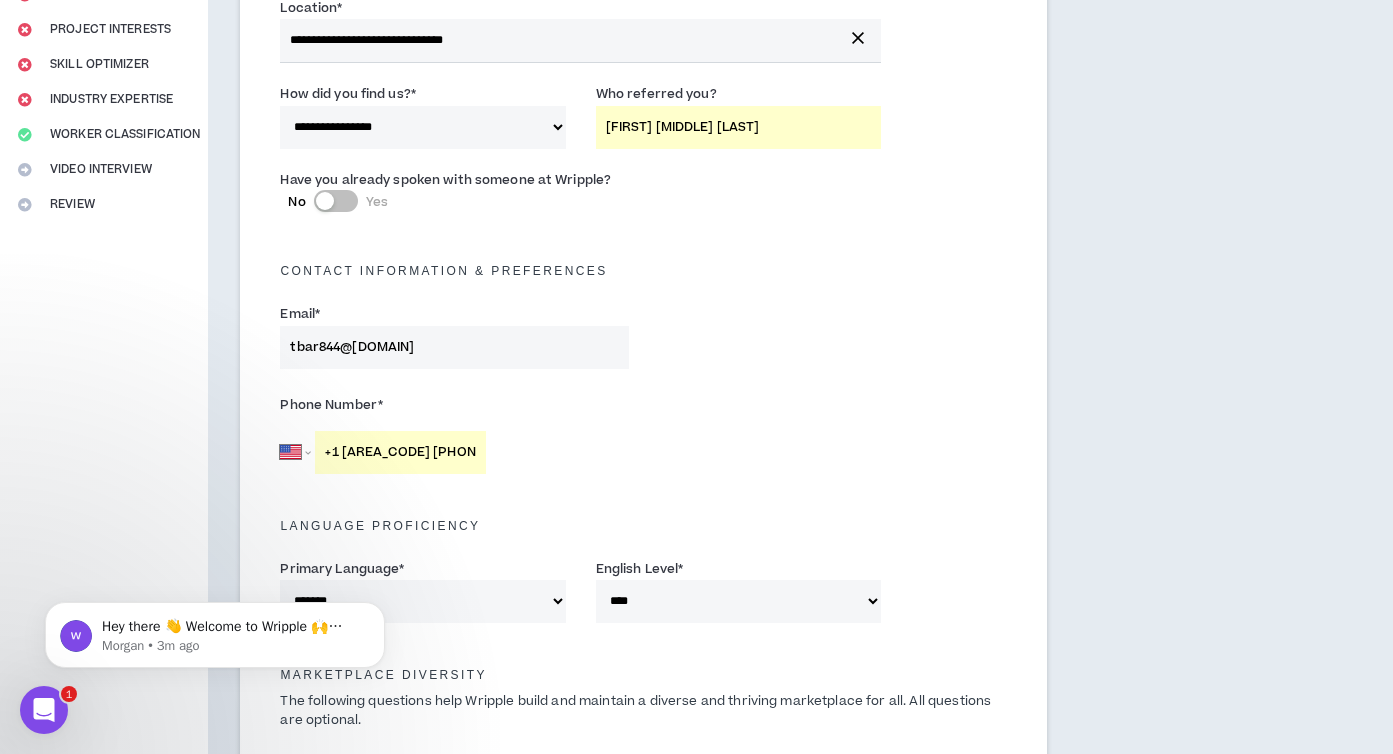 click on "[FIRST] [MIDDLE] [LAST]" at bounding box center [738, 127] 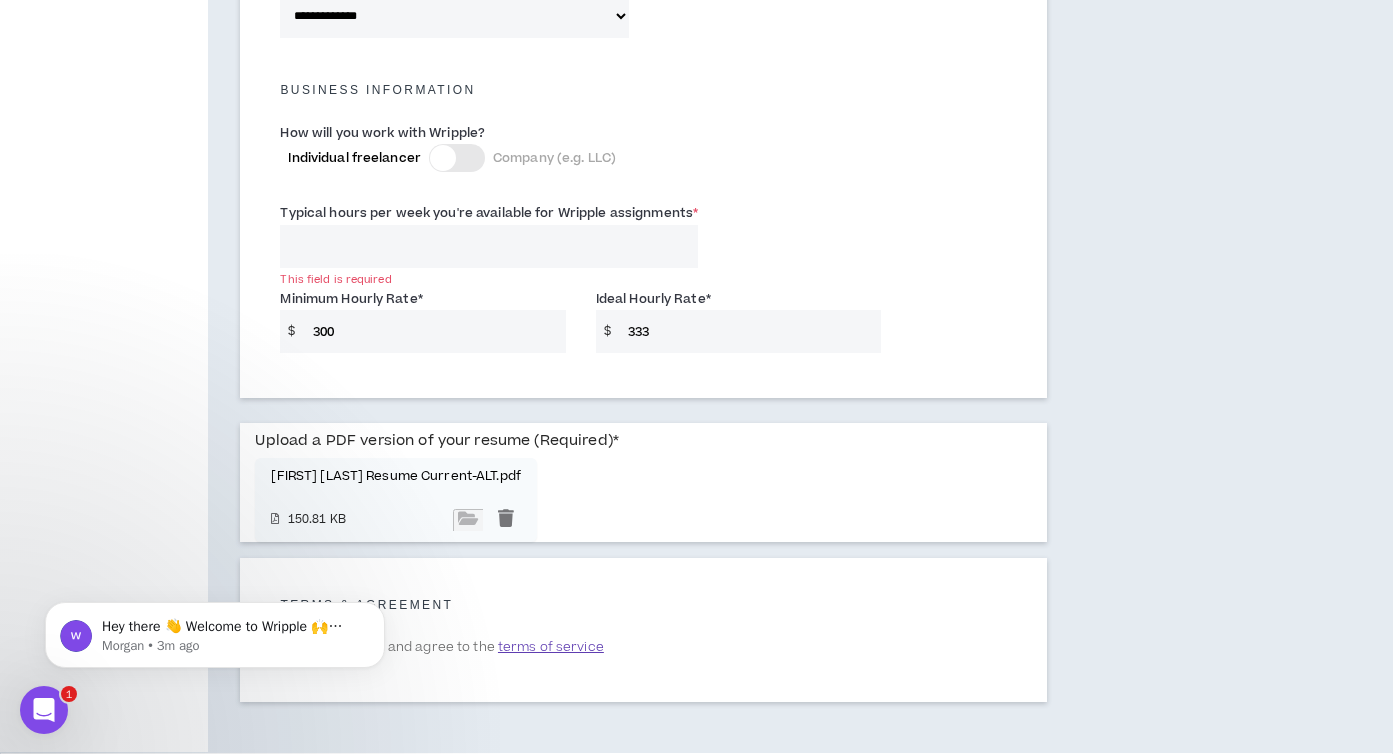scroll, scrollTop: 1456, scrollLeft: 0, axis: vertical 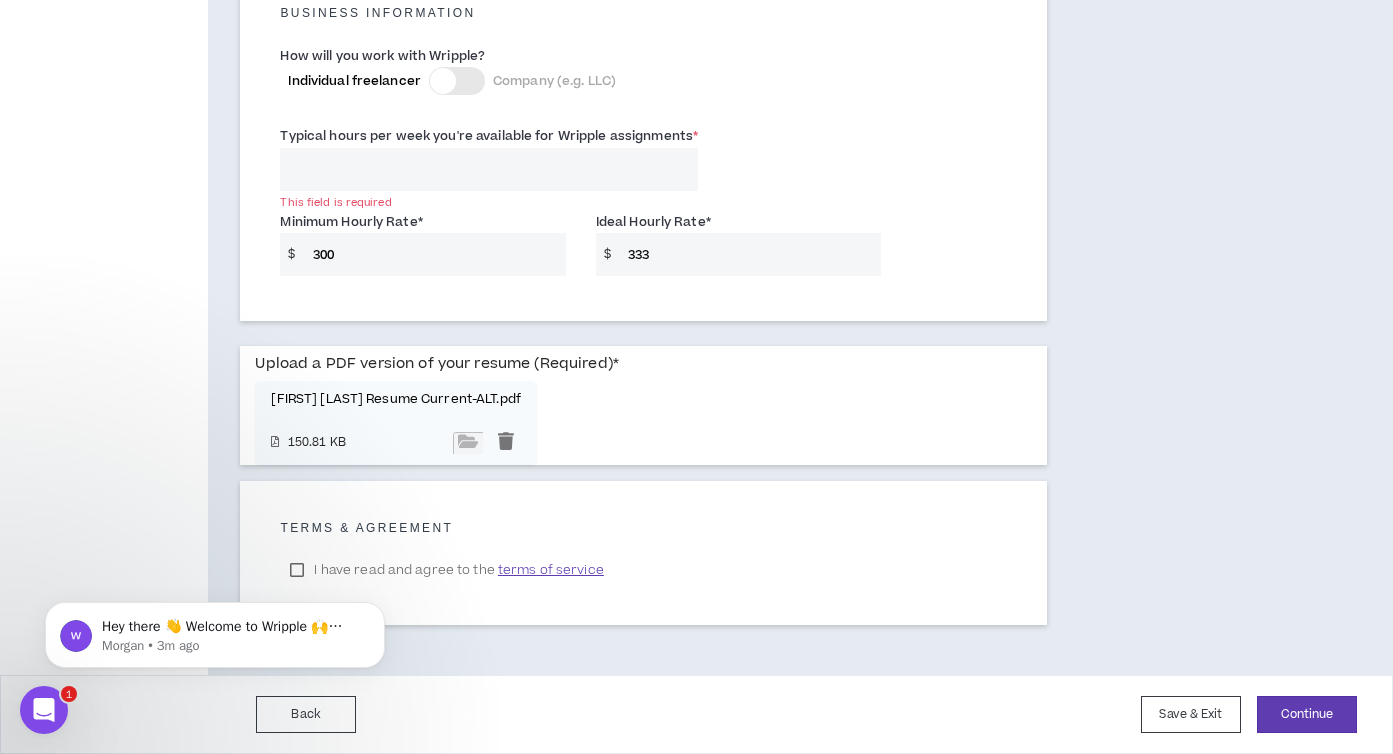 type 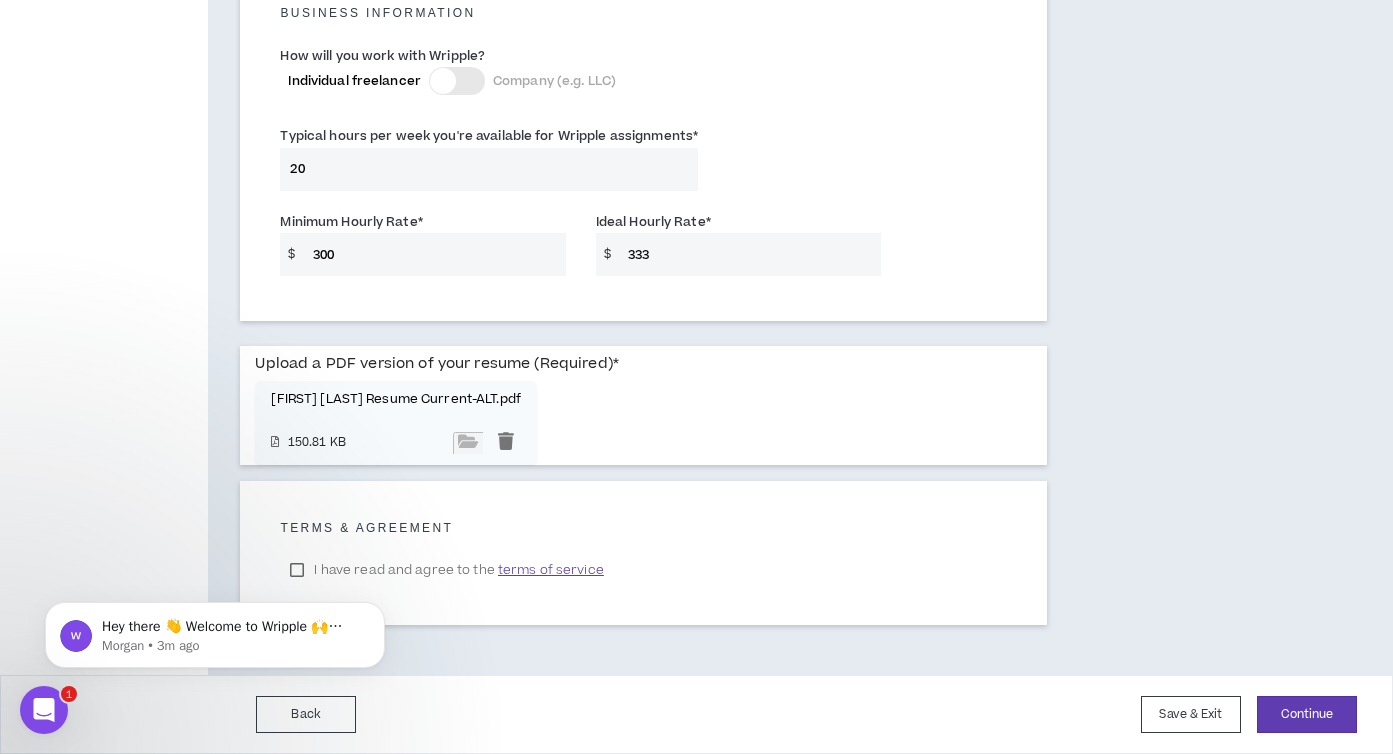 type on "20" 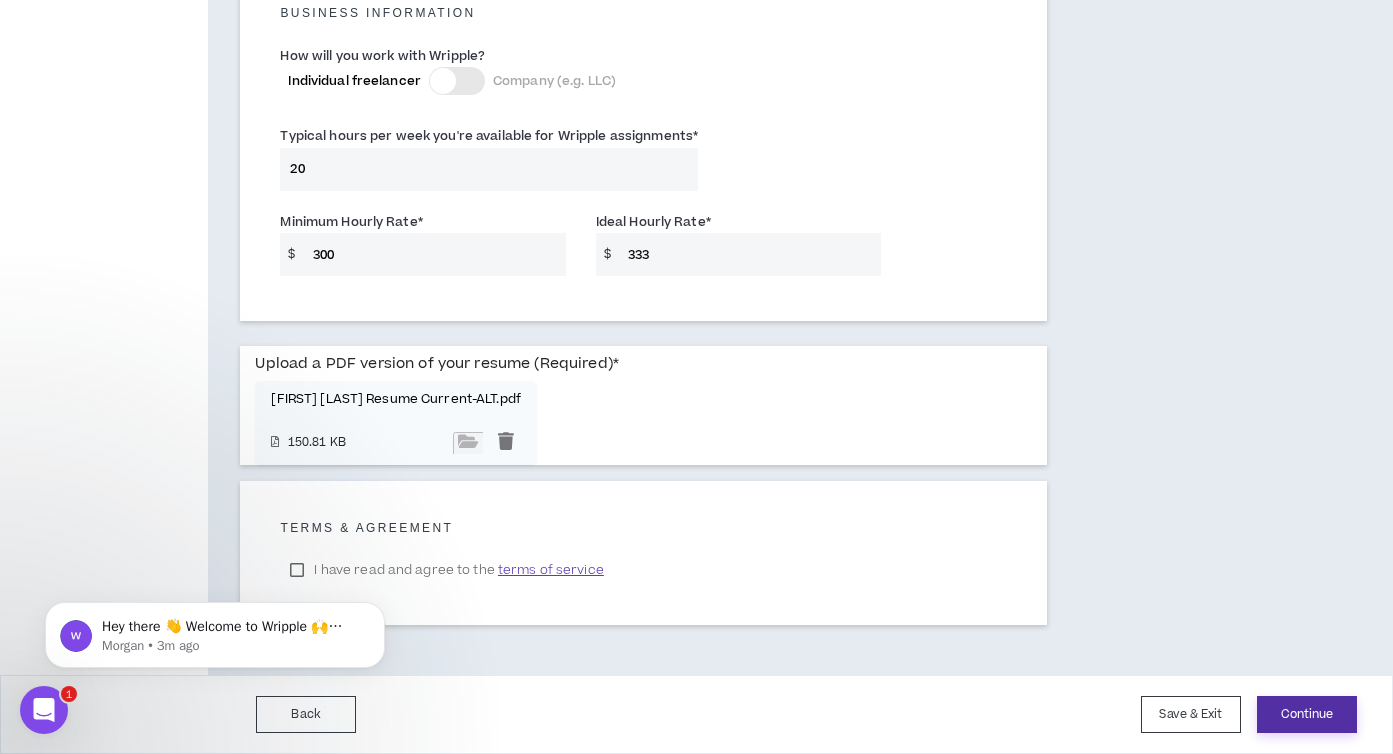 click on "Continue" at bounding box center (1307, 714) 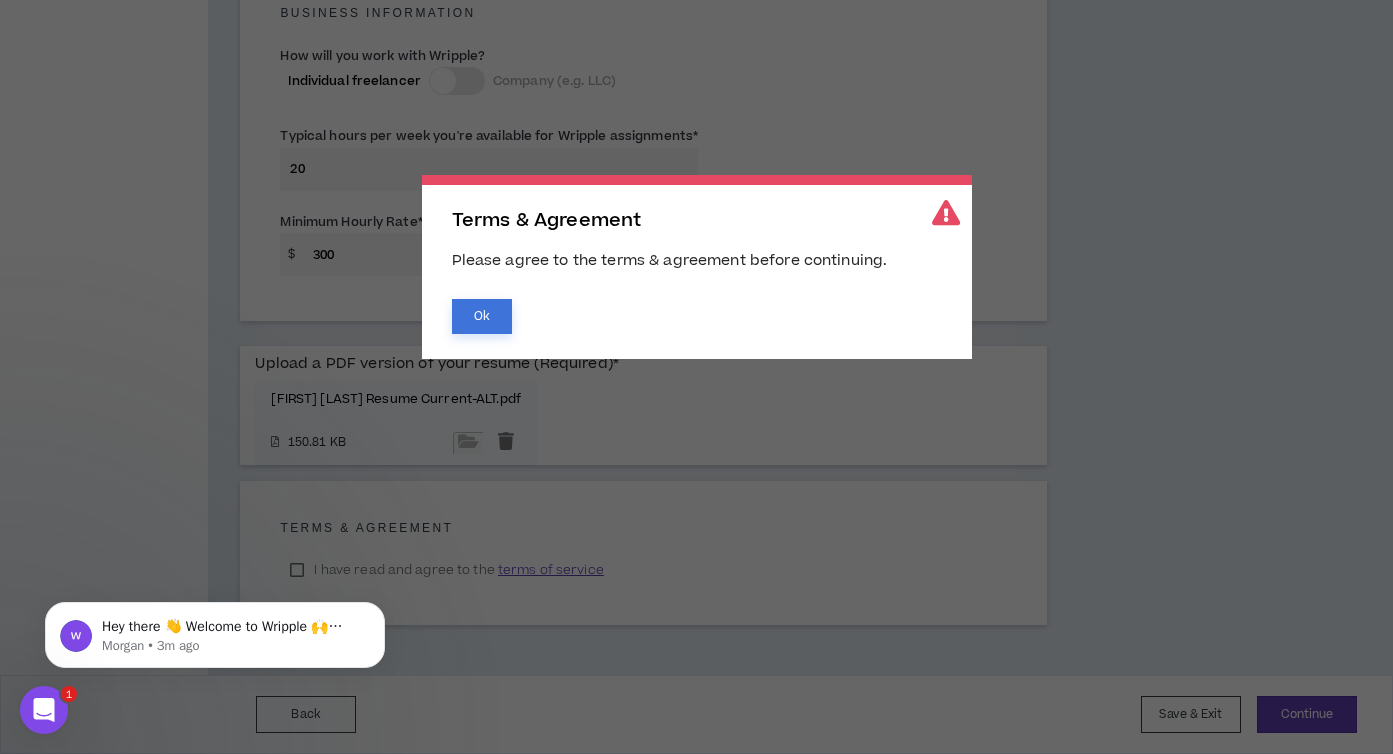 click on "Ok" at bounding box center [482, 316] 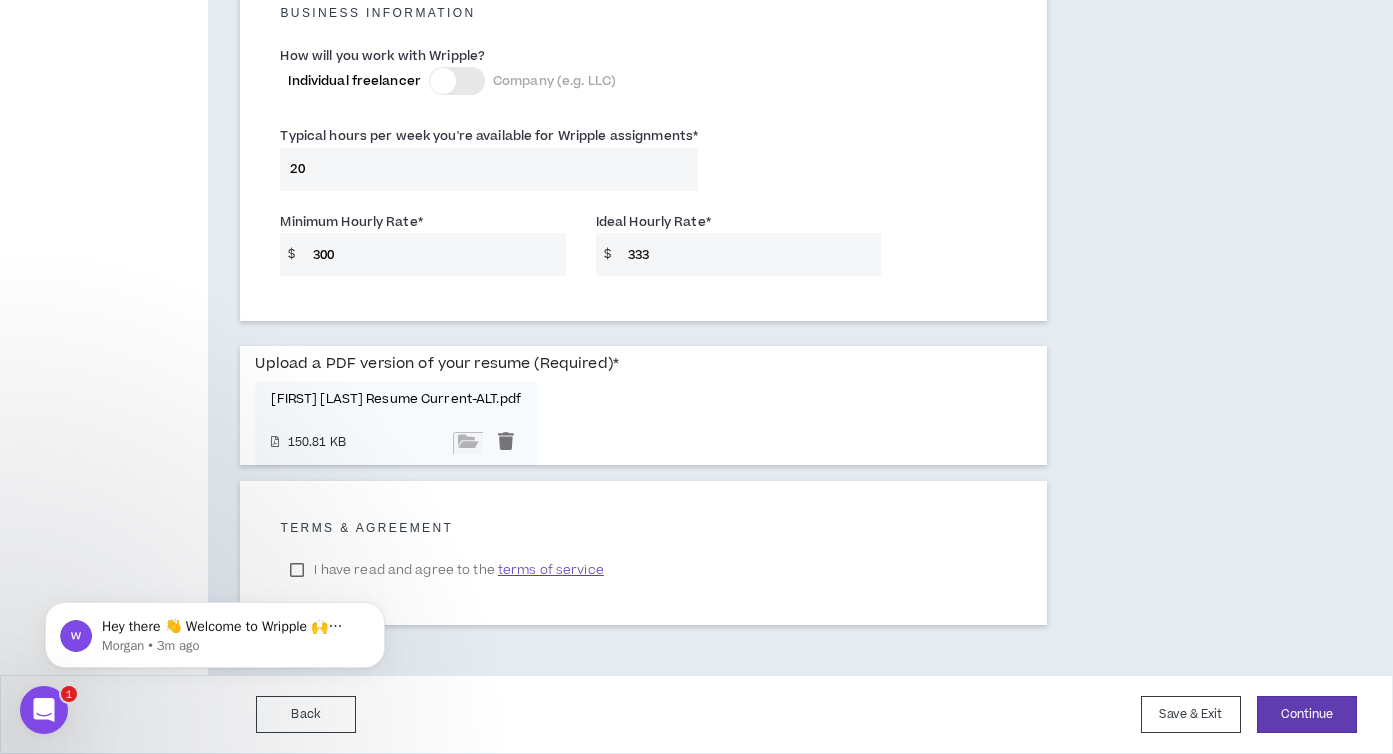 click on "terms of service" at bounding box center (551, 570) 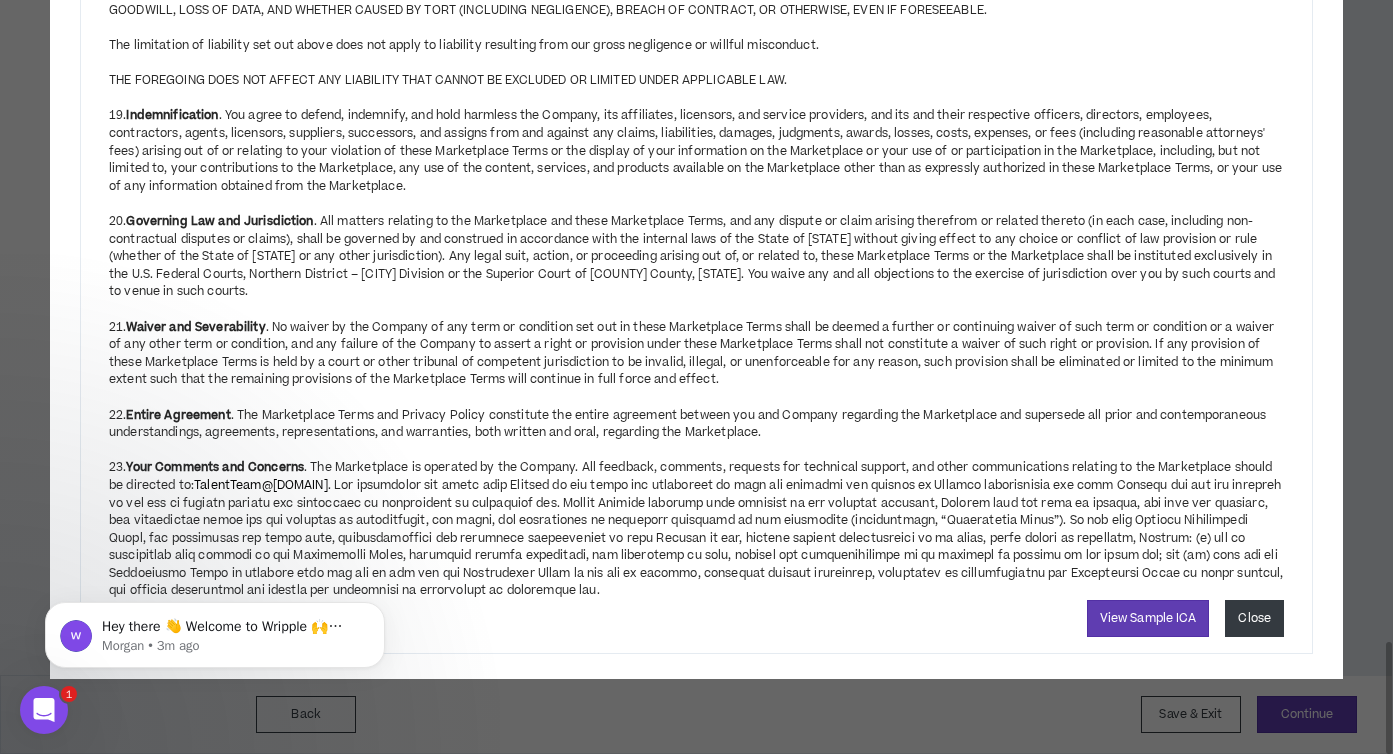 click on "Close" at bounding box center (1254, 618) 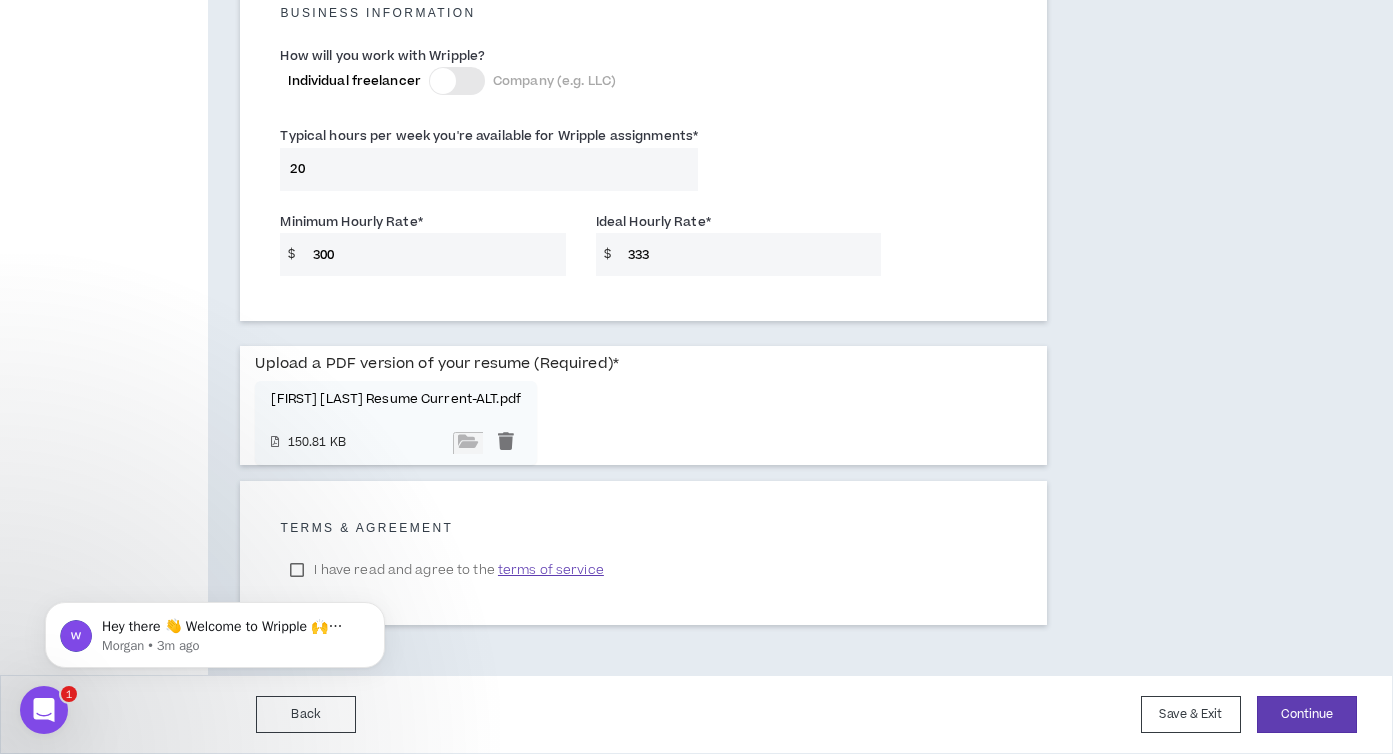 click on "Hey there 👋 Welcome to Wripple 🙌 Take a look around! If you have any questions, just reply to this message. [FIRST] [LAST] • 3m ago" at bounding box center [215, 630] 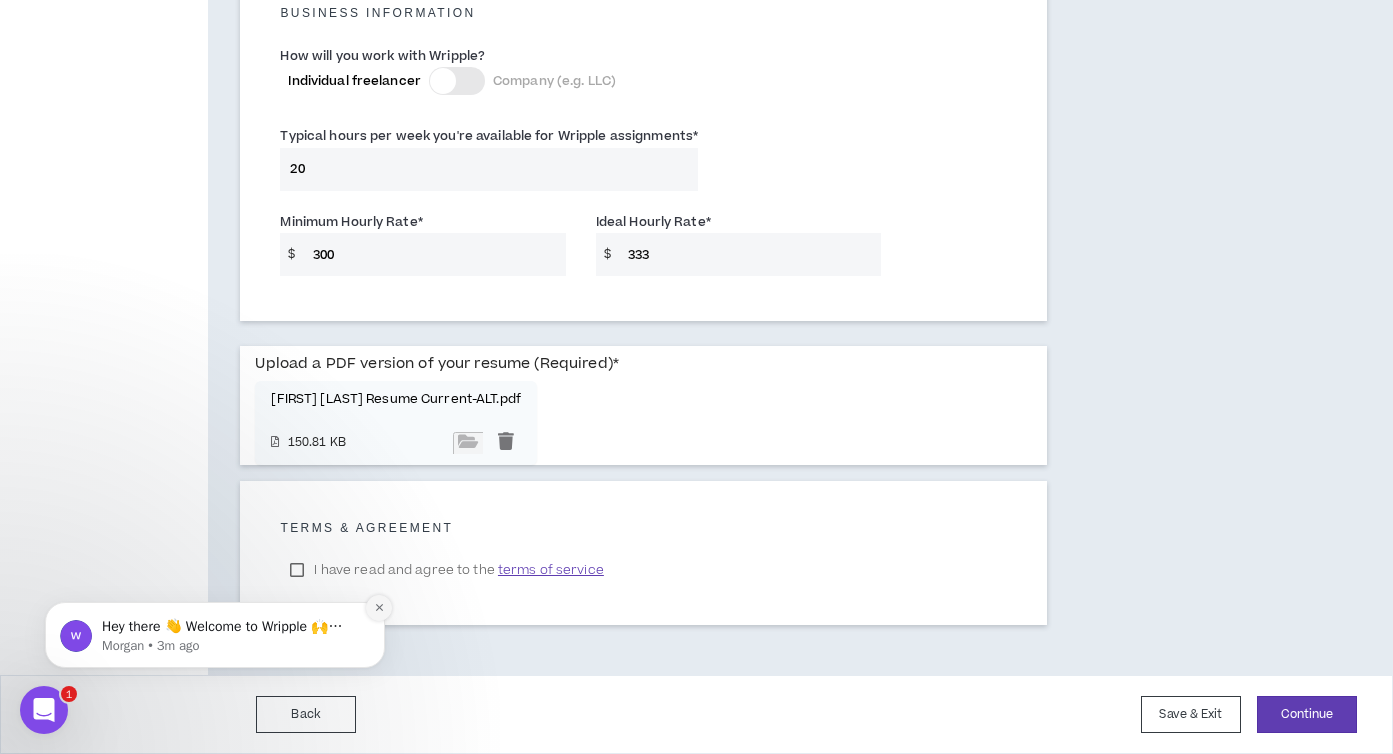 click 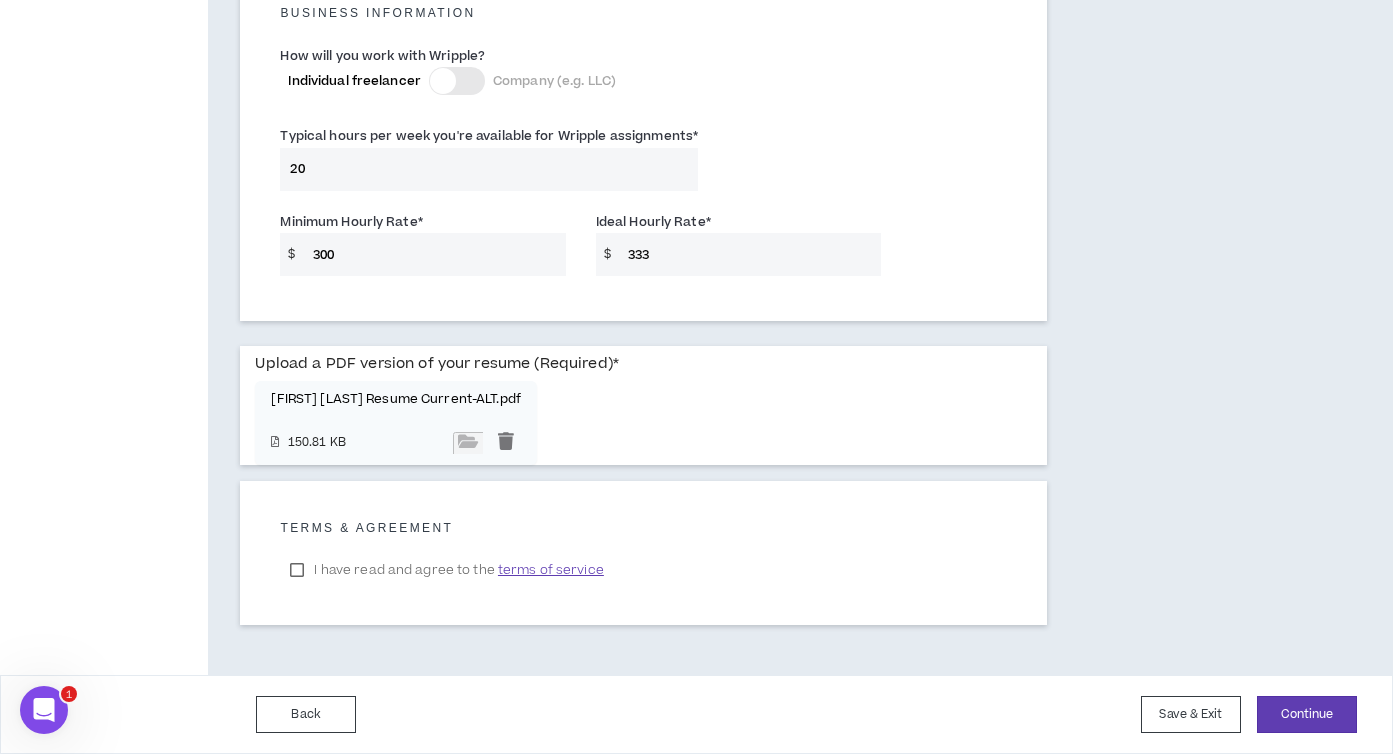 click on "I have read and agree to the    terms of service" at bounding box center (446, 570) 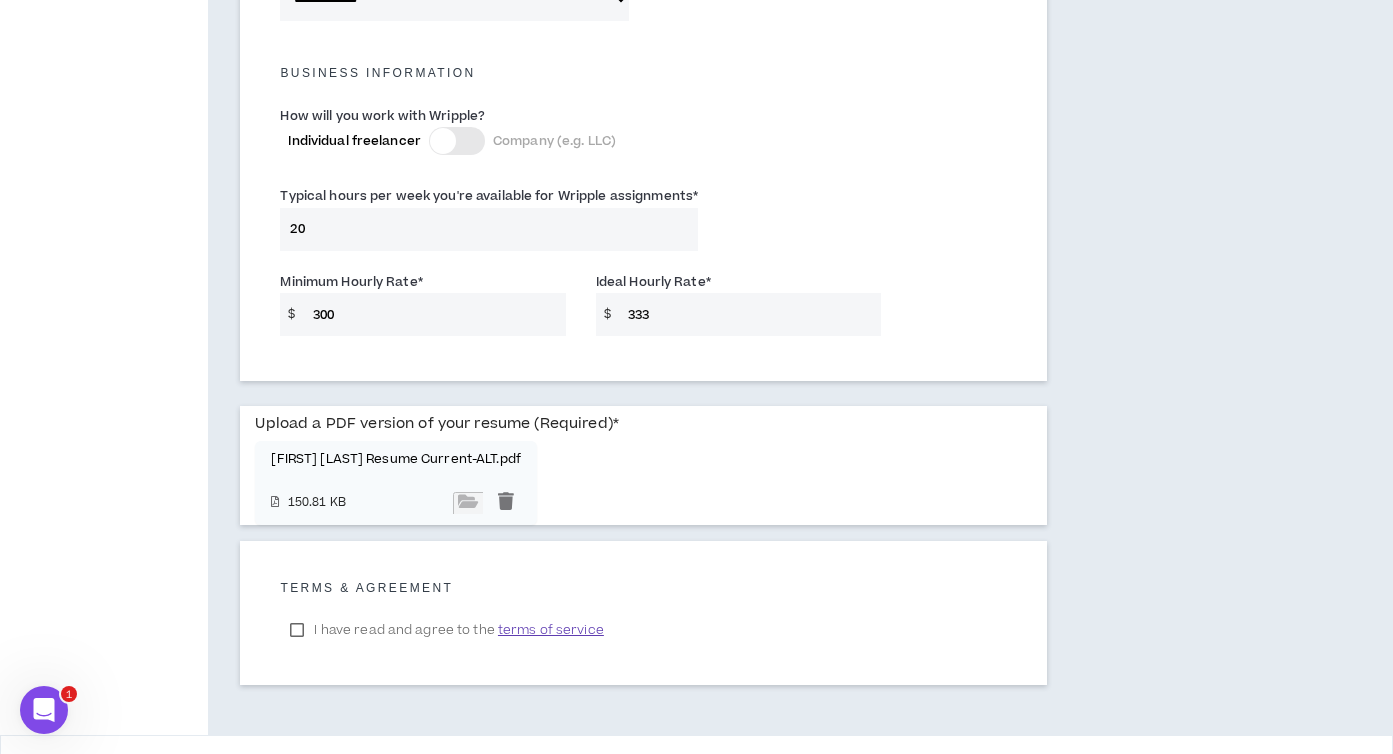 scroll, scrollTop: 1456, scrollLeft: 0, axis: vertical 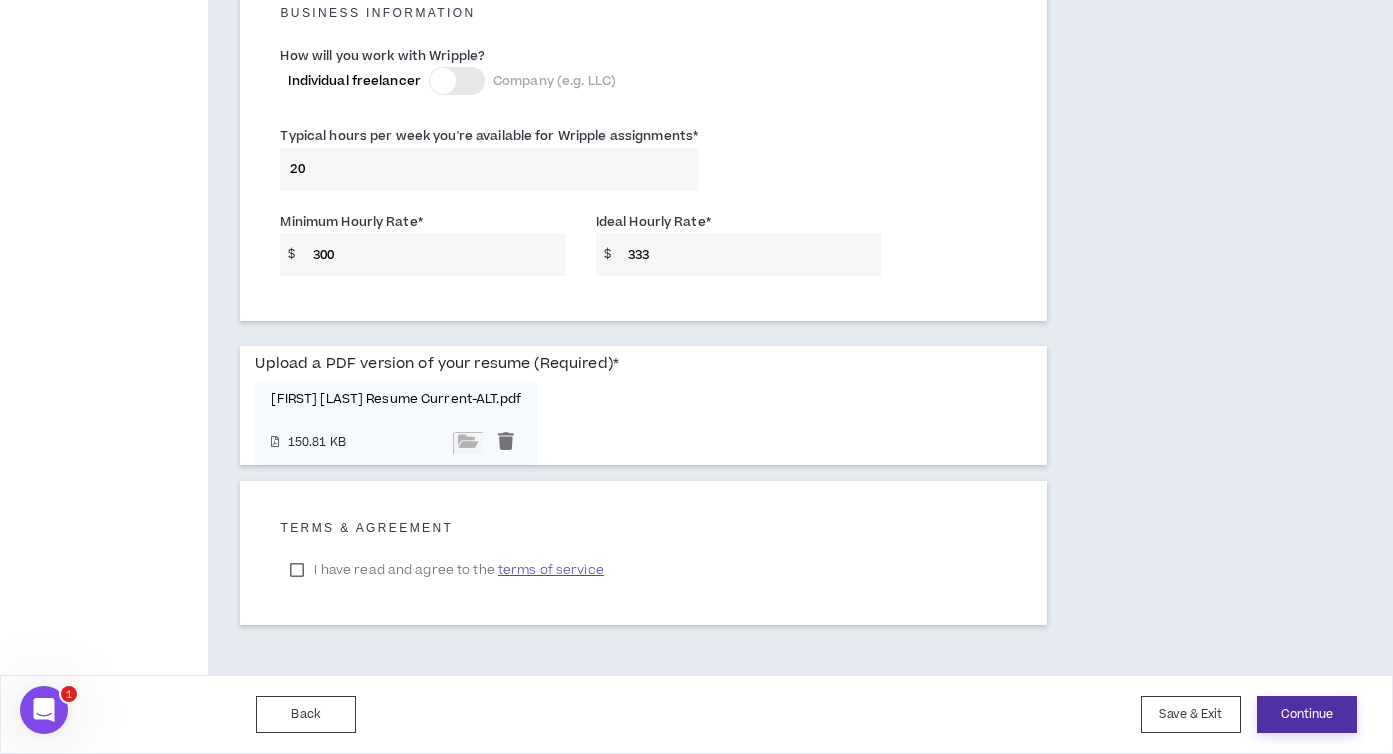 click on "Continue" at bounding box center (1307, 714) 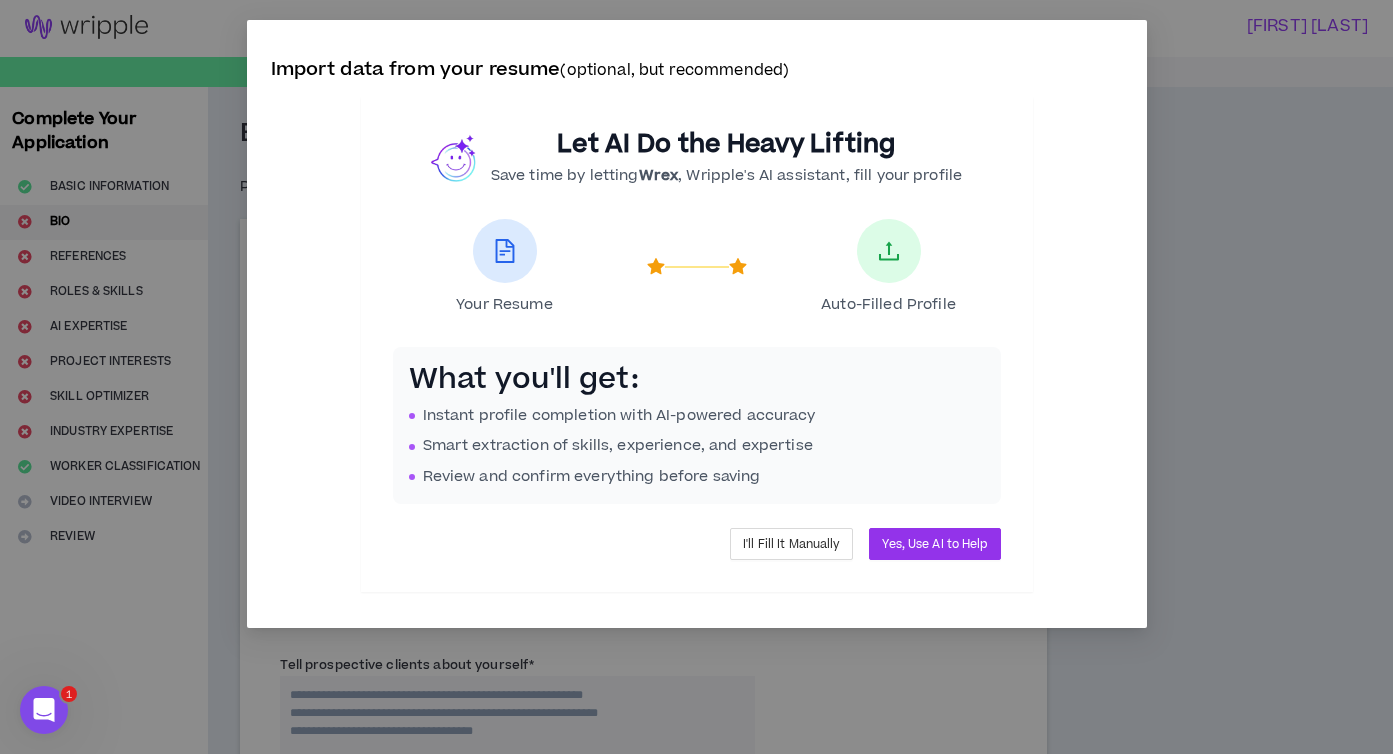 scroll, scrollTop: 0, scrollLeft: 0, axis: both 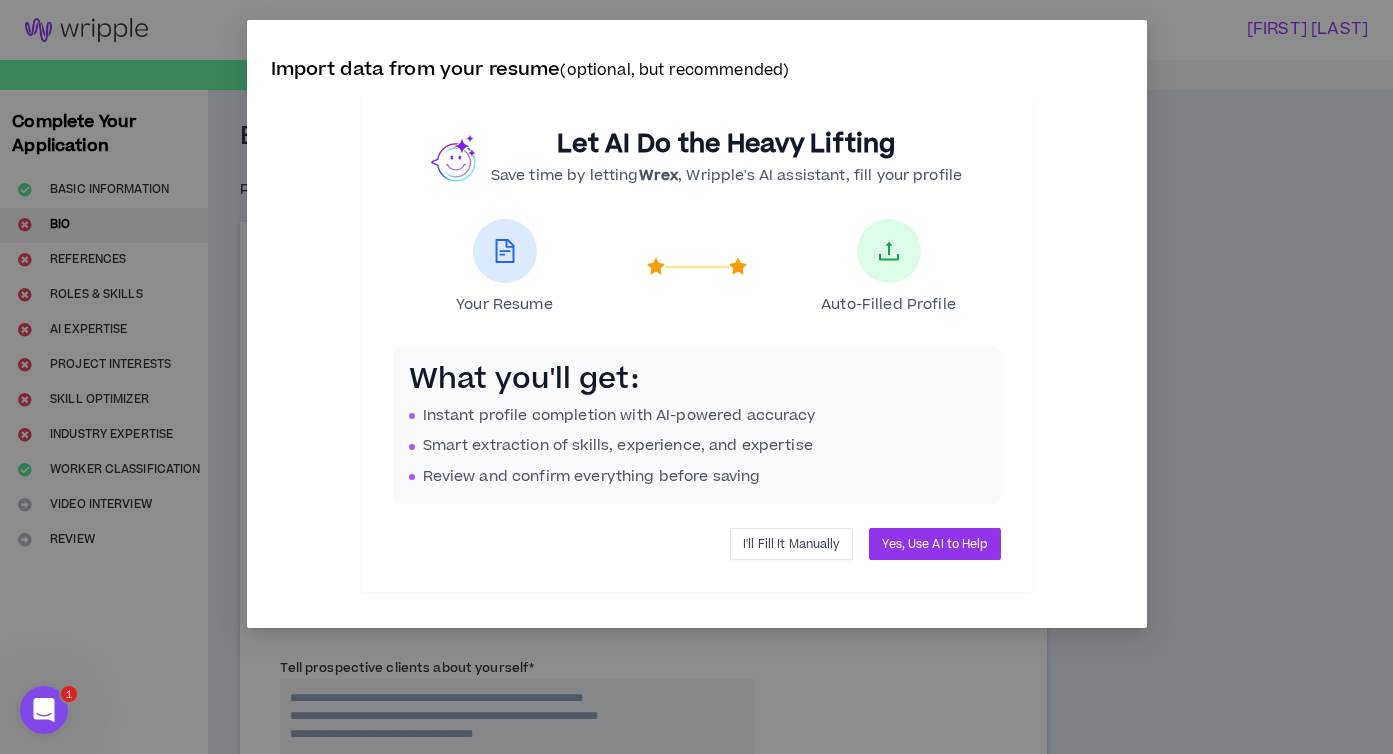 click on "I'll Fill It Manually" at bounding box center (791, 544) 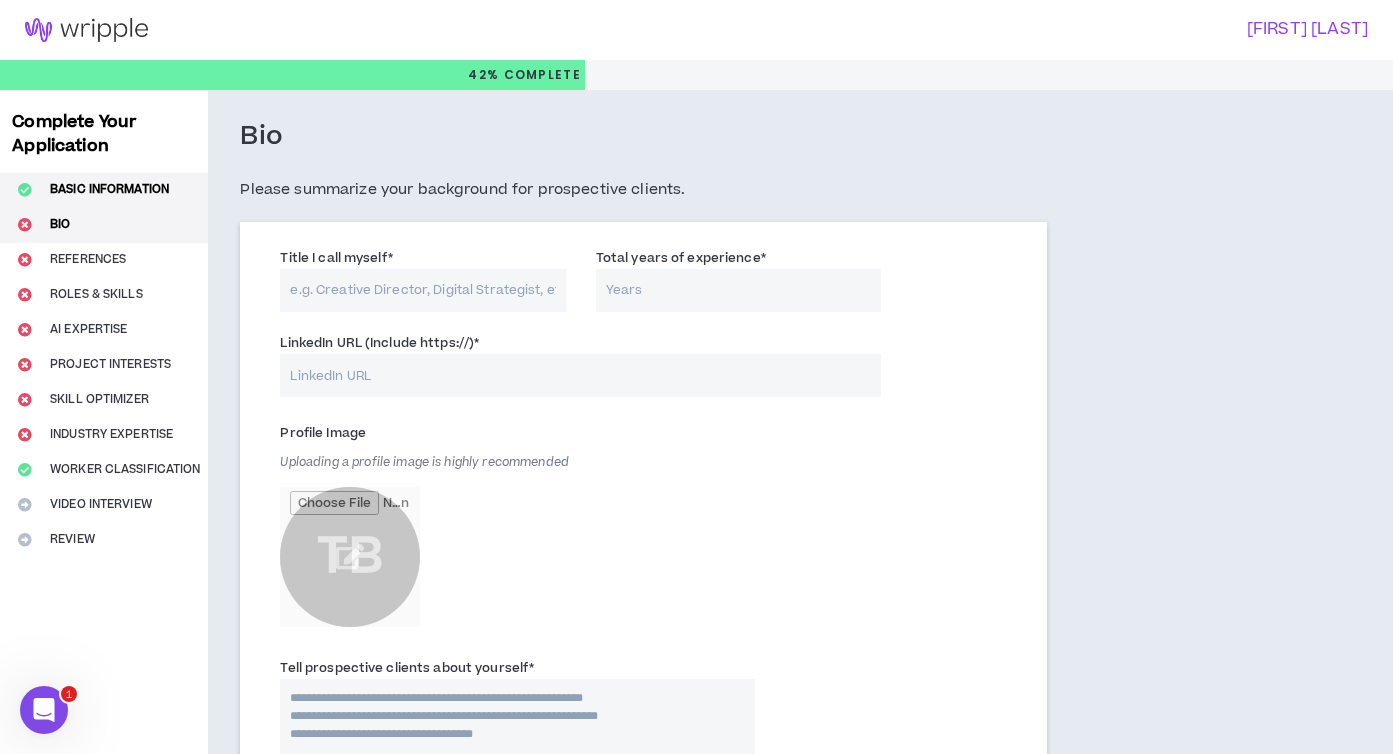 click on "Basic Information" at bounding box center [104, 190] 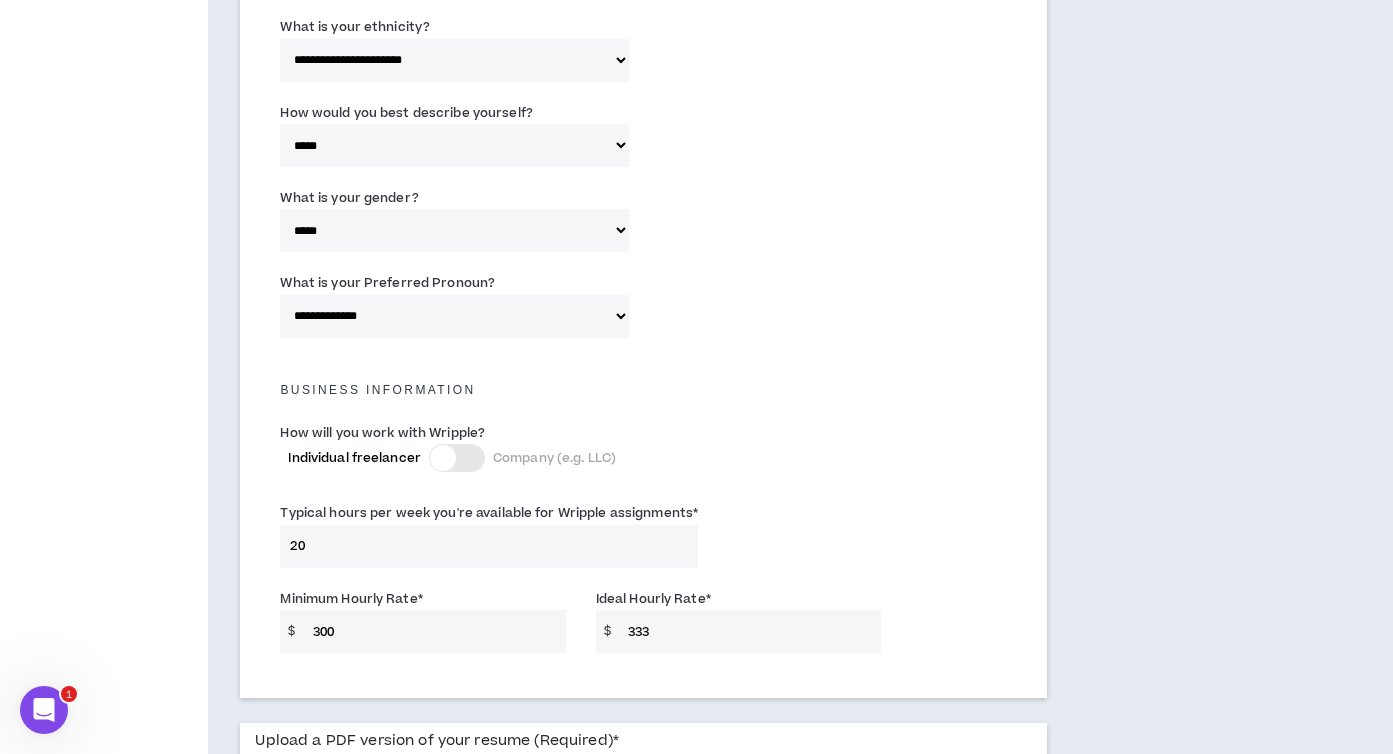 scroll, scrollTop: 1092, scrollLeft: 0, axis: vertical 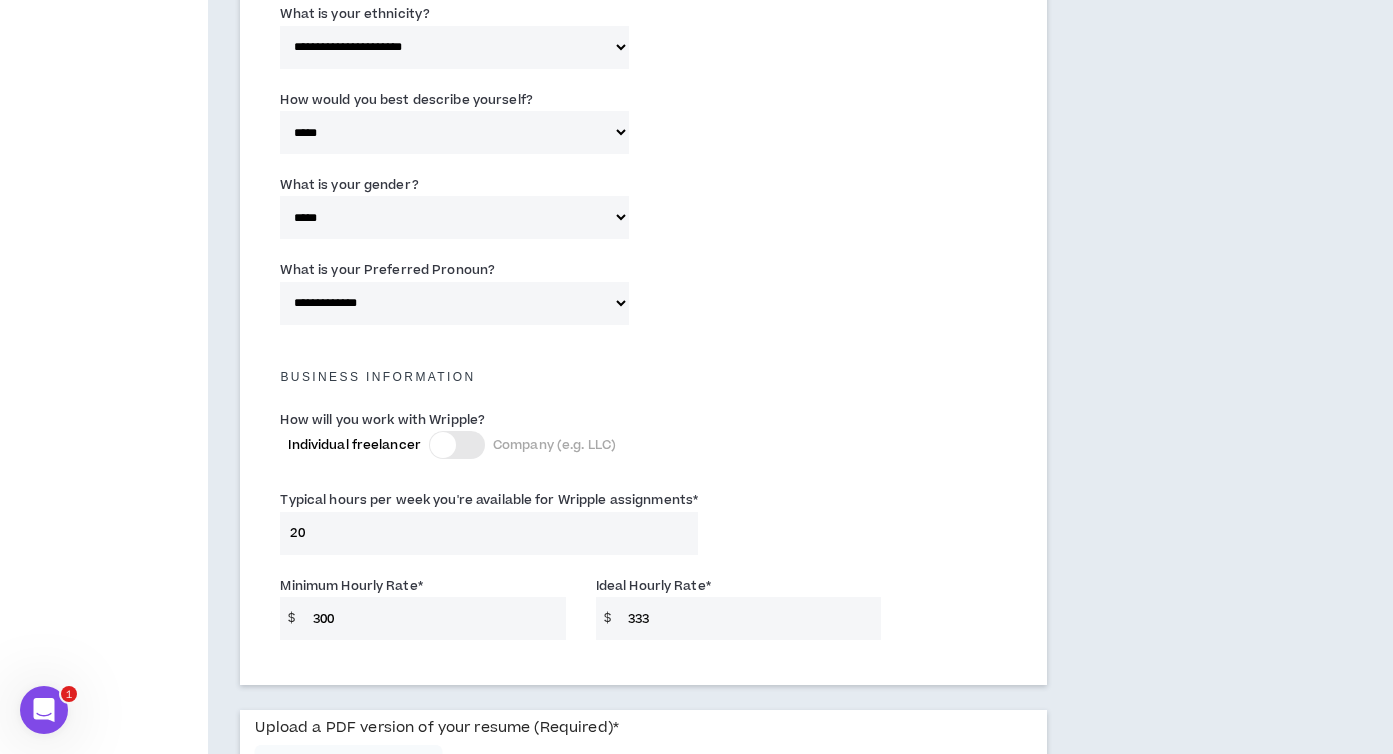 click at bounding box center [457, 445] 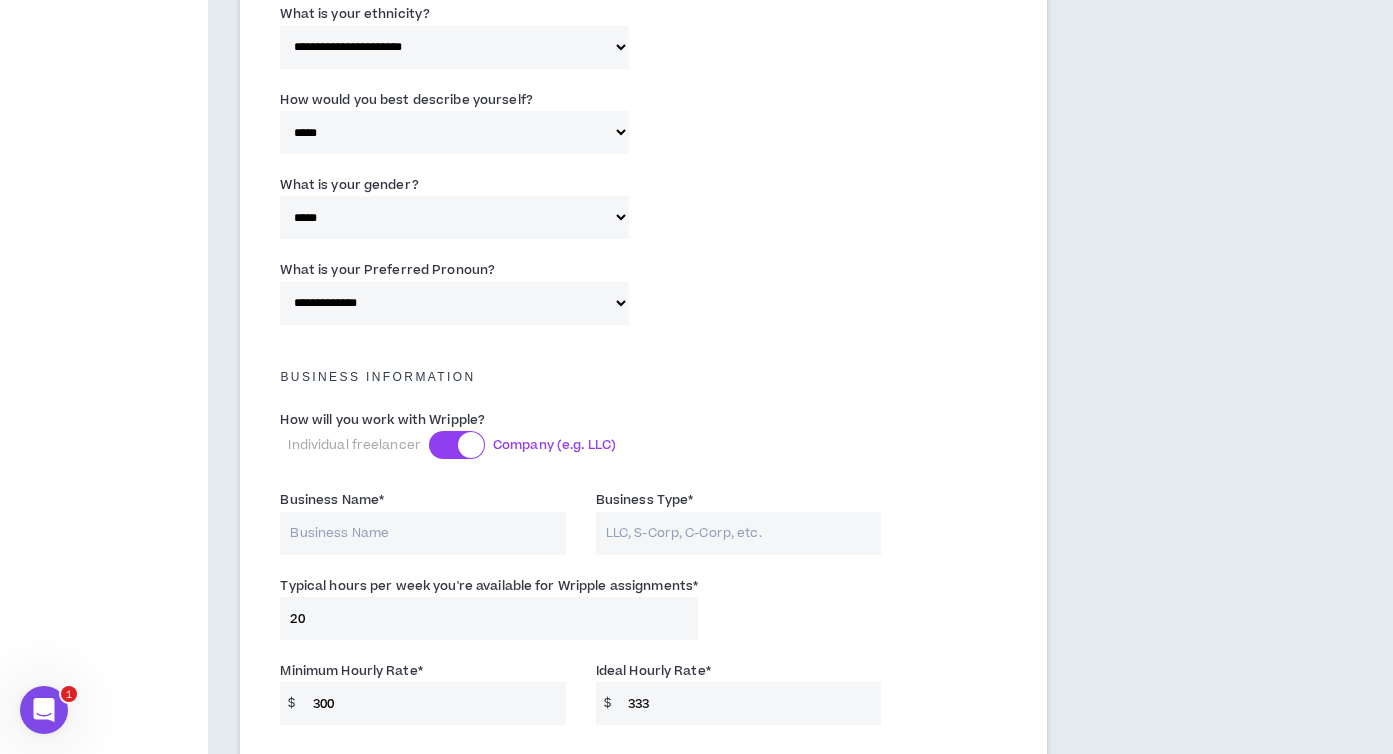 scroll, scrollTop: 1167, scrollLeft: 0, axis: vertical 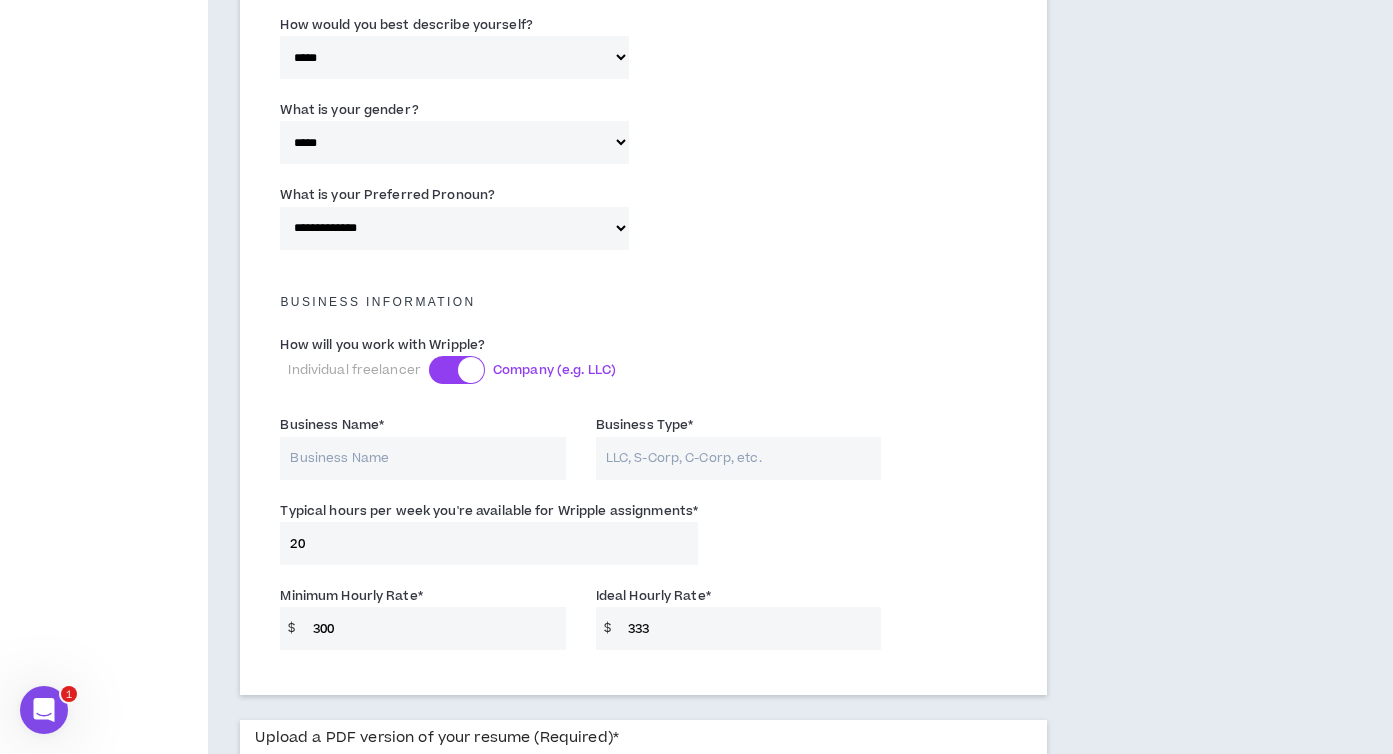 click on "Business Name  *" at bounding box center [422, 458] 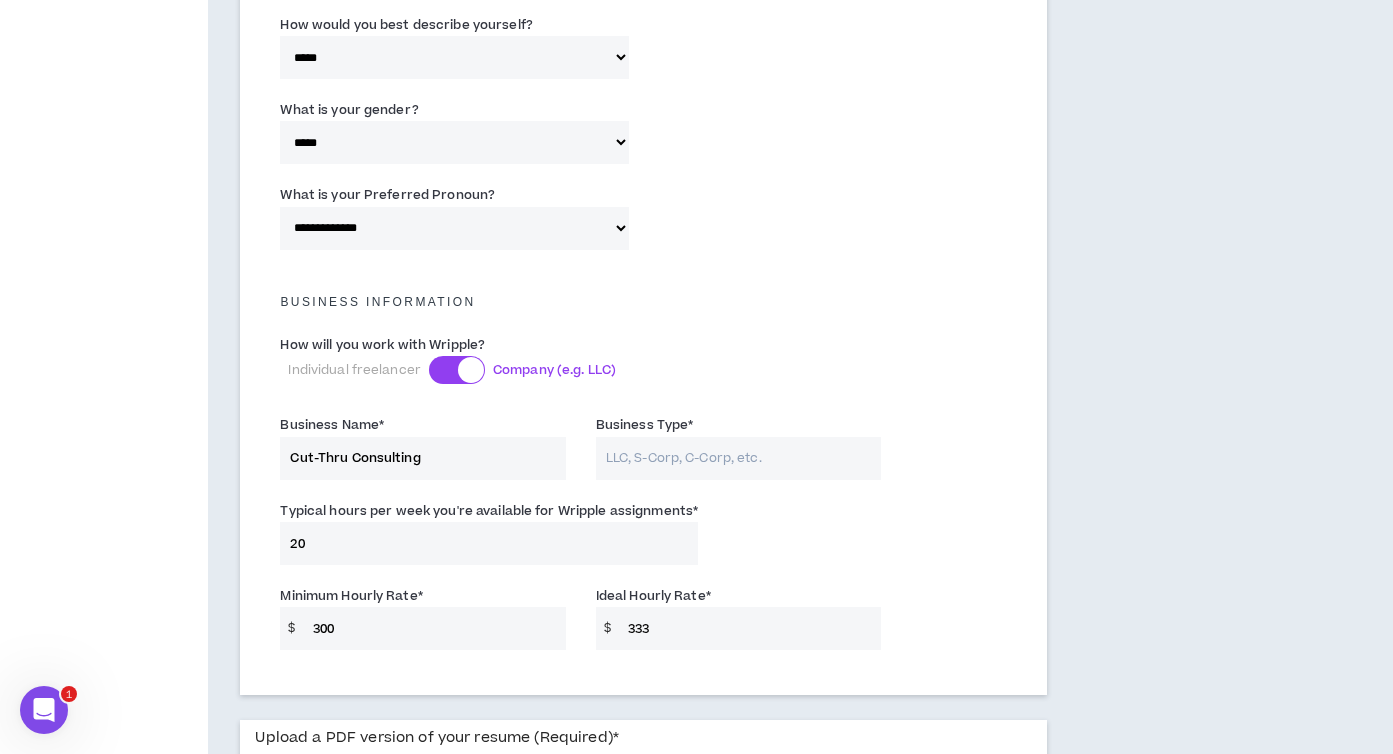 type on "Cut-Thru Consulting" 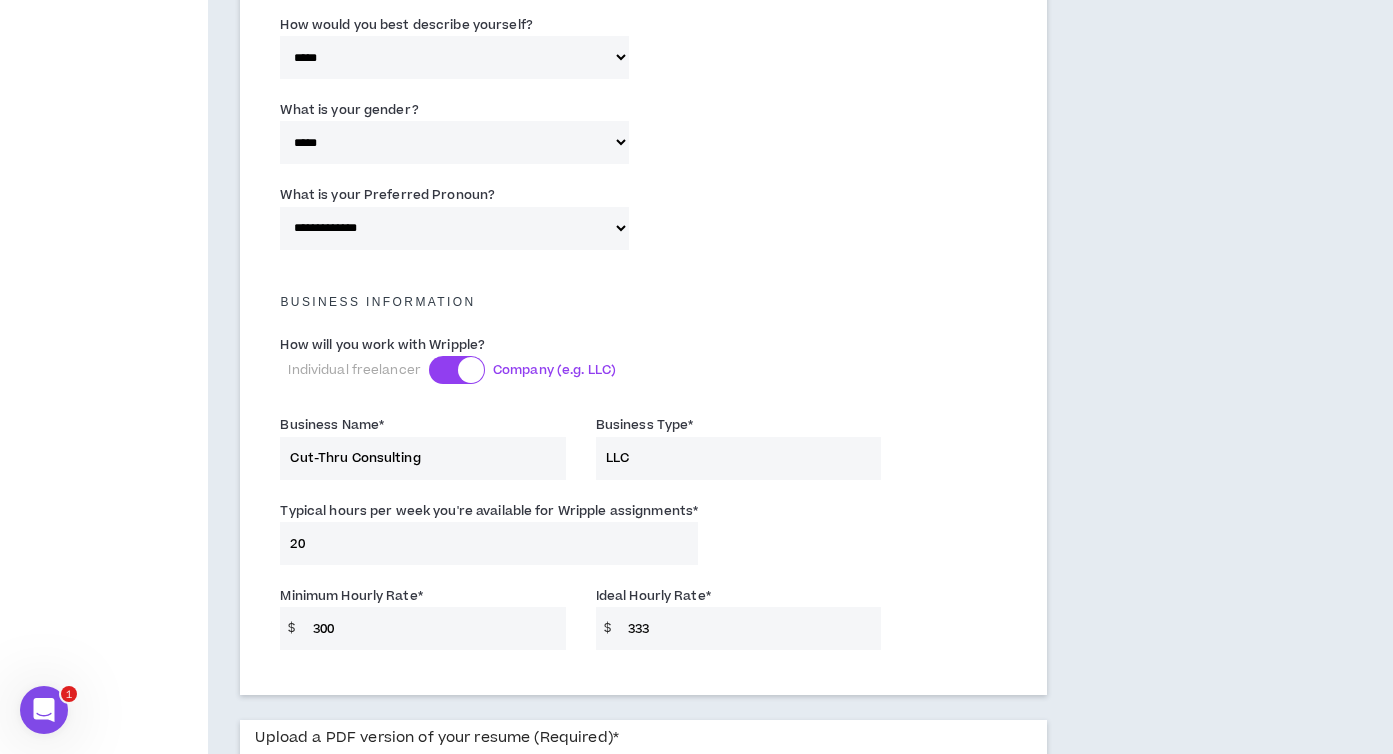scroll, scrollTop: 1542, scrollLeft: 0, axis: vertical 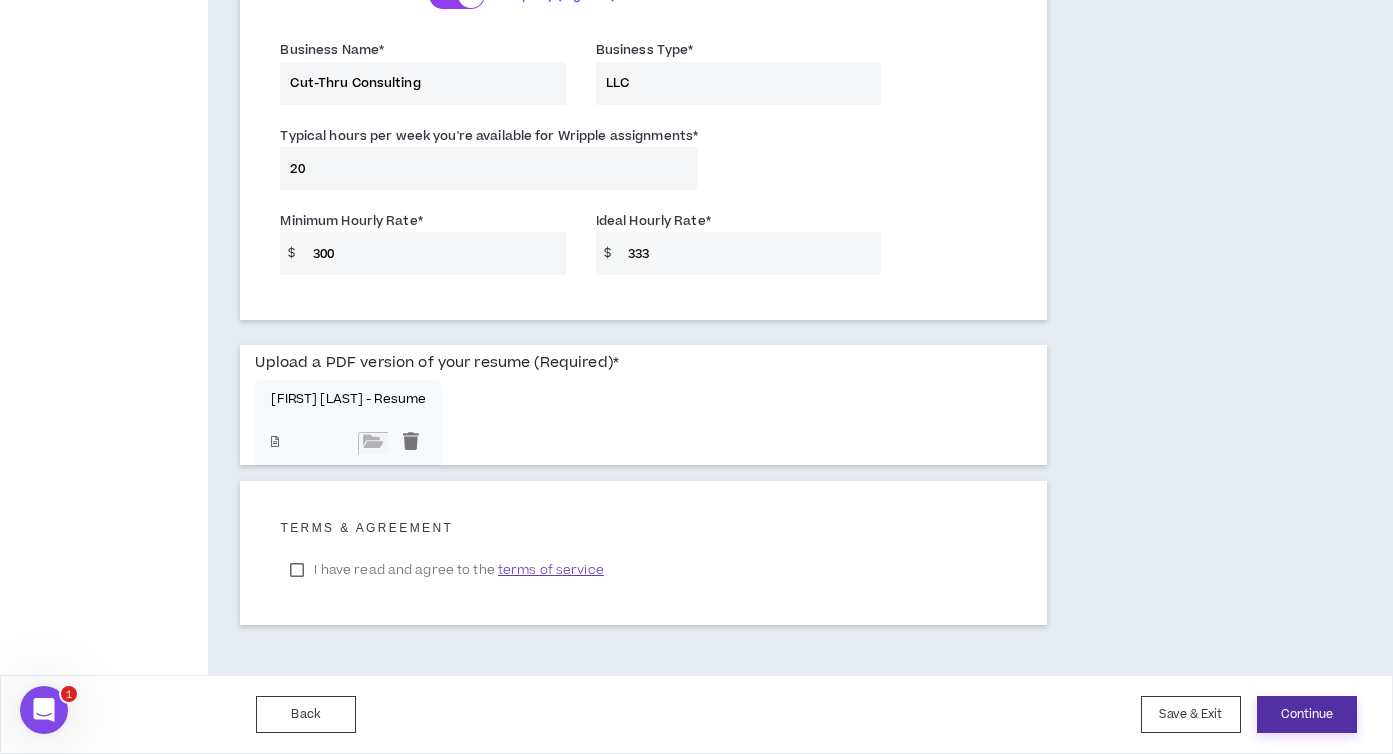 type on "LLC" 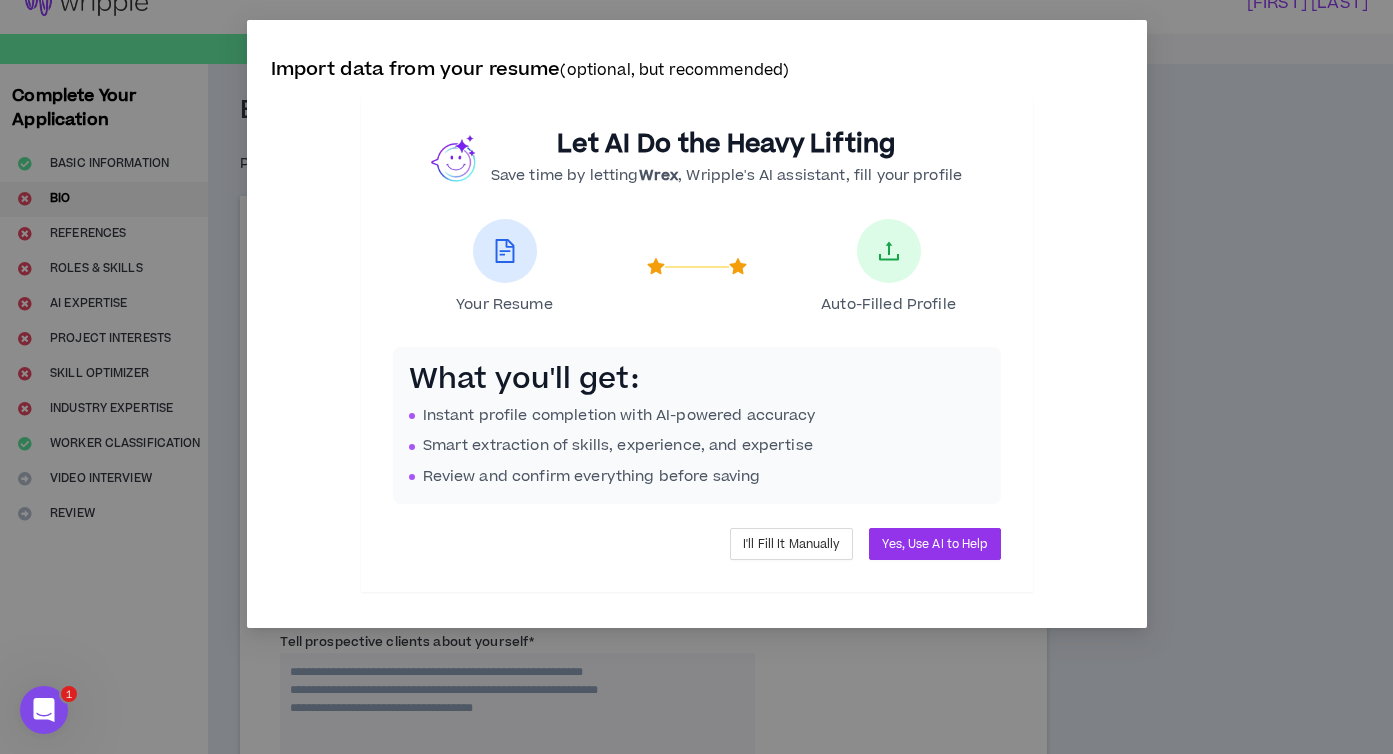 scroll, scrollTop: 0, scrollLeft: 0, axis: both 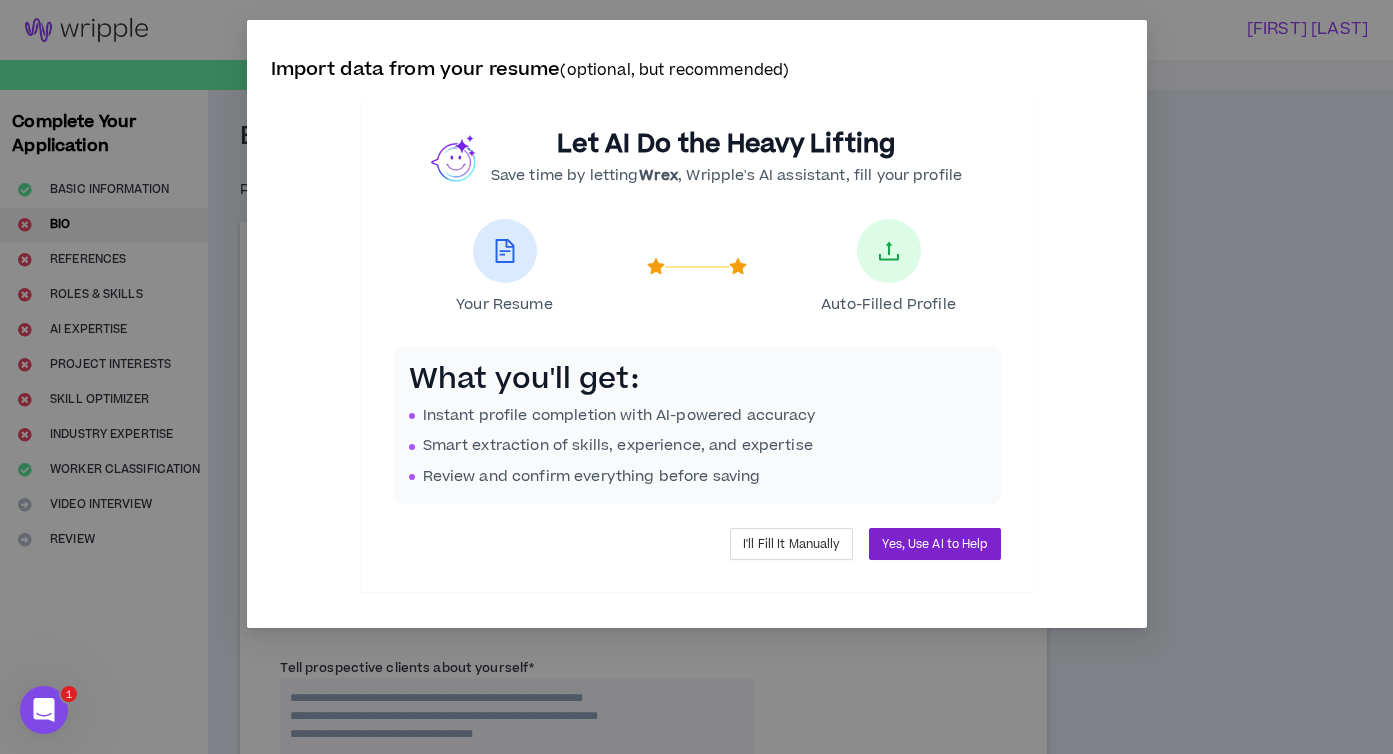 click on "Yes, Use AI to Help" at bounding box center [934, 544] 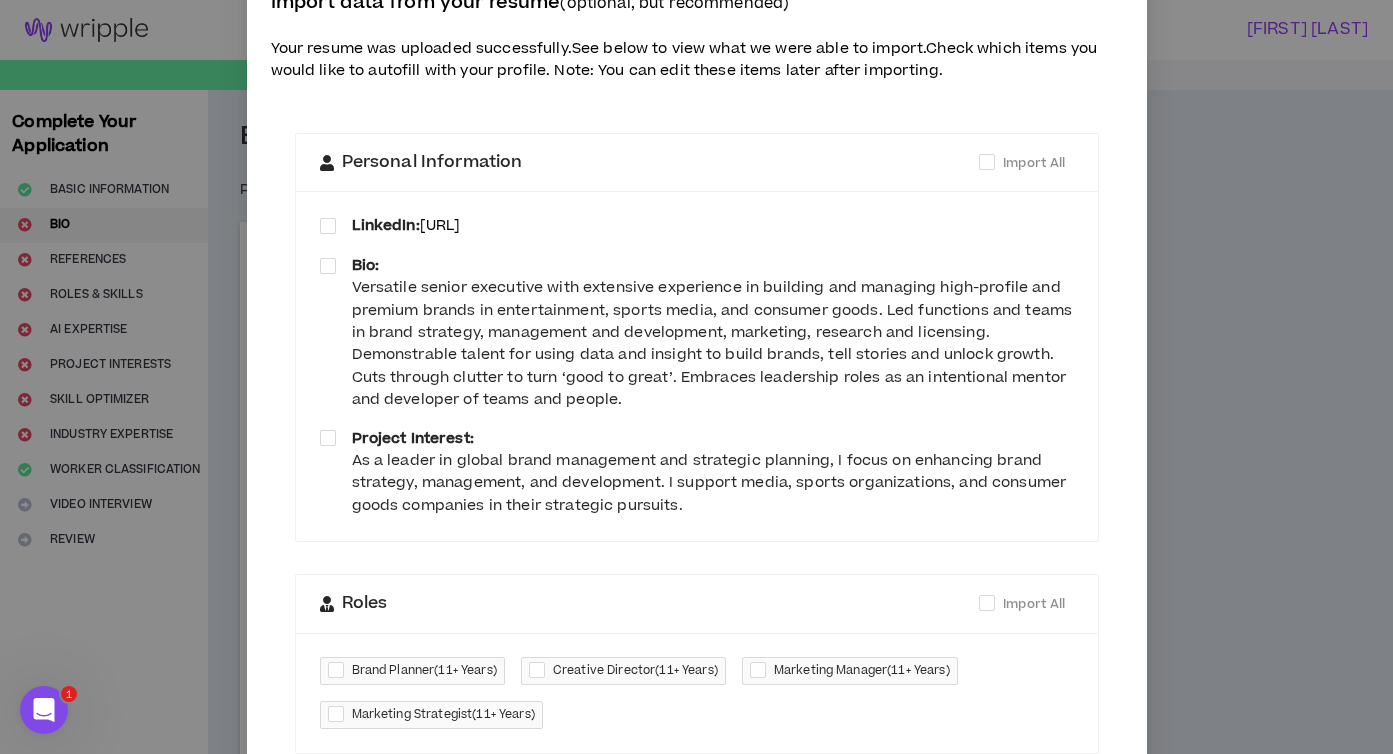 scroll, scrollTop: 73, scrollLeft: 0, axis: vertical 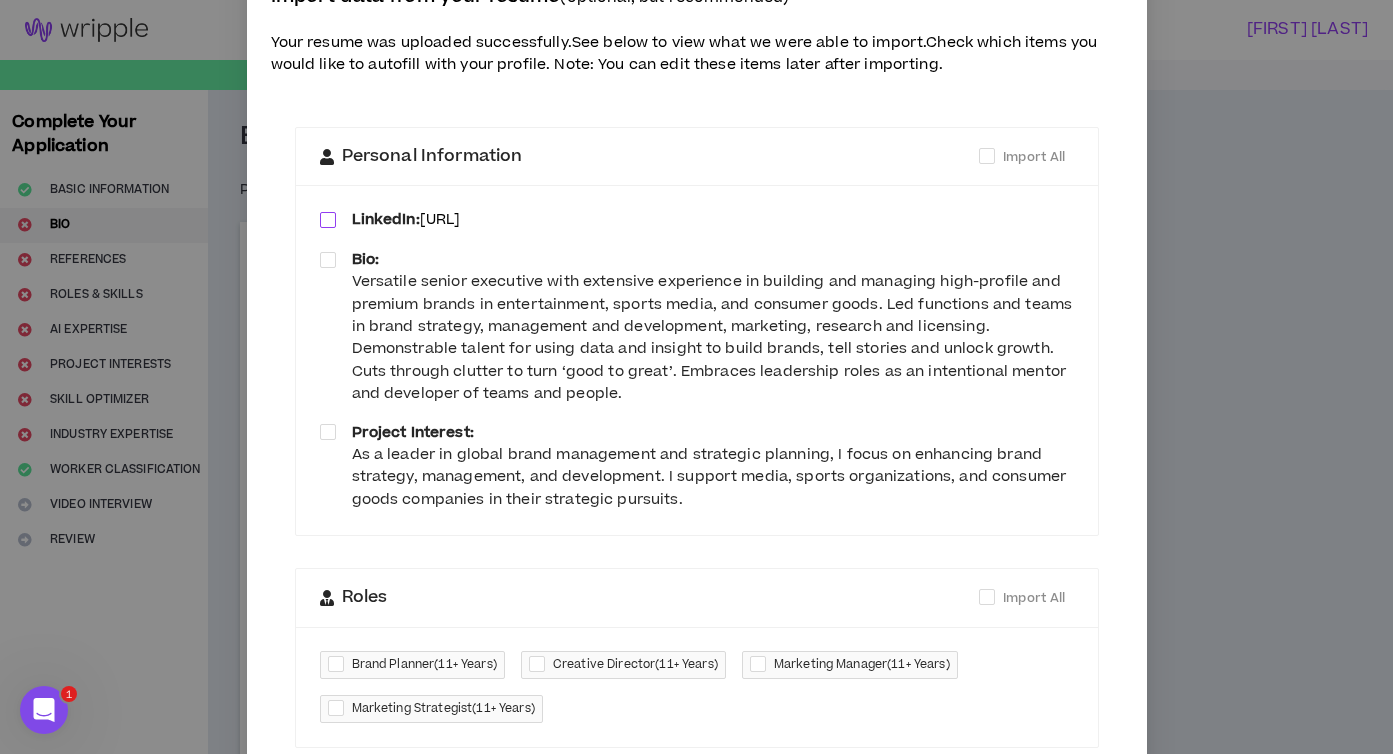 click at bounding box center [328, 220] 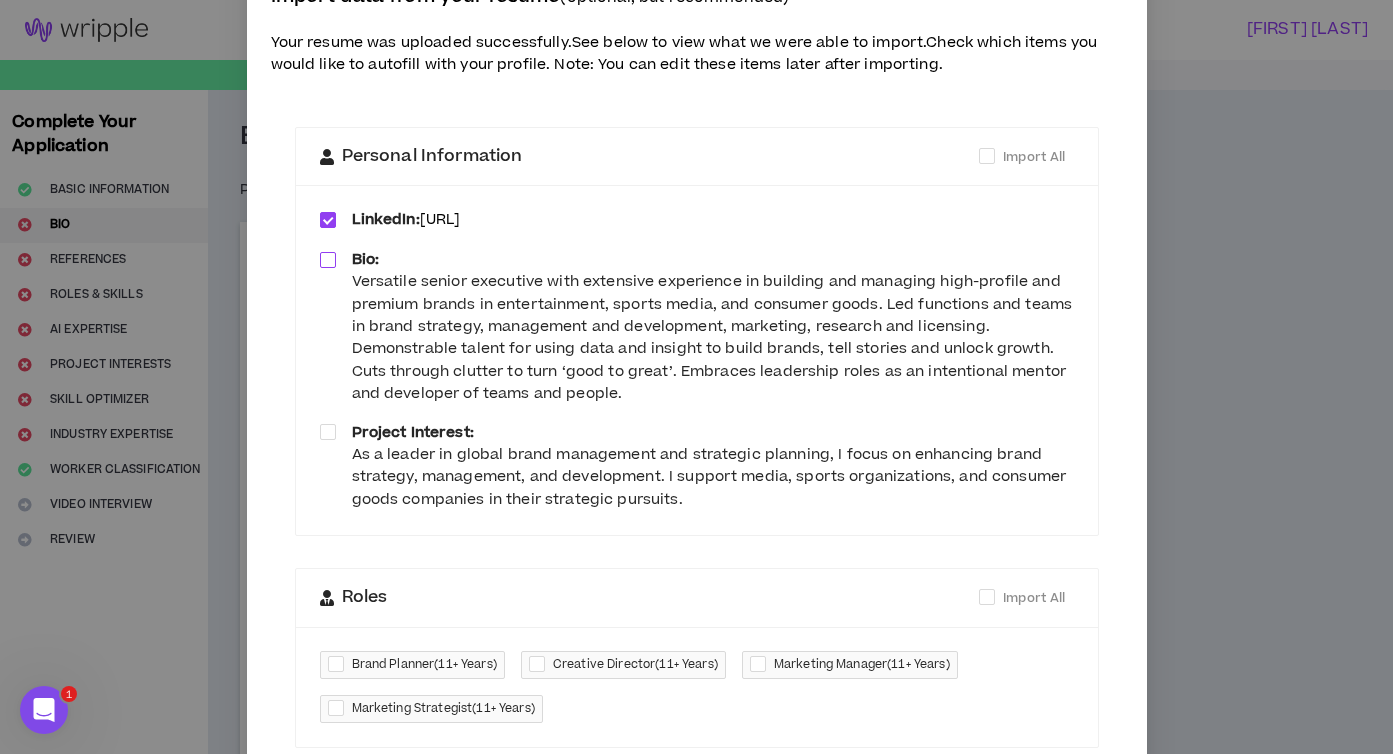 click at bounding box center (328, 260) 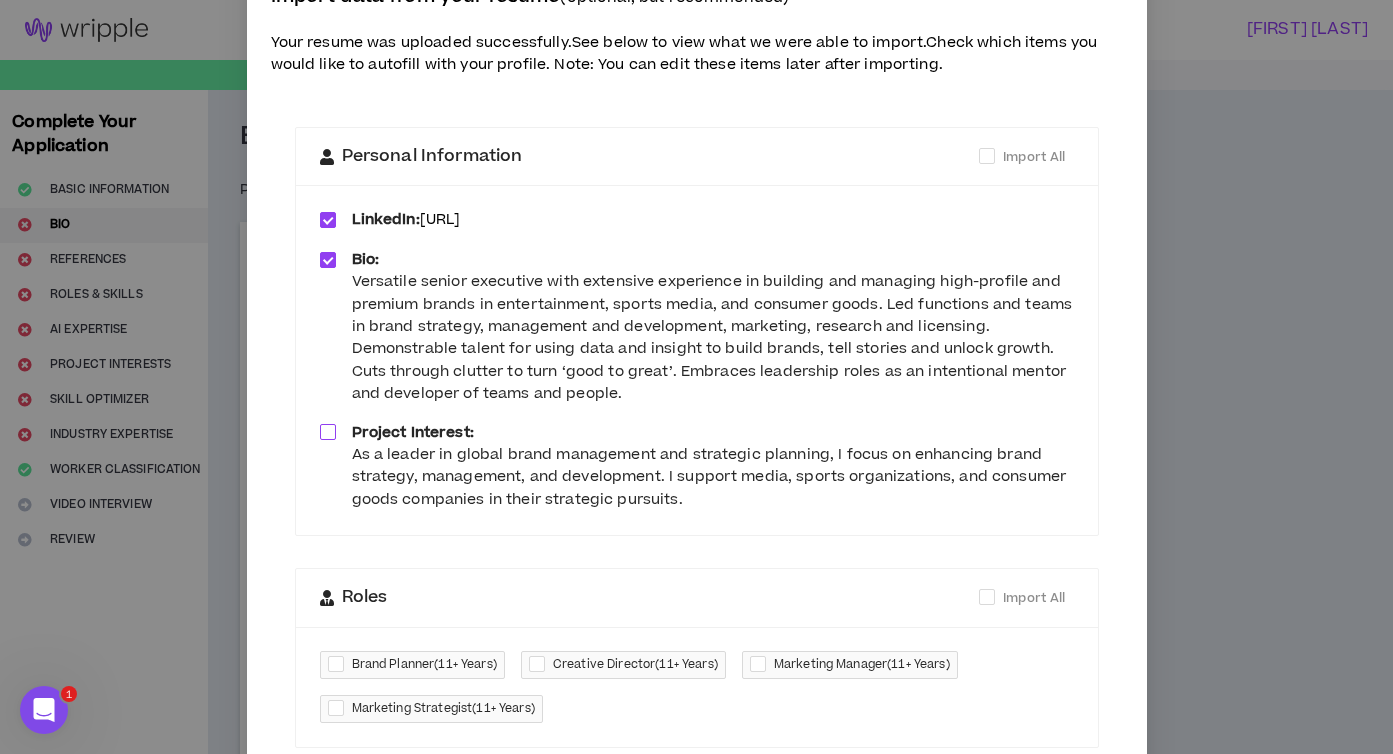click at bounding box center (328, 433) 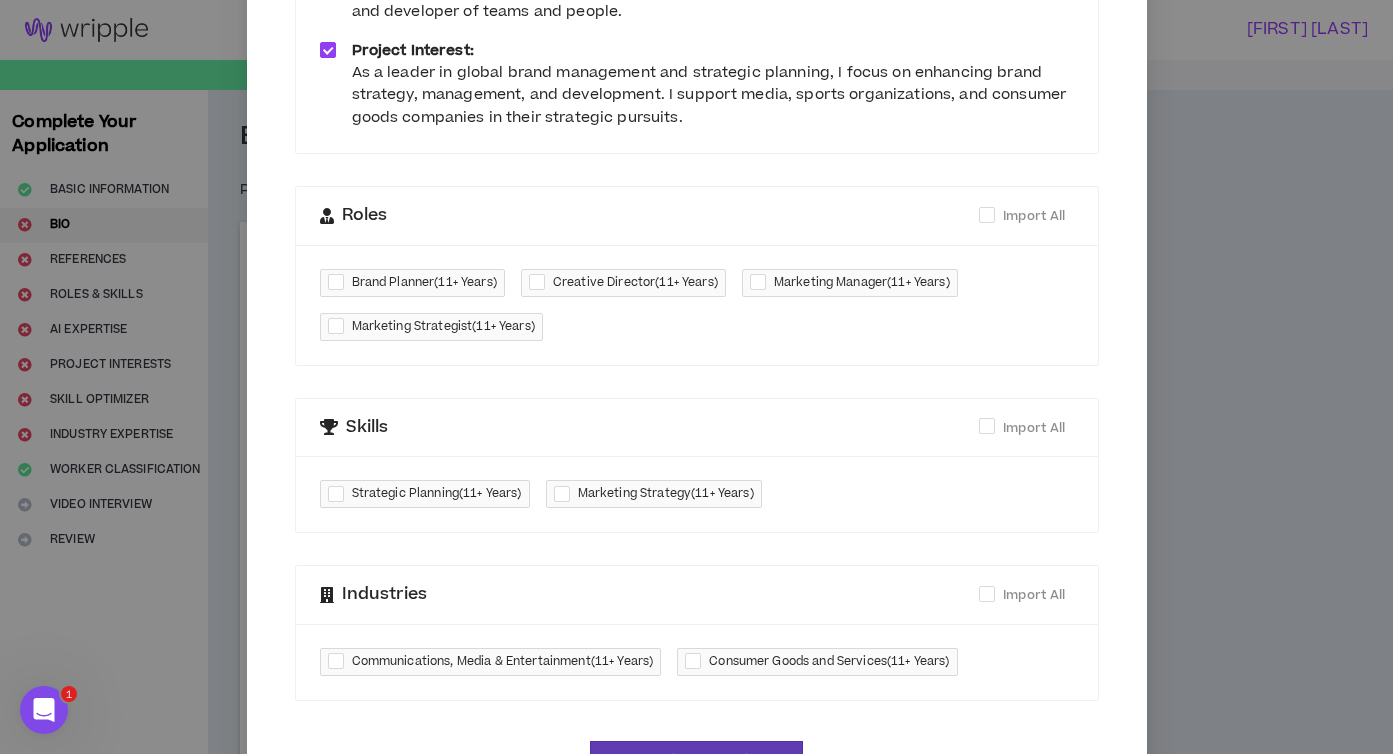 scroll, scrollTop: 539, scrollLeft: 0, axis: vertical 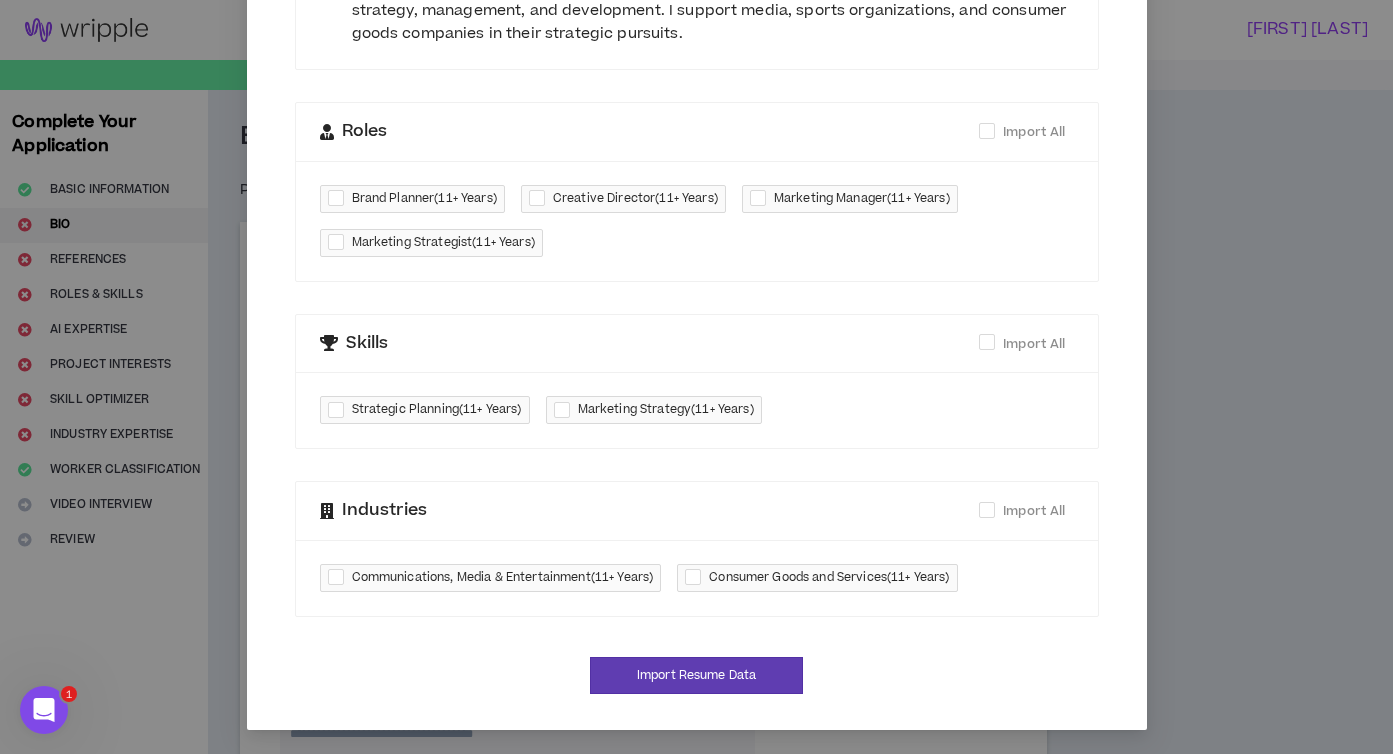 click at bounding box center [340, 242] 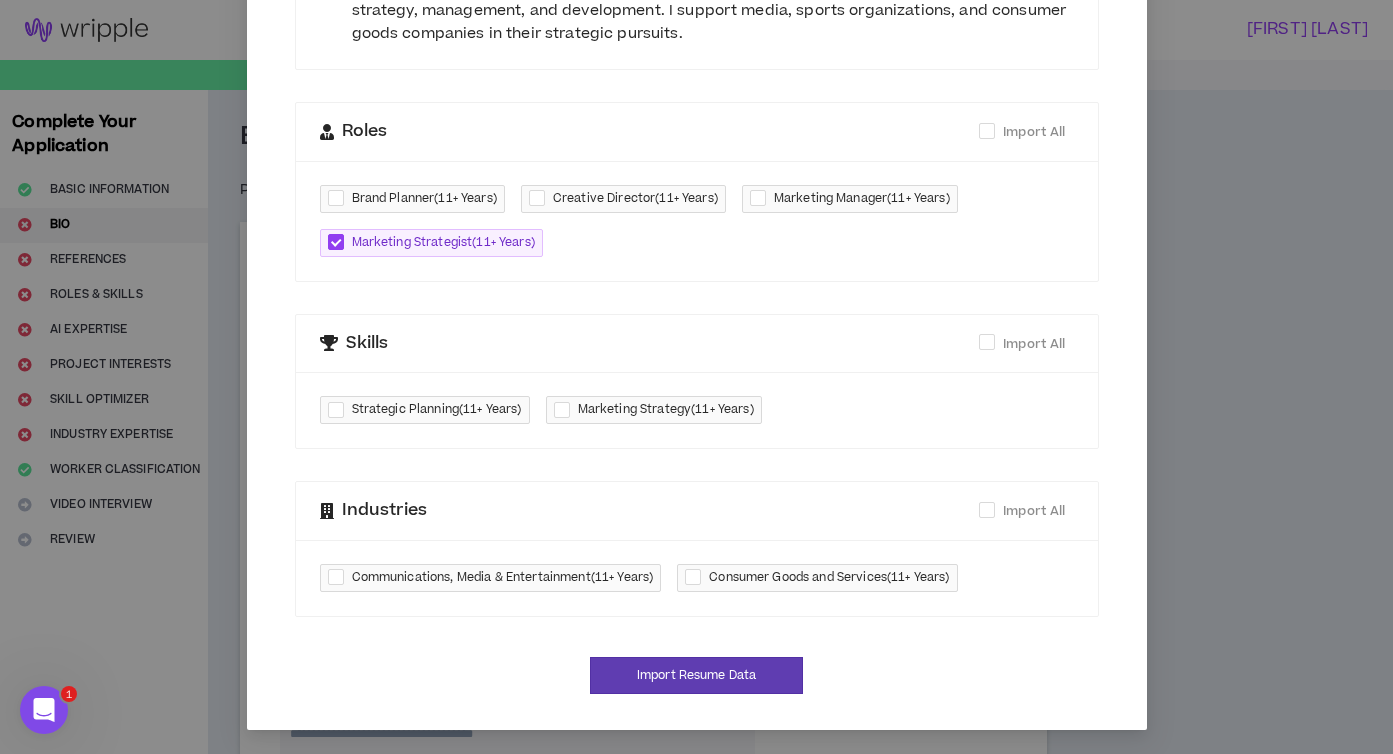 click at bounding box center [340, 198] 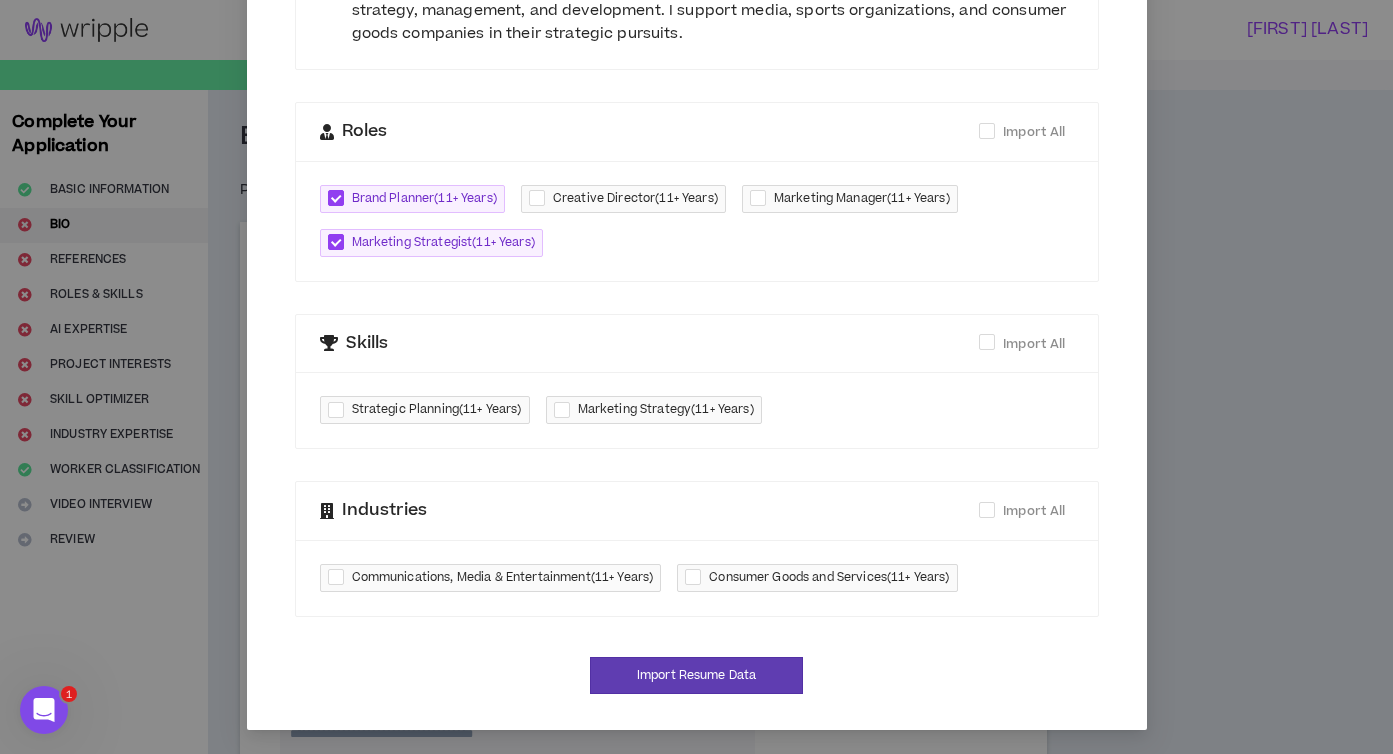 click at bounding box center [340, 410] 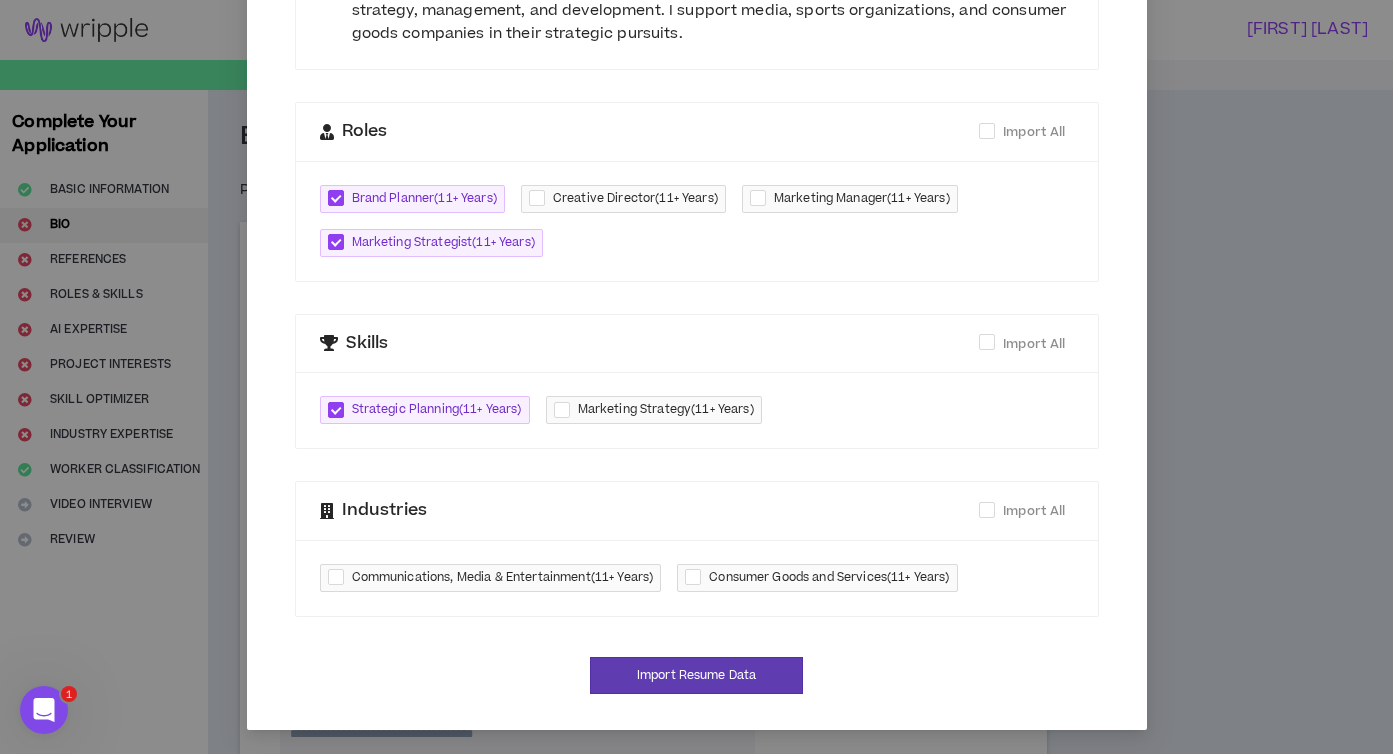 click at bounding box center (566, 410) 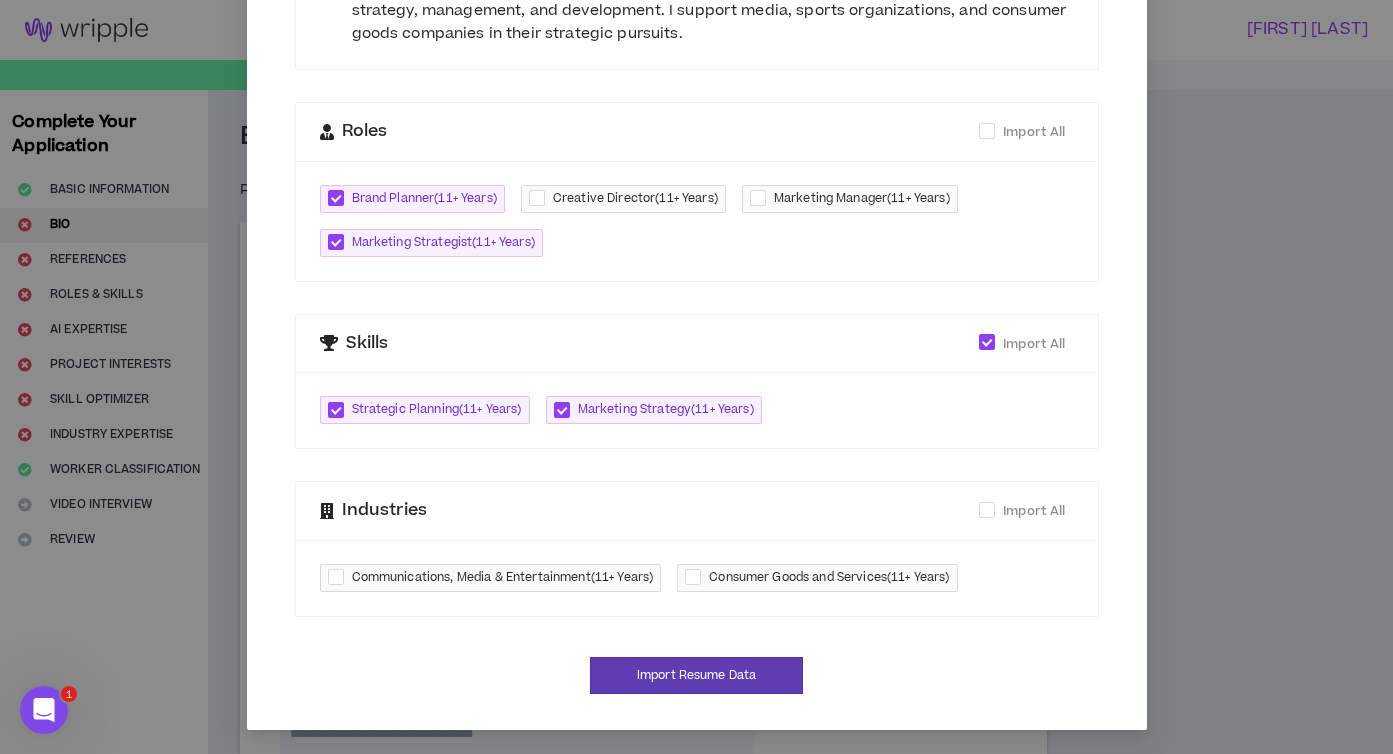 click at bounding box center (697, 577) 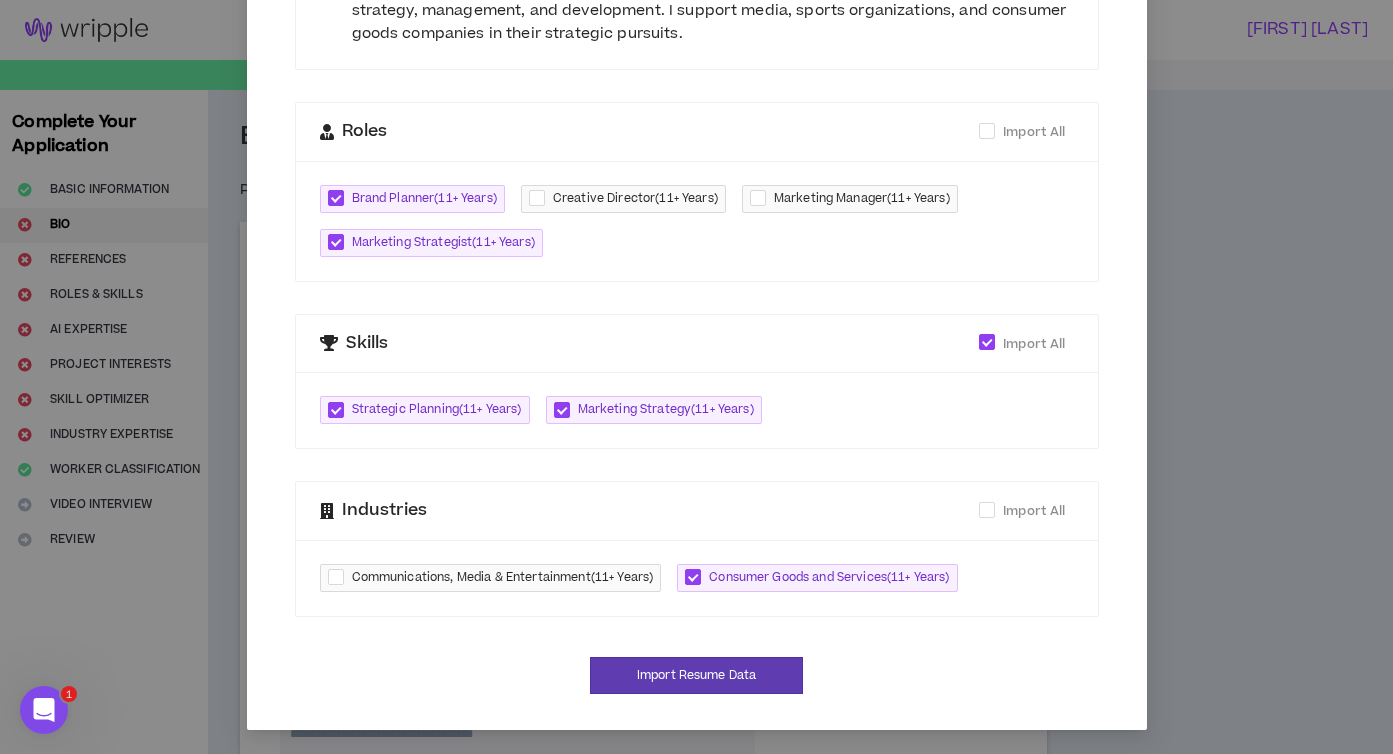 click at bounding box center (340, 577) 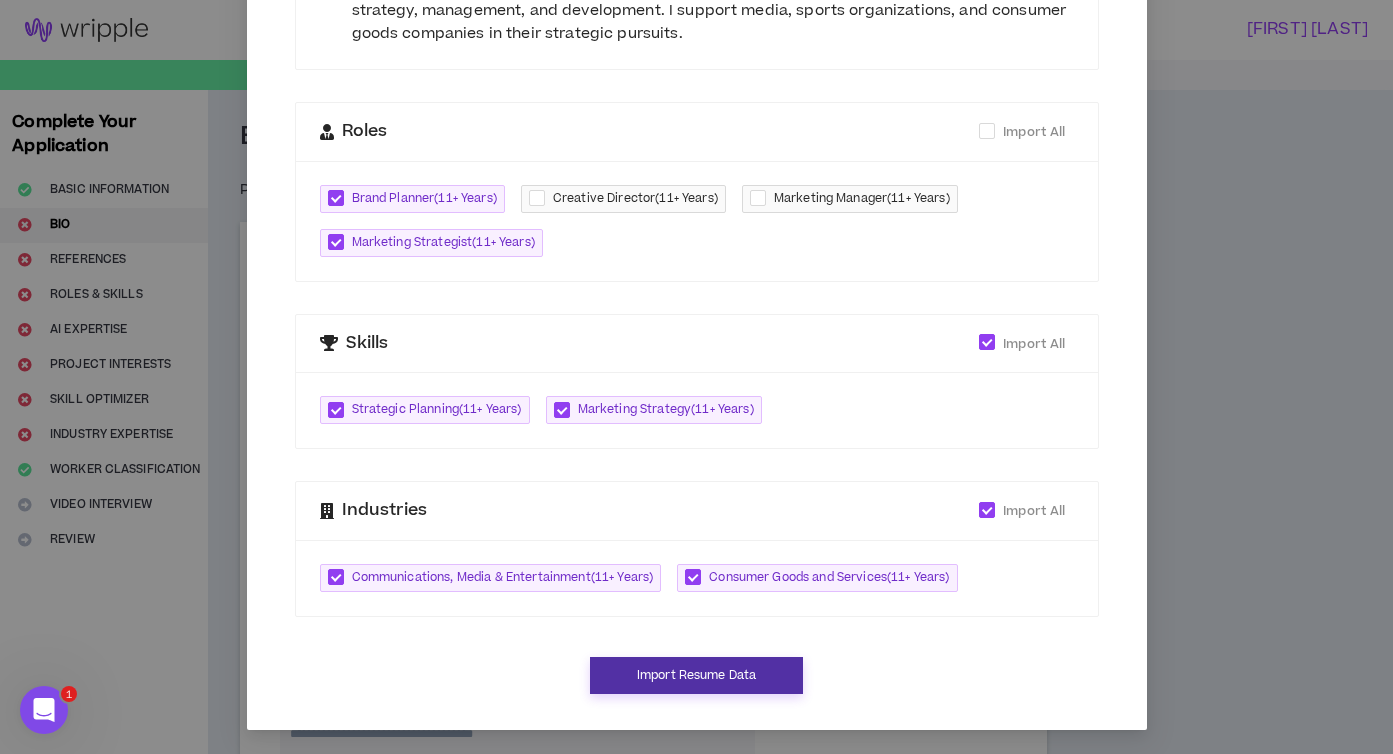 click on "Import Resume Data" at bounding box center [696, 675] 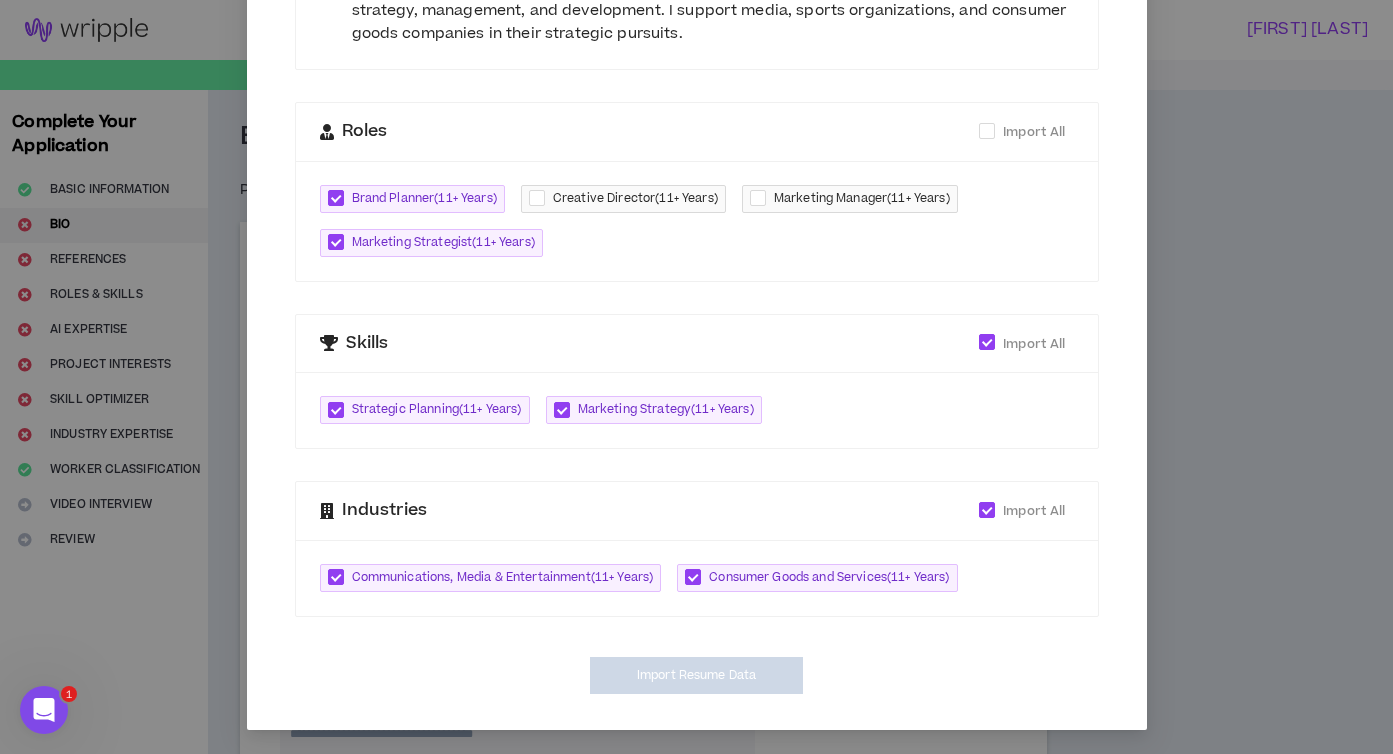 type on "[URL]" 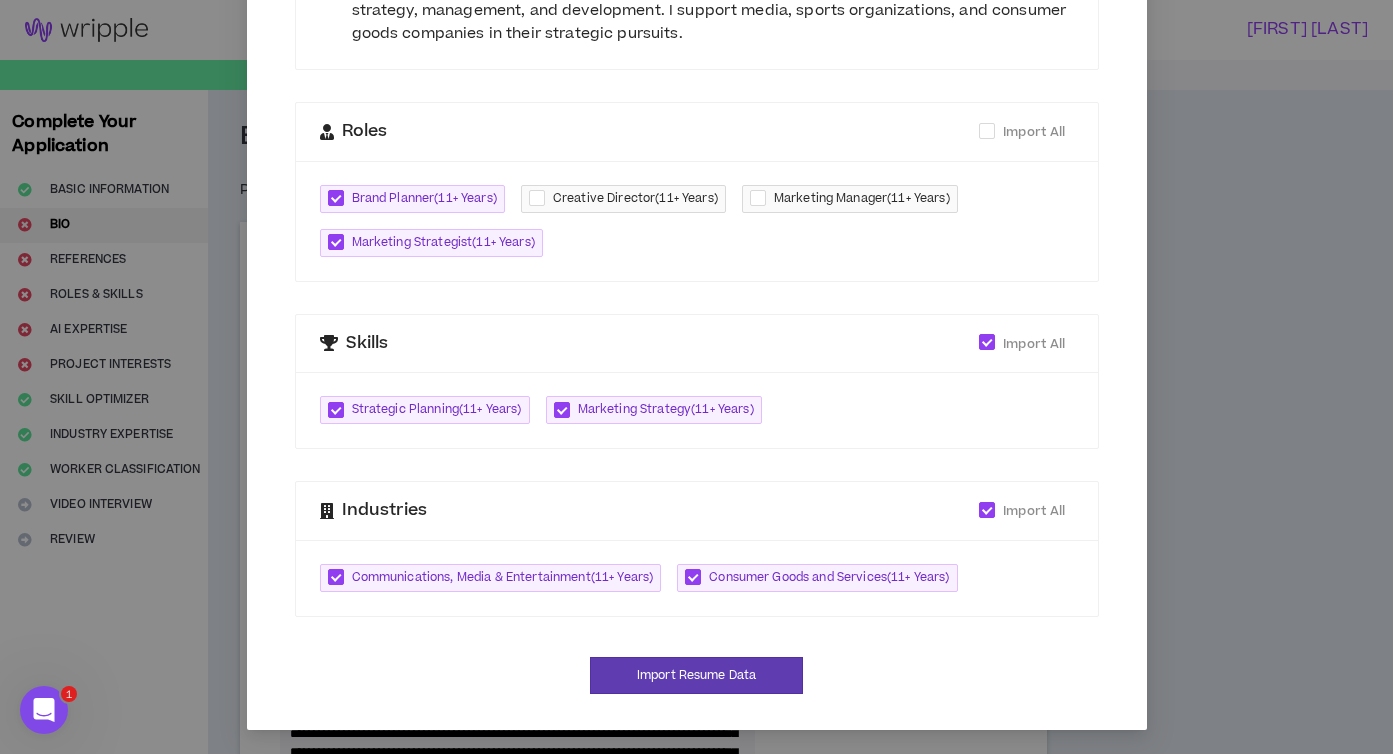 scroll, scrollTop: 519, scrollLeft: 0, axis: vertical 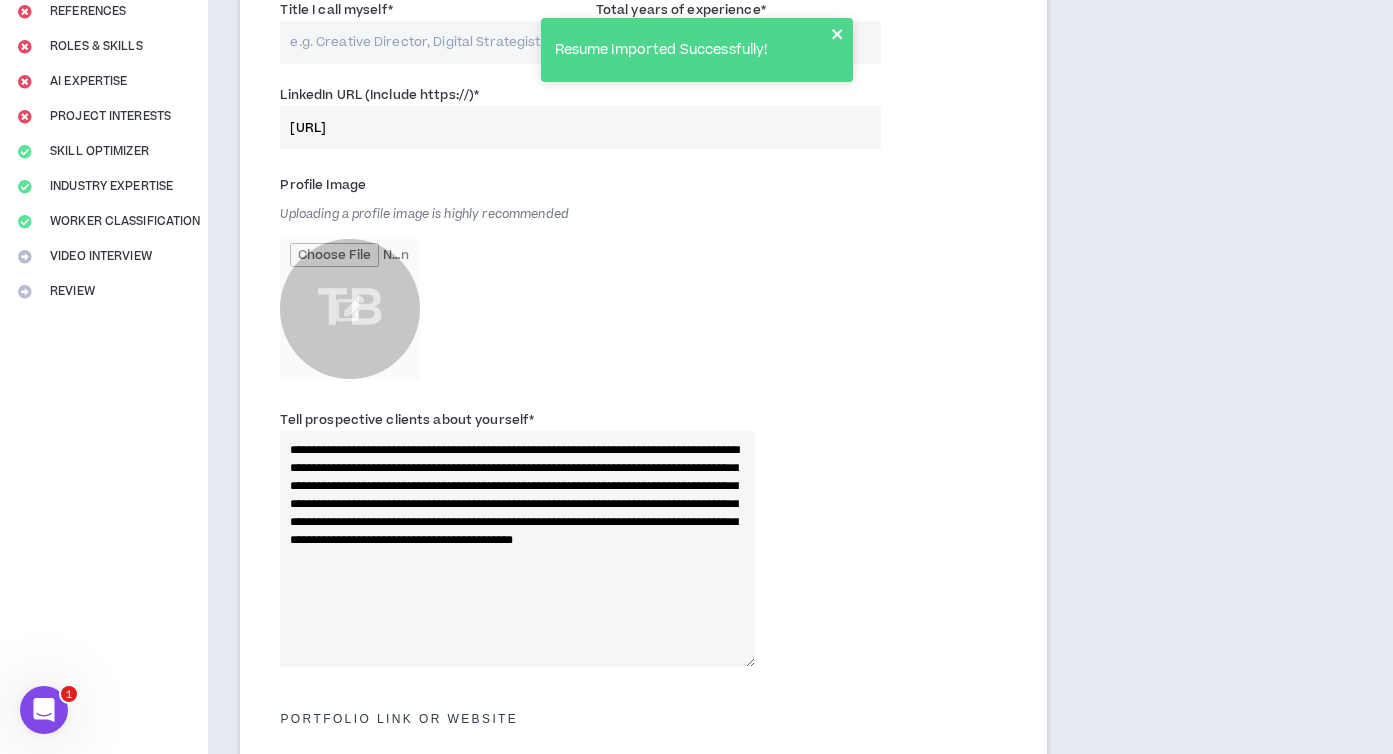 click 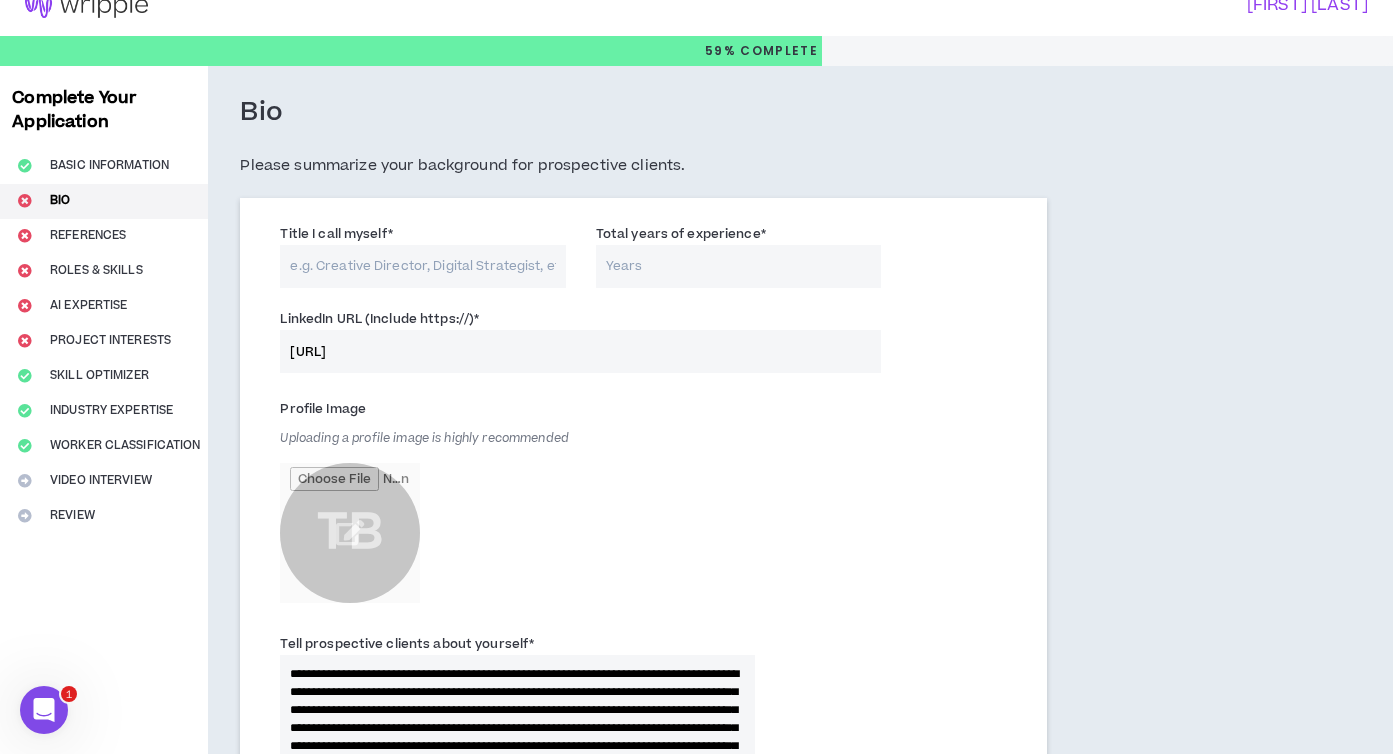 scroll, scrollTop: 0, scrollLeft: 0, axis: both 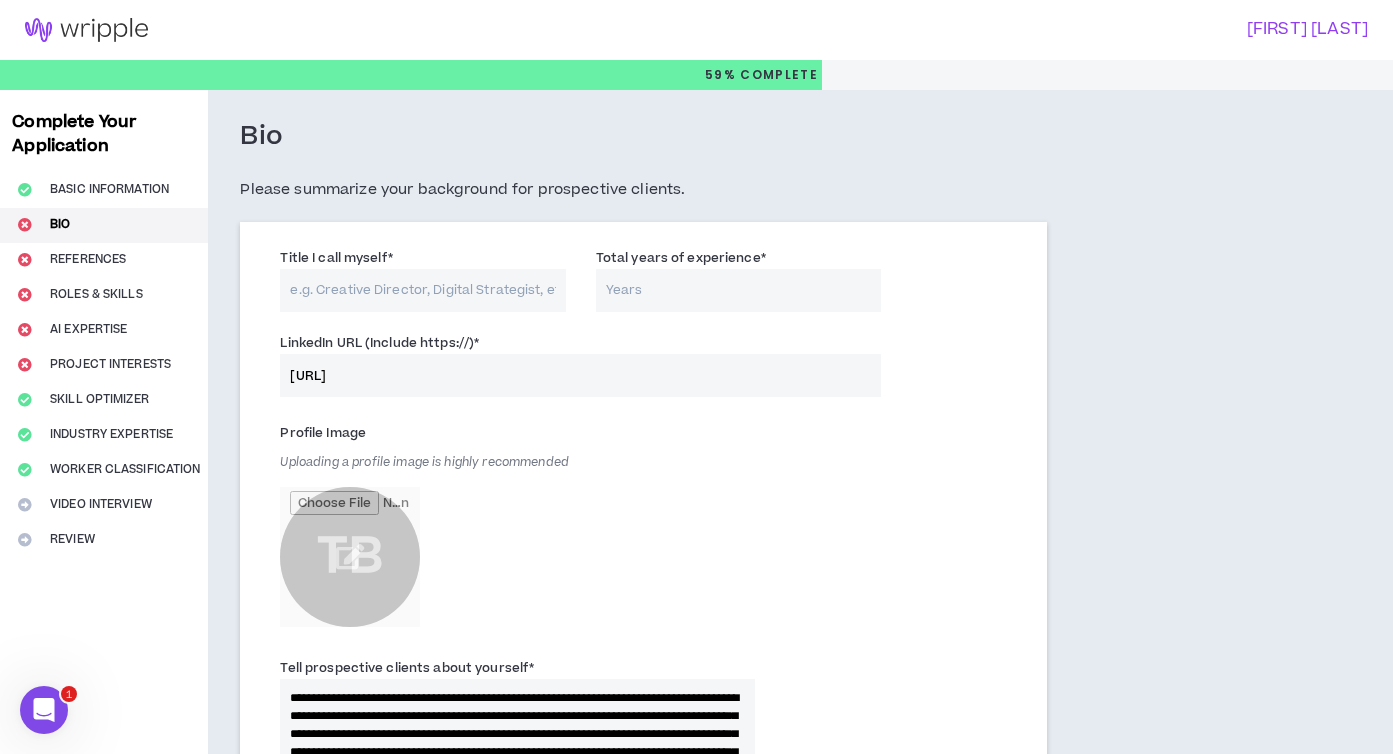 click on "Total years of experience  *" at bounding box center (738, 290) 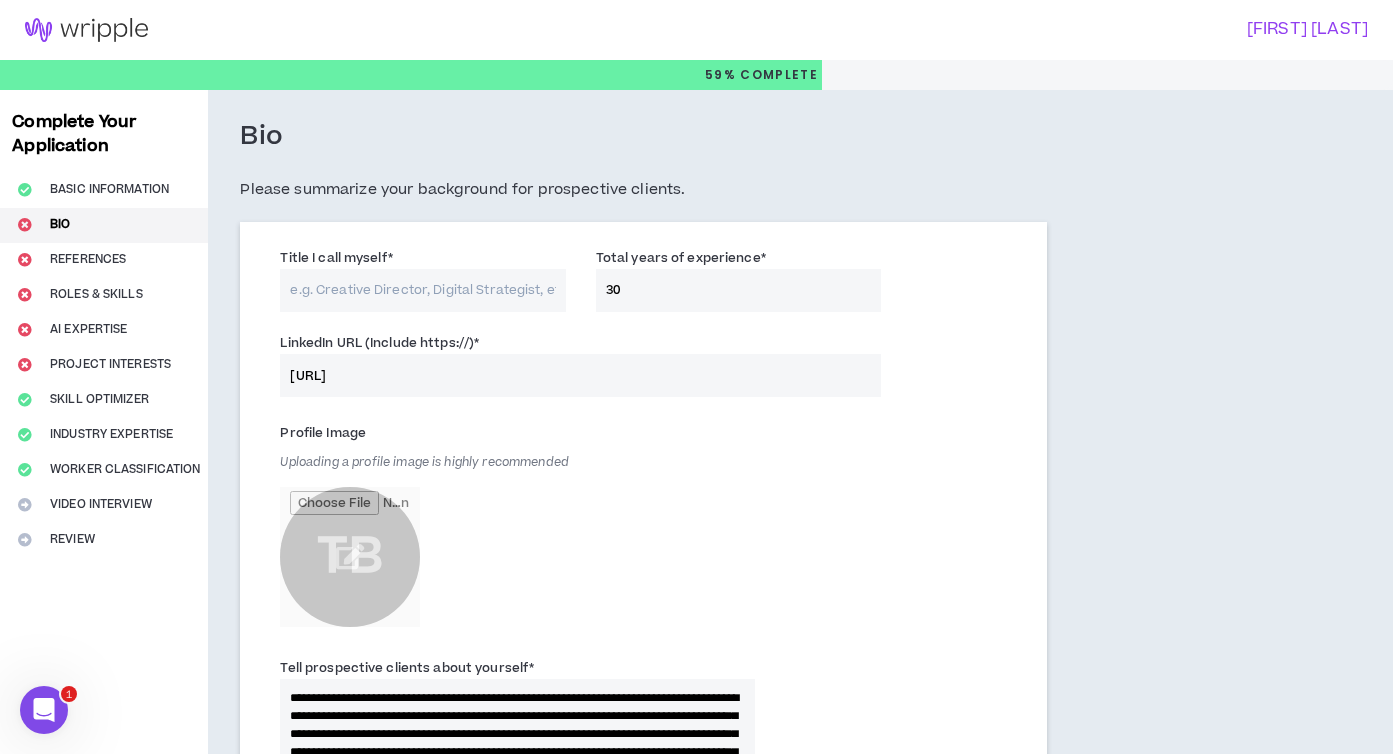 click on "30" at bounding box center (738, 290) 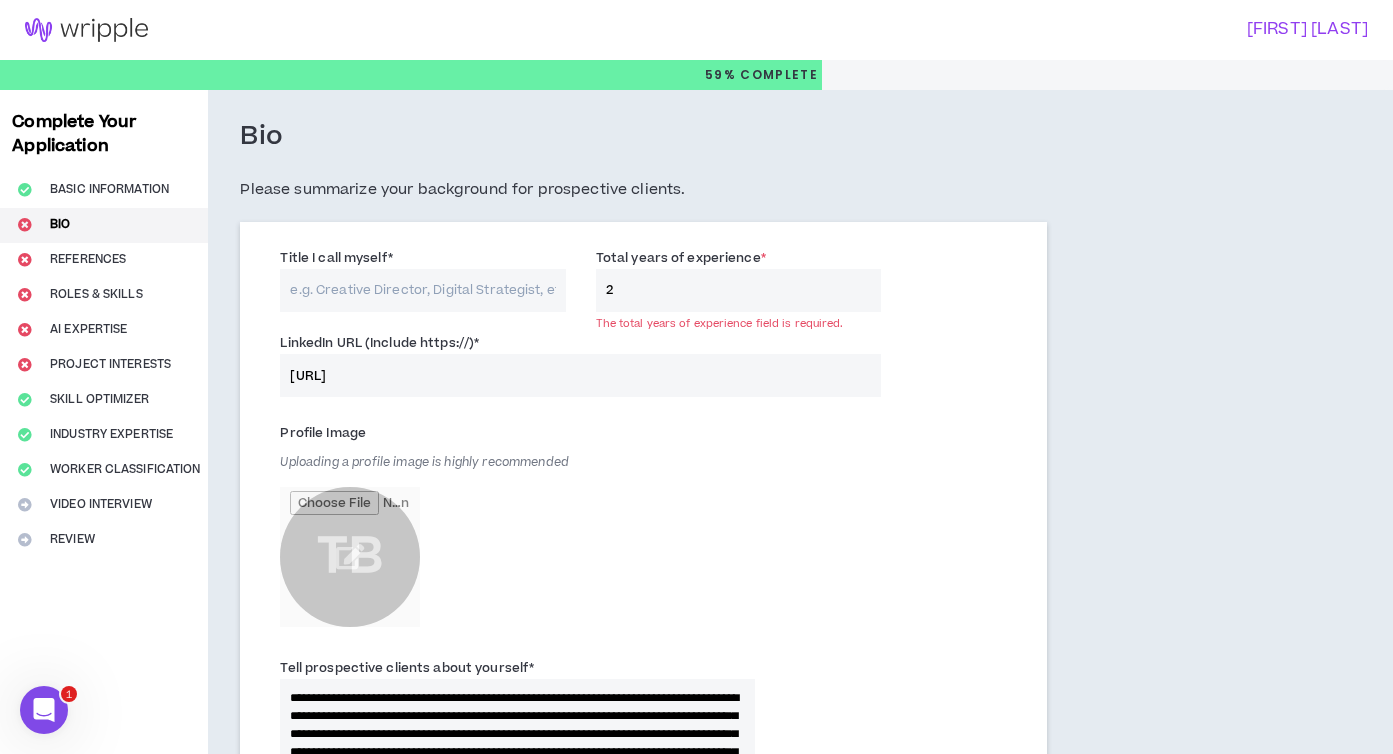 type on "25" 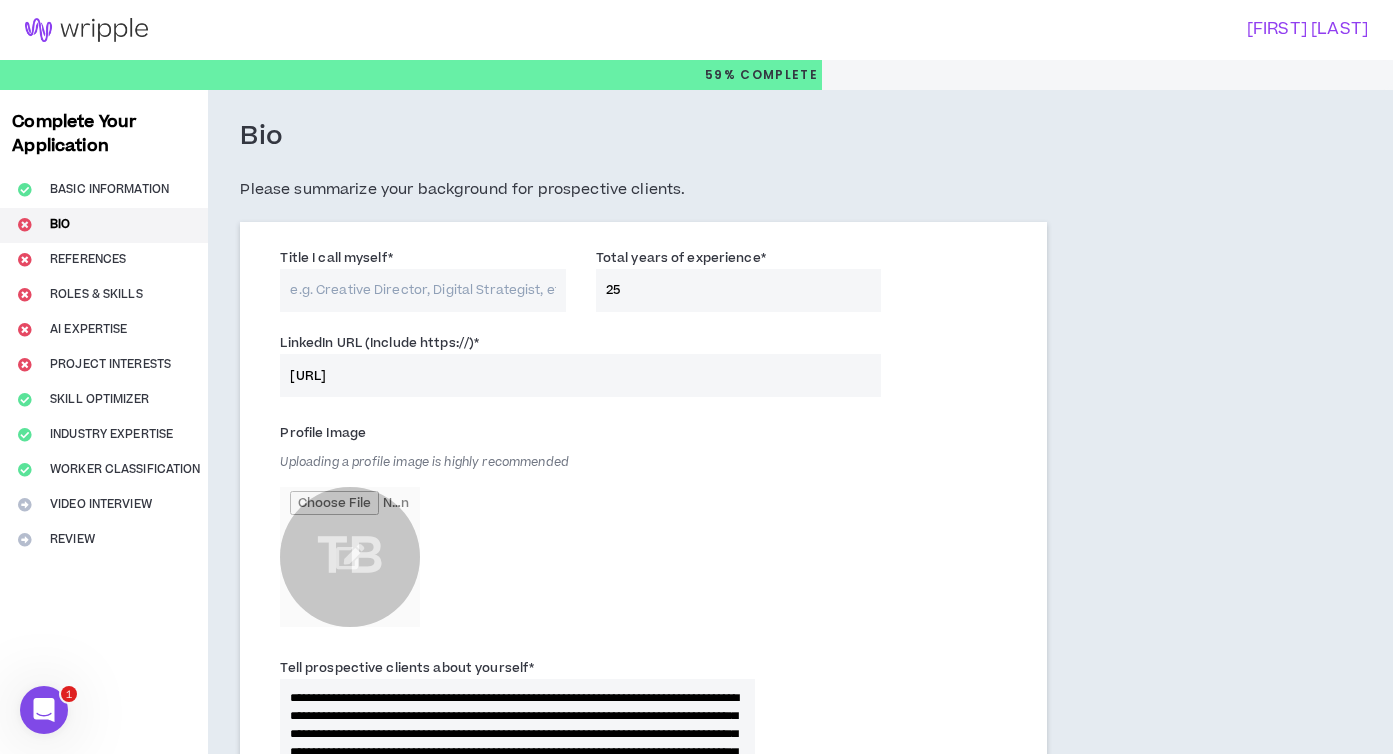 type on "2" 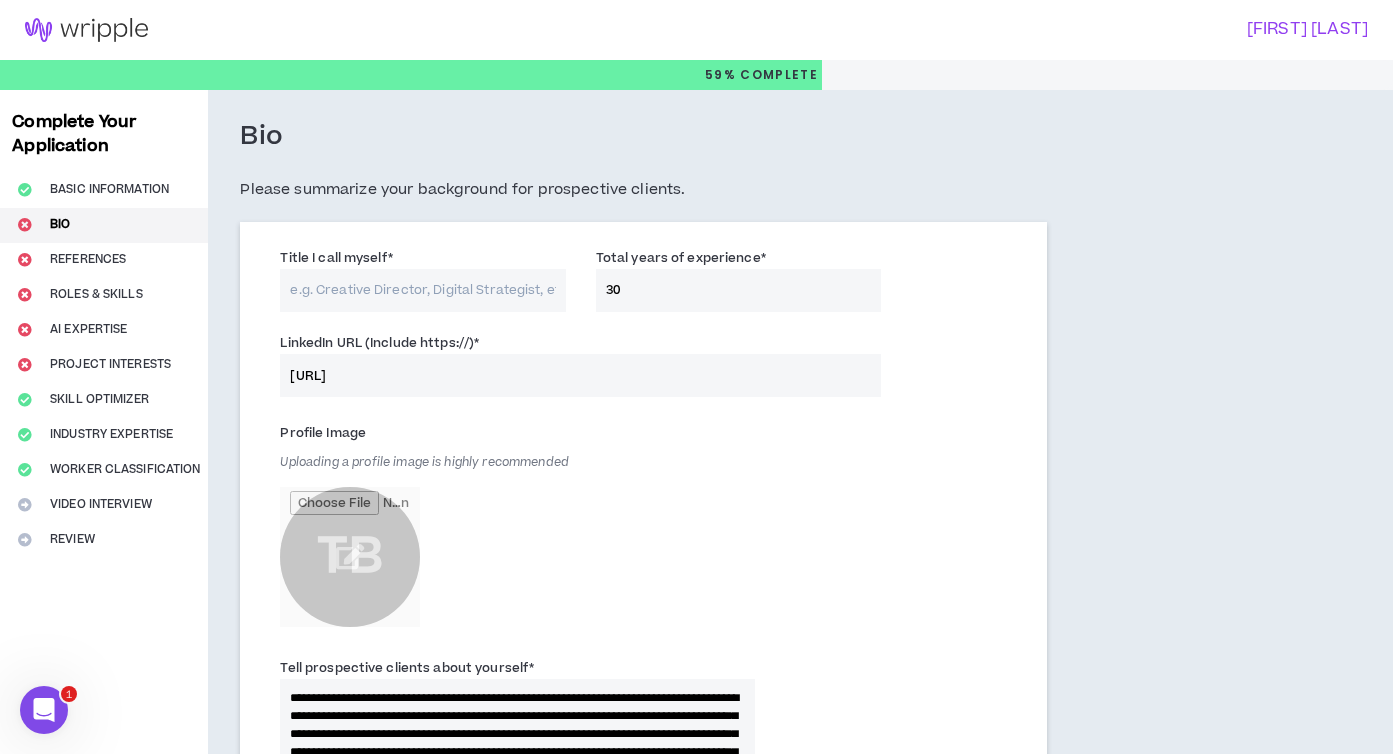 type on "30" 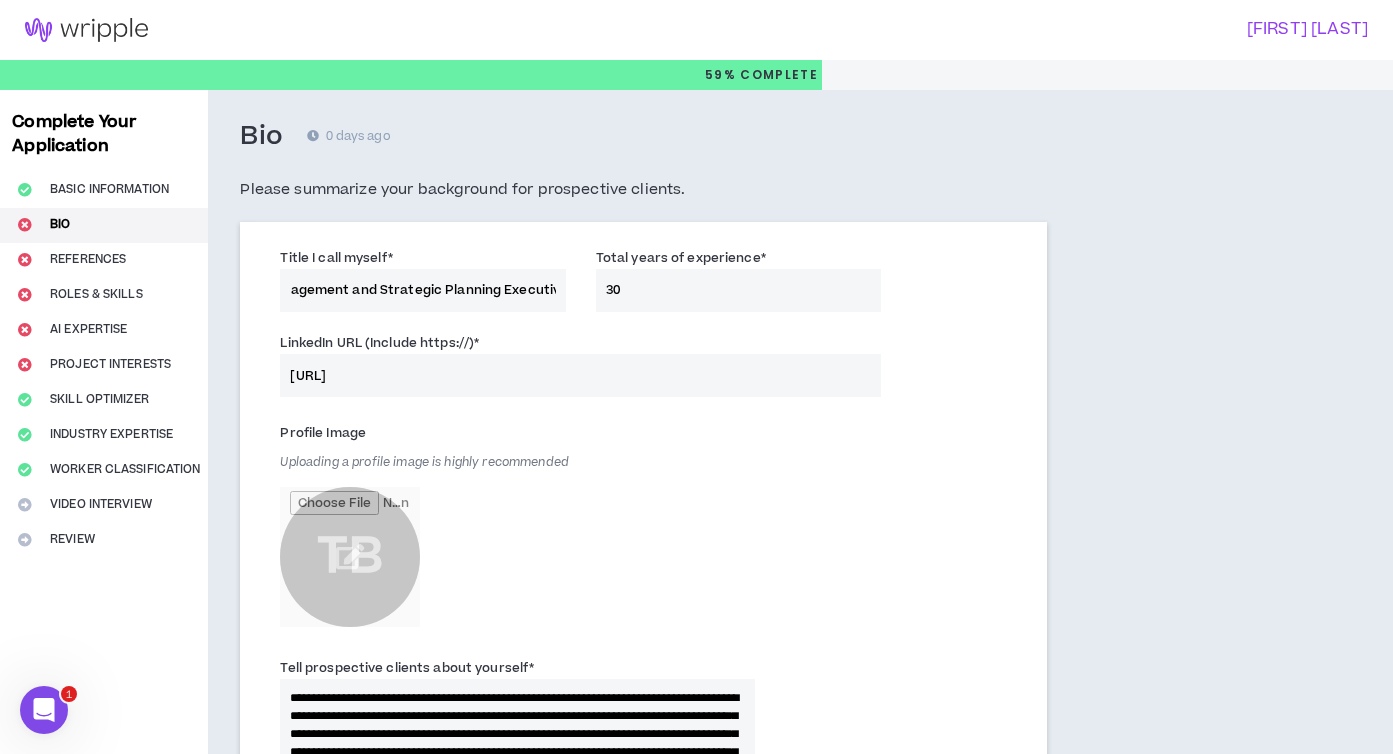 scroll, scrollTop: 0, scrollLeft: 77, axis: horizontal 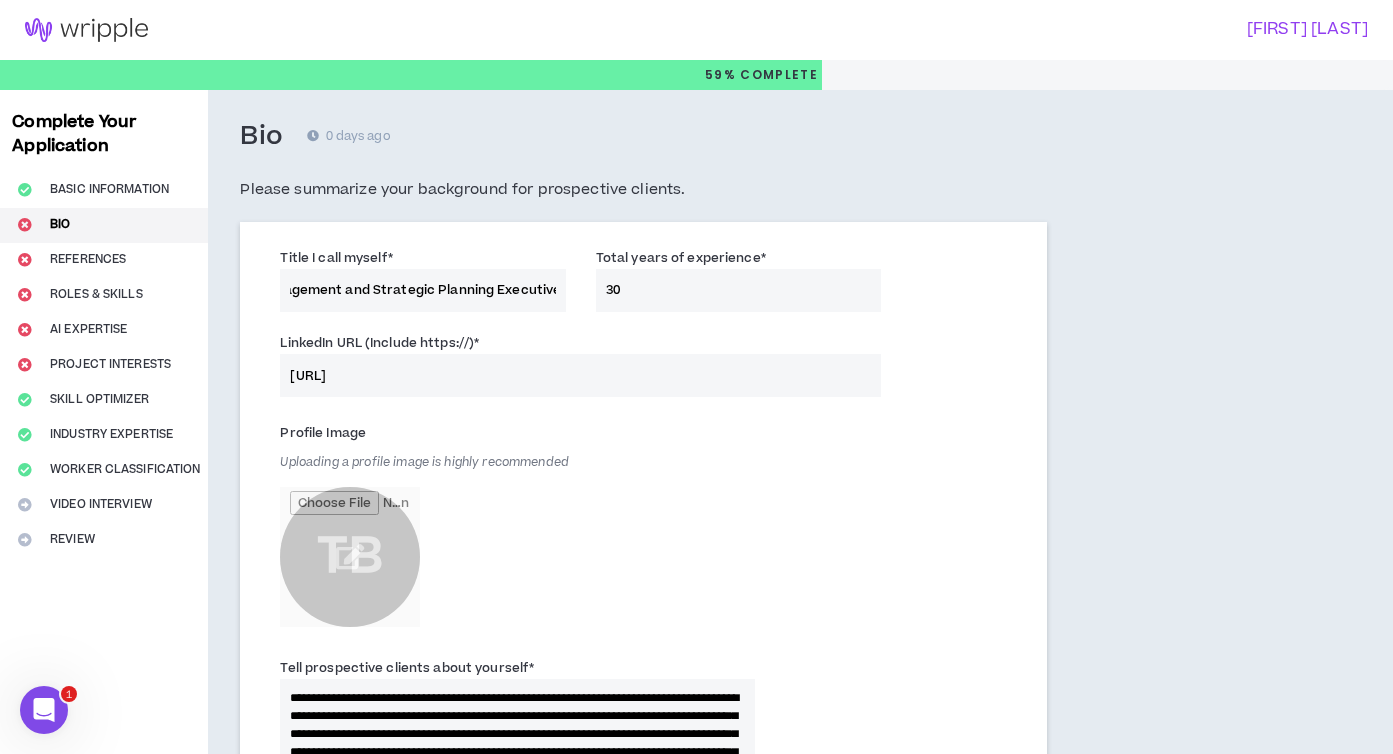 type on "Brand Management and Strategic Planning Executive" 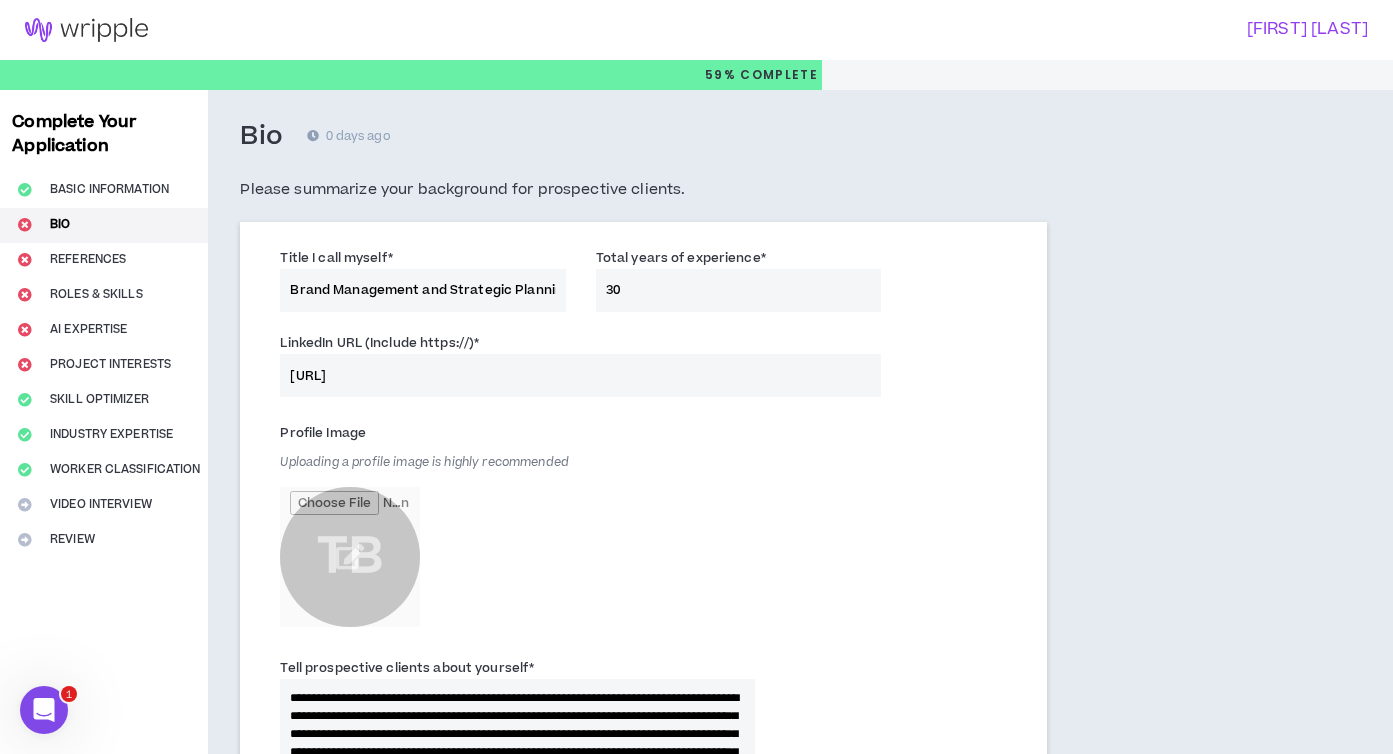 click on "Profile Image Uploading a profile image is highly recommended [INITIALS]" at bounding box center (517, 527) 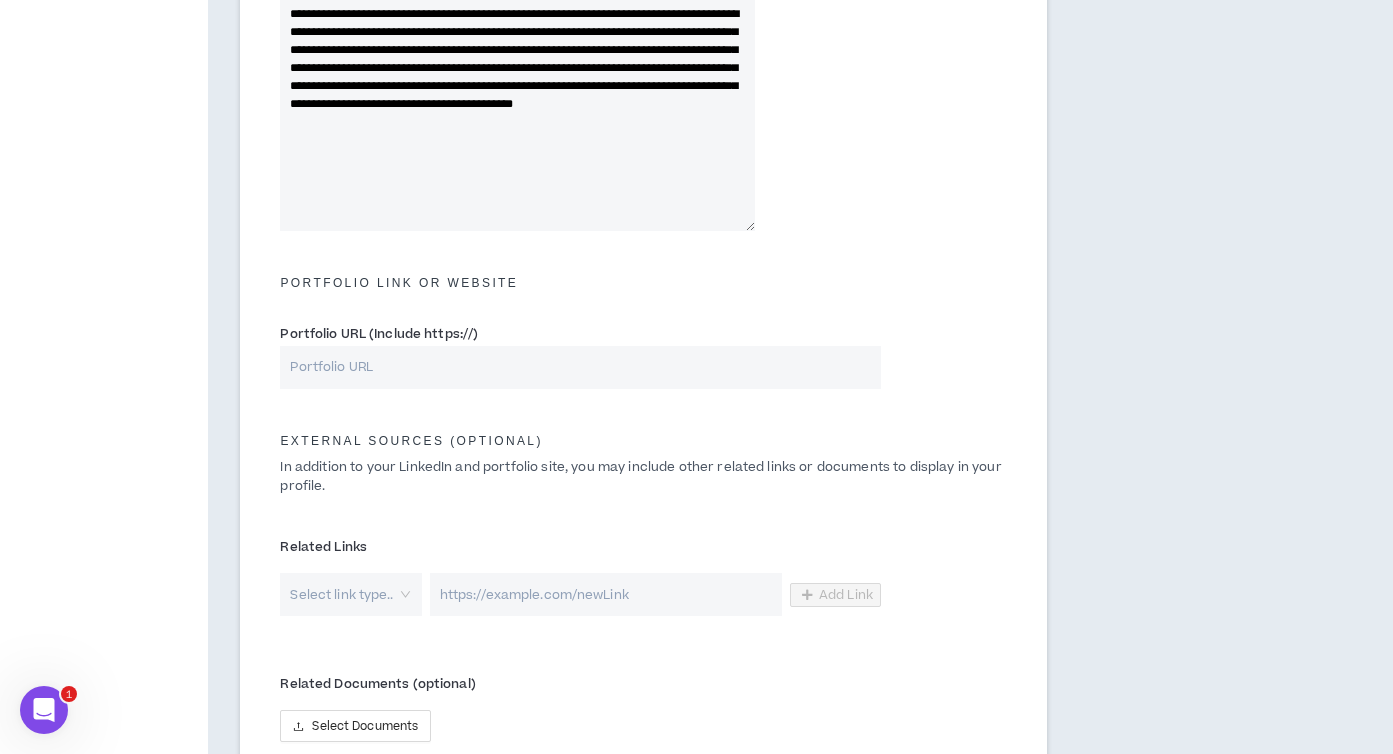 scroll, scrollTop: 685, scrollLeft: 0, axis: vertical 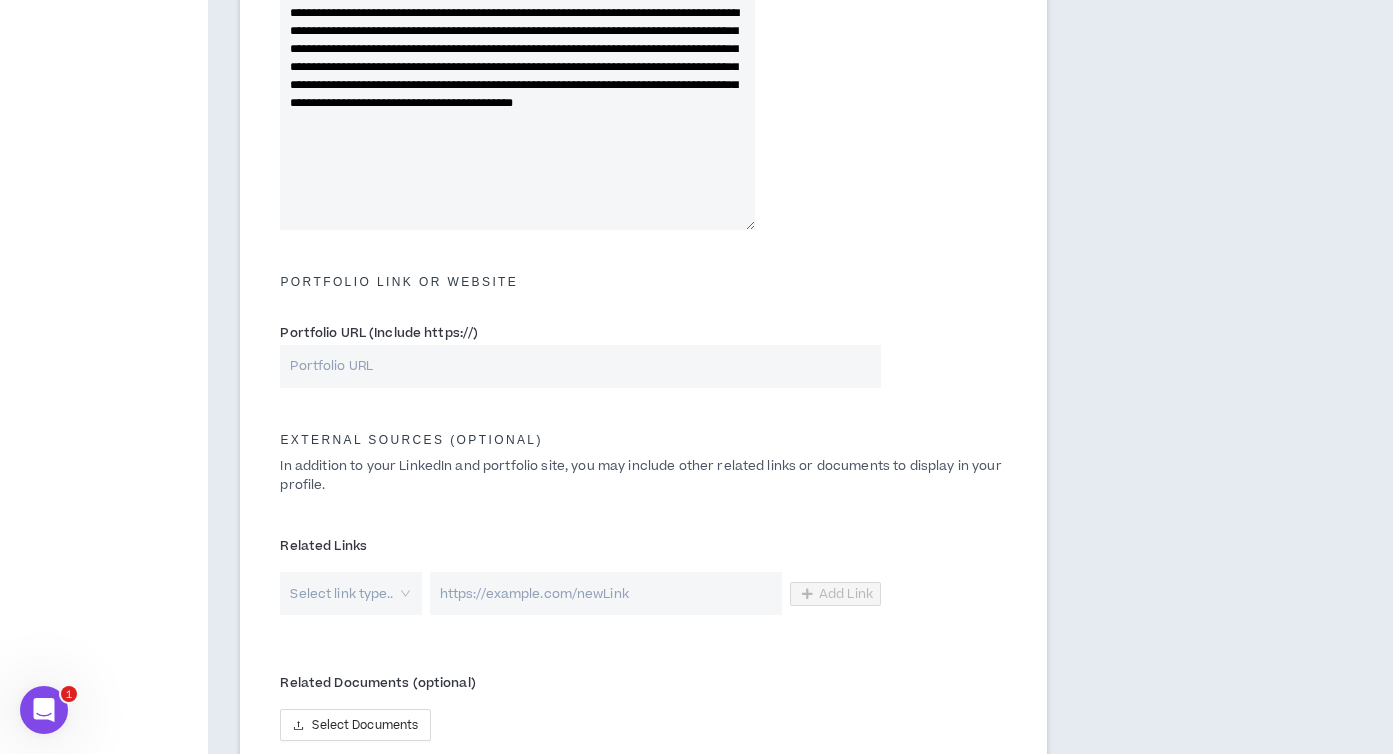 click on "Portfolio URL (Include https://)" at bounding box center [580, 366] 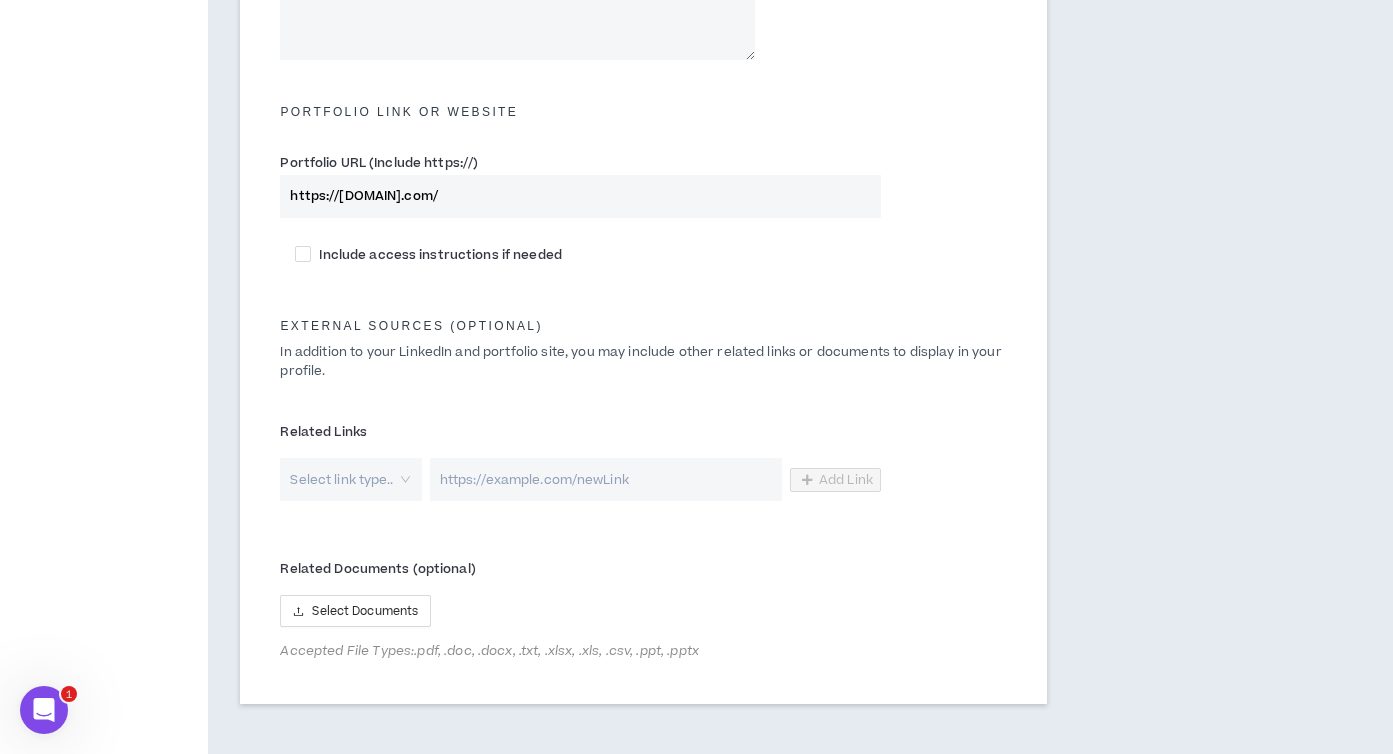 scroll, scrollTop: 848, scrollLeft: 0, axis: vertical 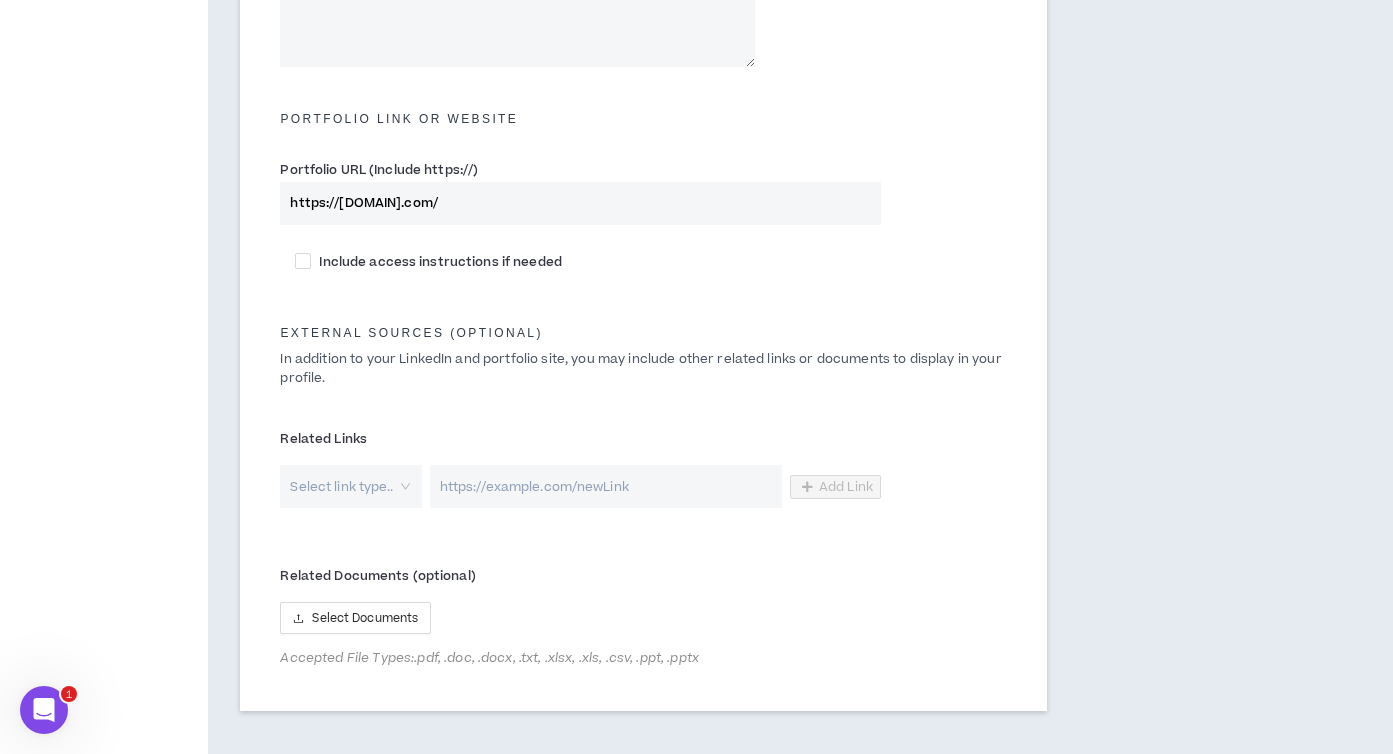 type on "https://[DOMAIN].com/" 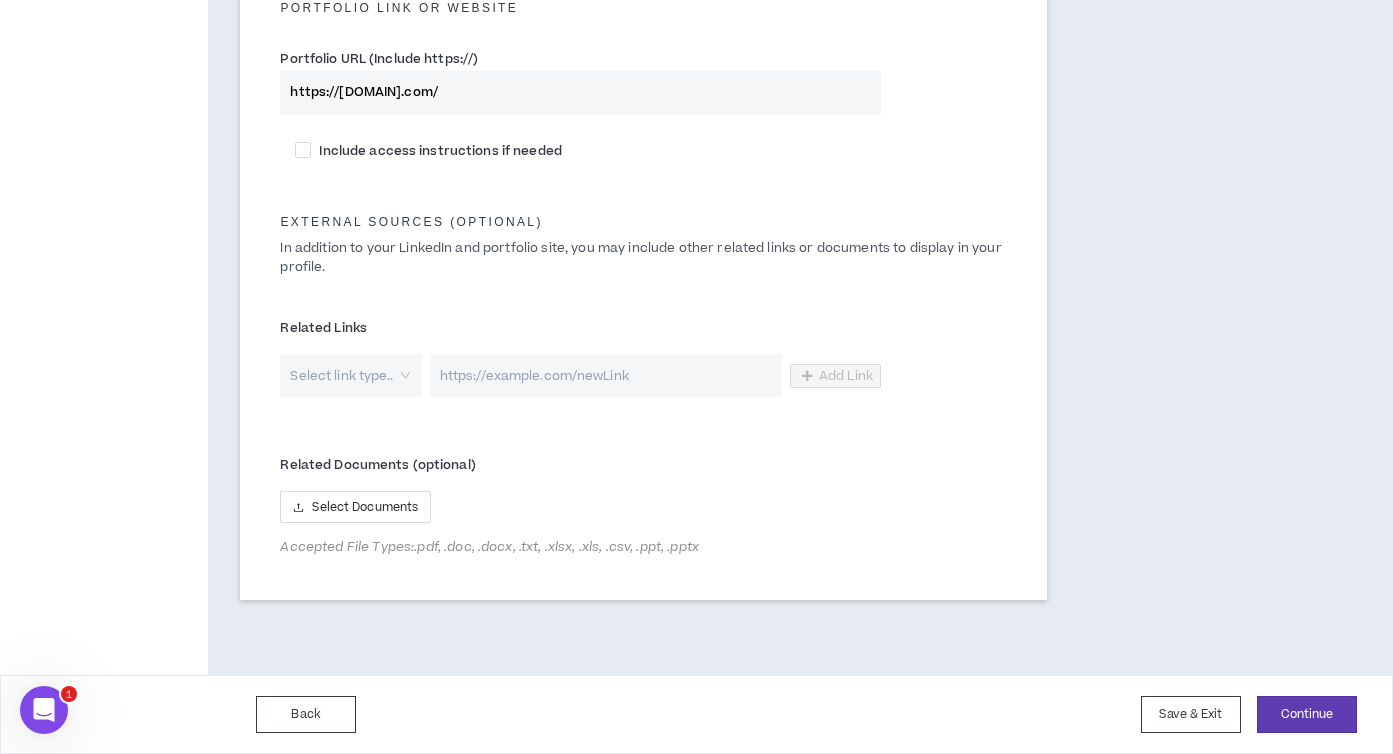 click at bounding box center (343, 375) 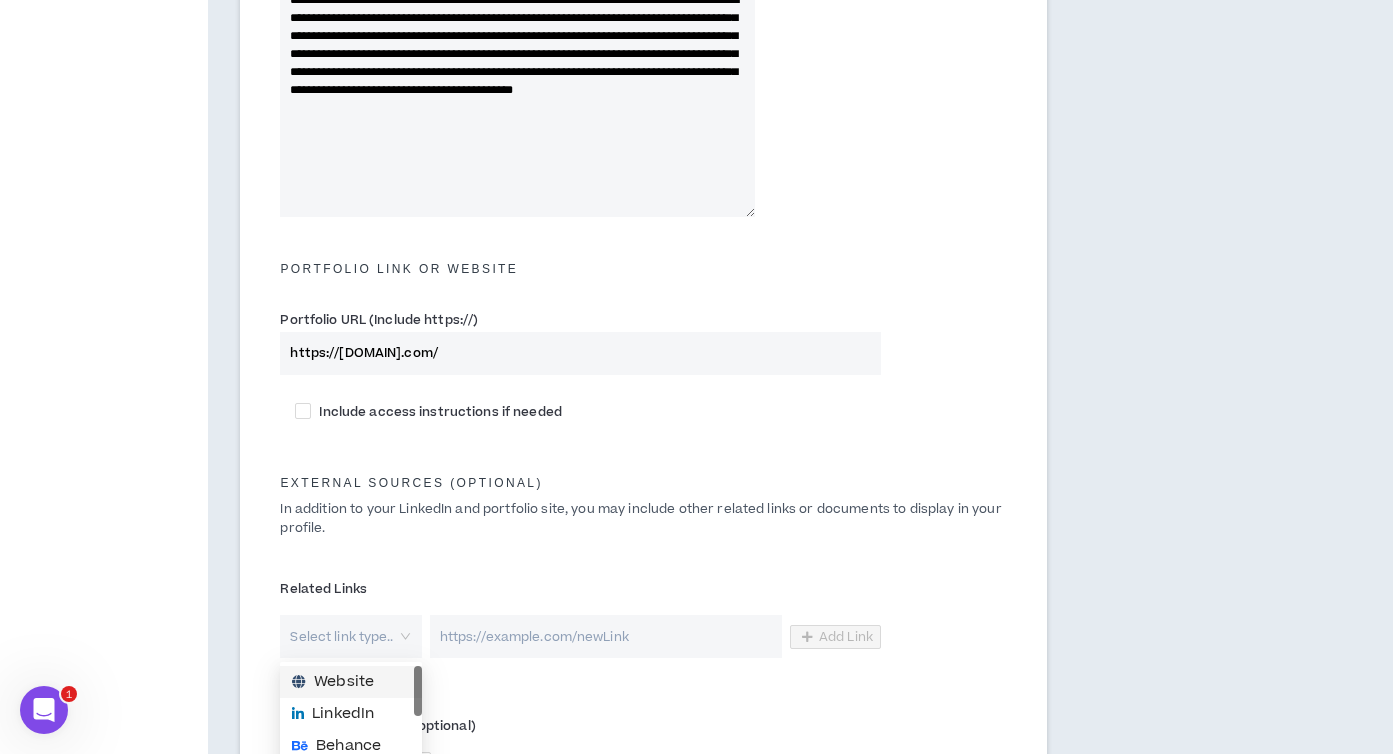 scroll, scrollTop: 697, scrollLeft: 0, axis: vertical 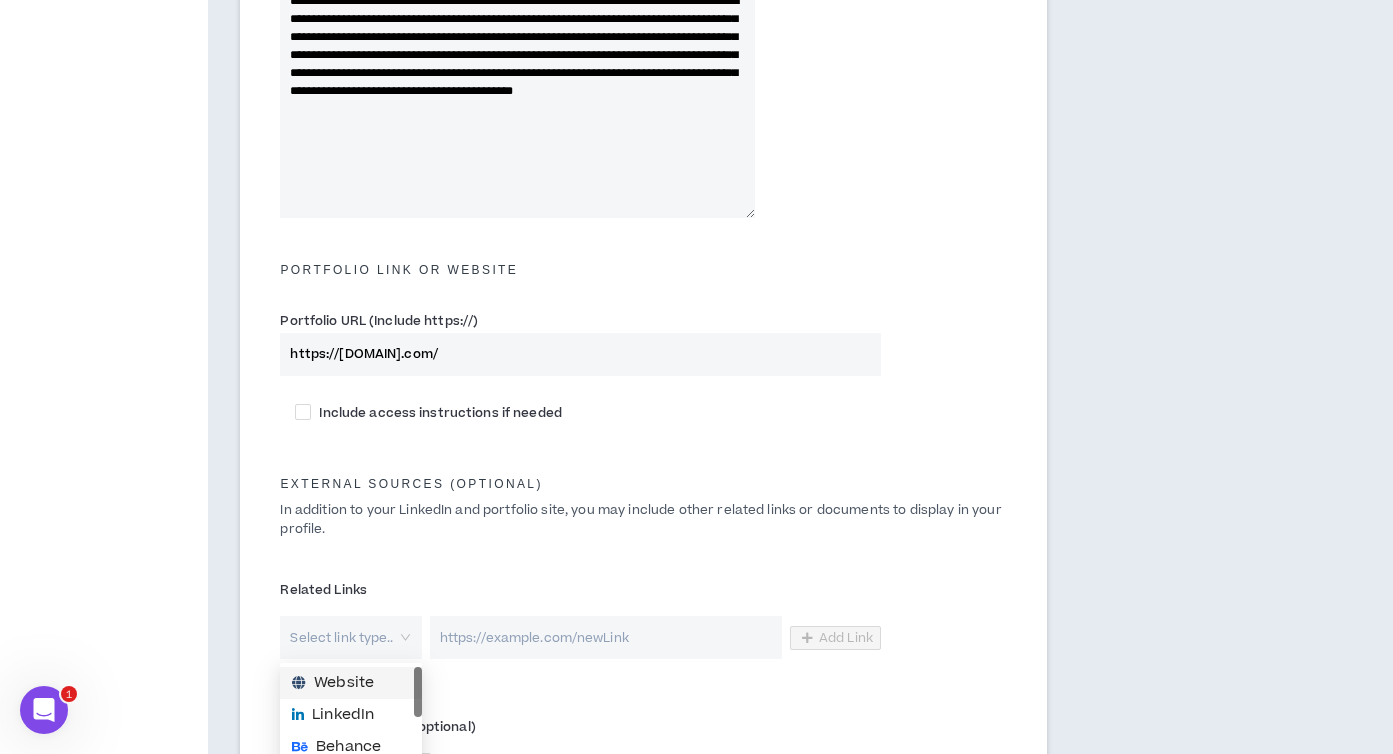 click on "Website" at bounding box center (344, 683) 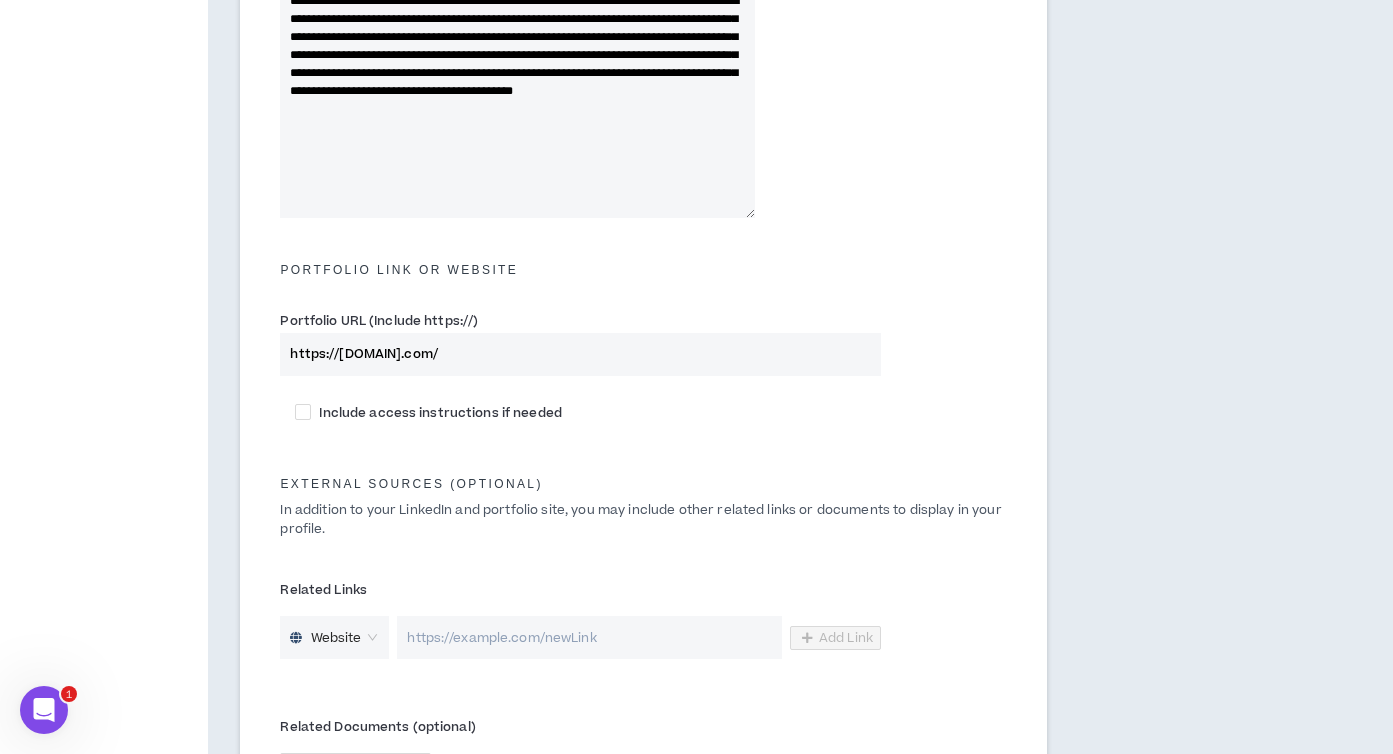 click at bounding box center (589, 637) 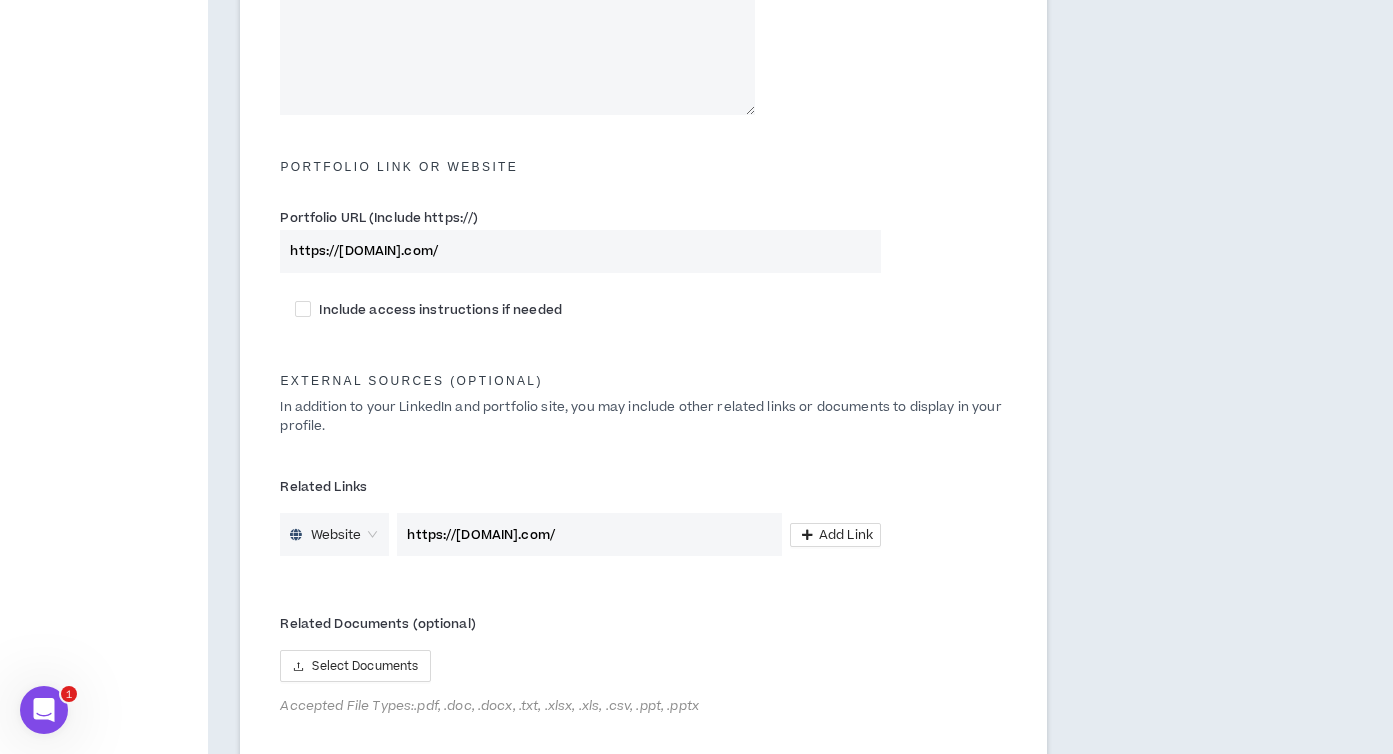 scroll, scrollTop: 959, scrollLeft: 0, axis: vertical 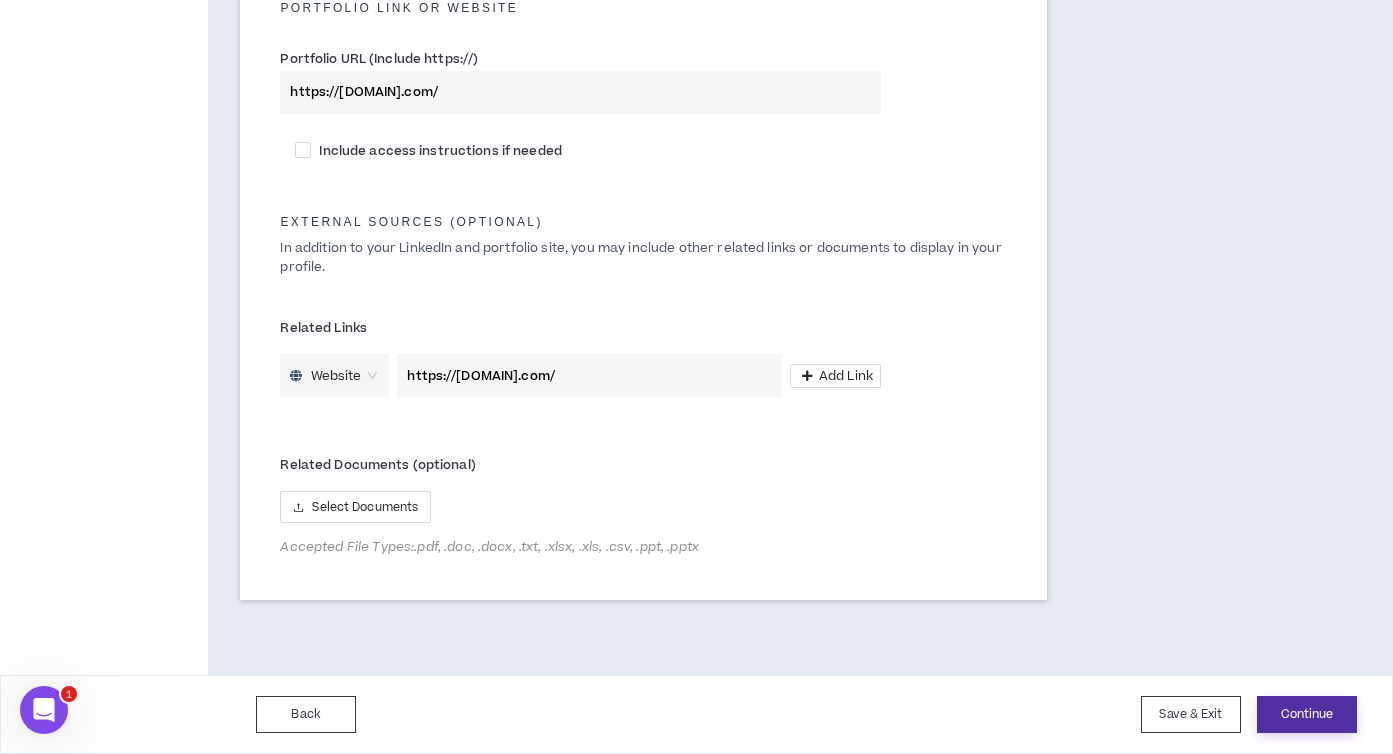 type on "https://[DOMAIN].com/" 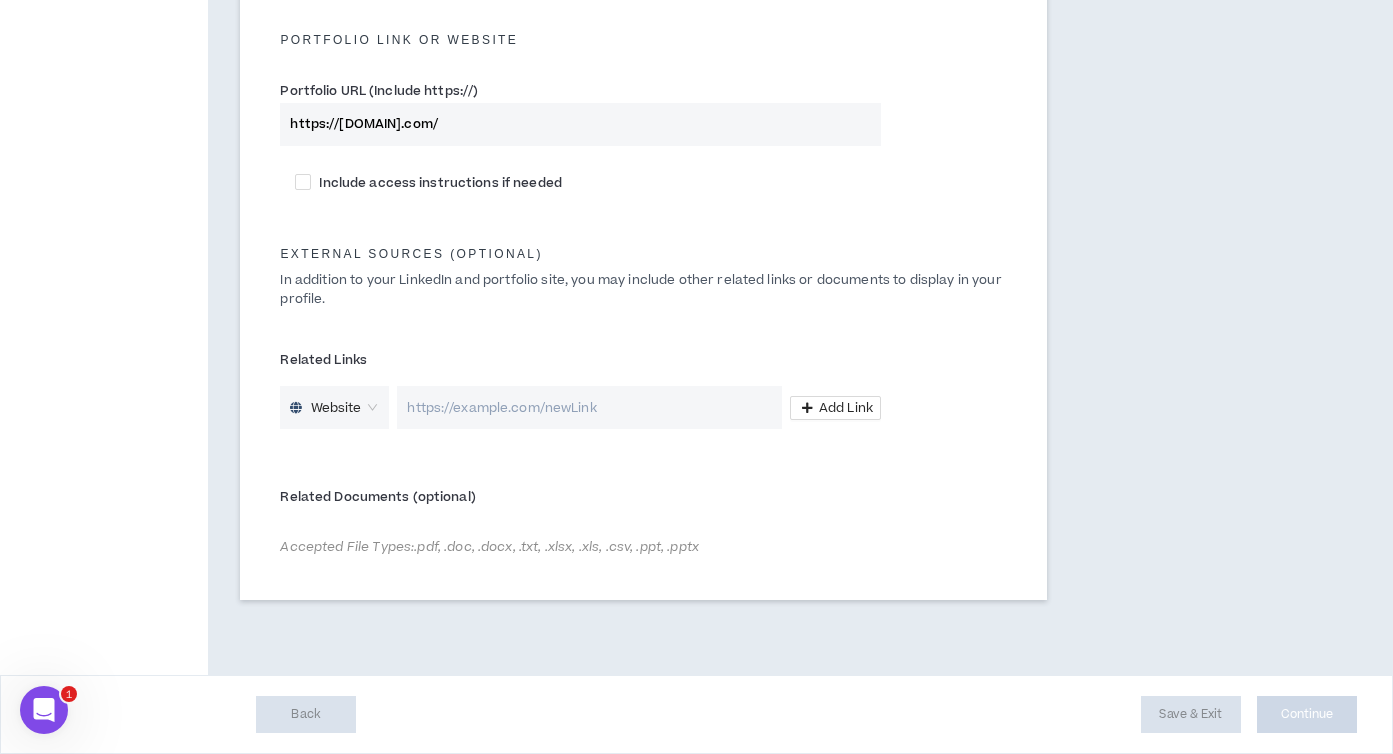 scroll, scrollTop: 0, scrollLeft: 0, axis: both 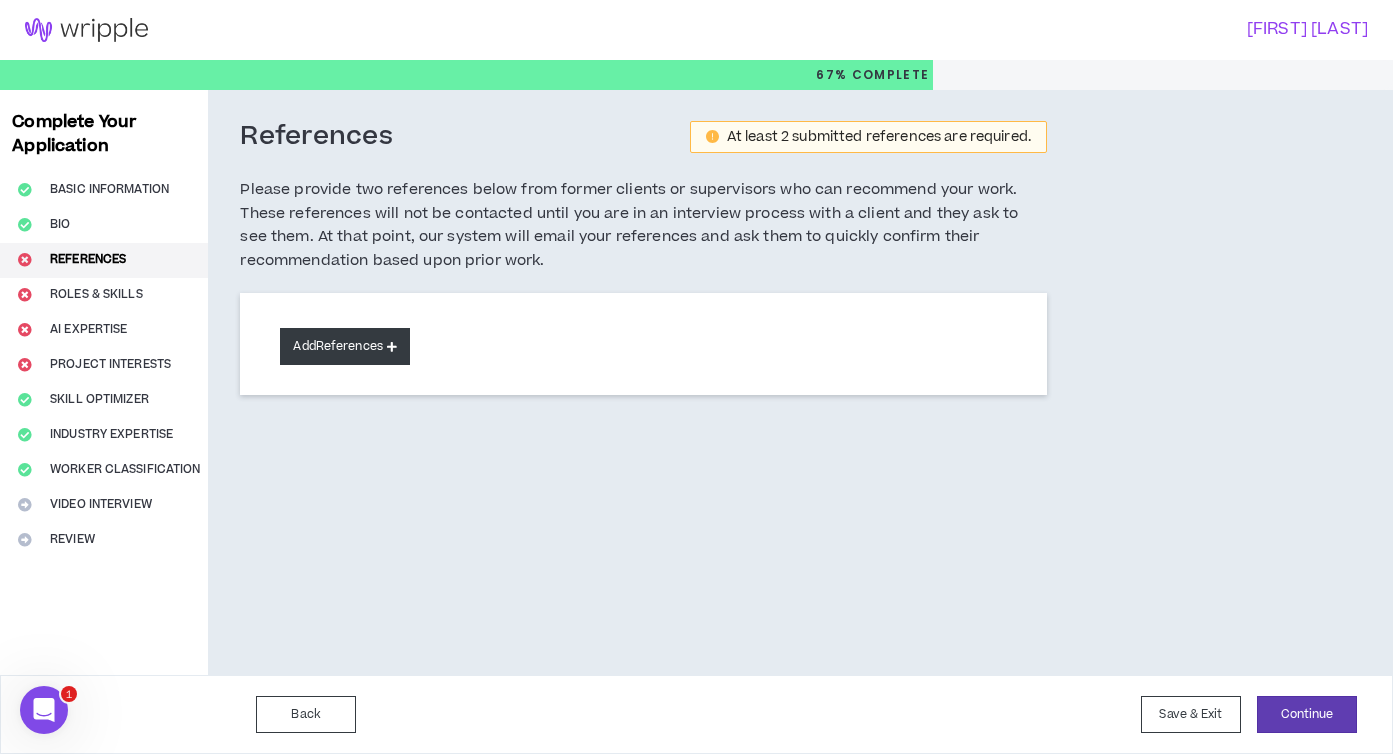 click on "Add  References" at bounding box center (345, 346) 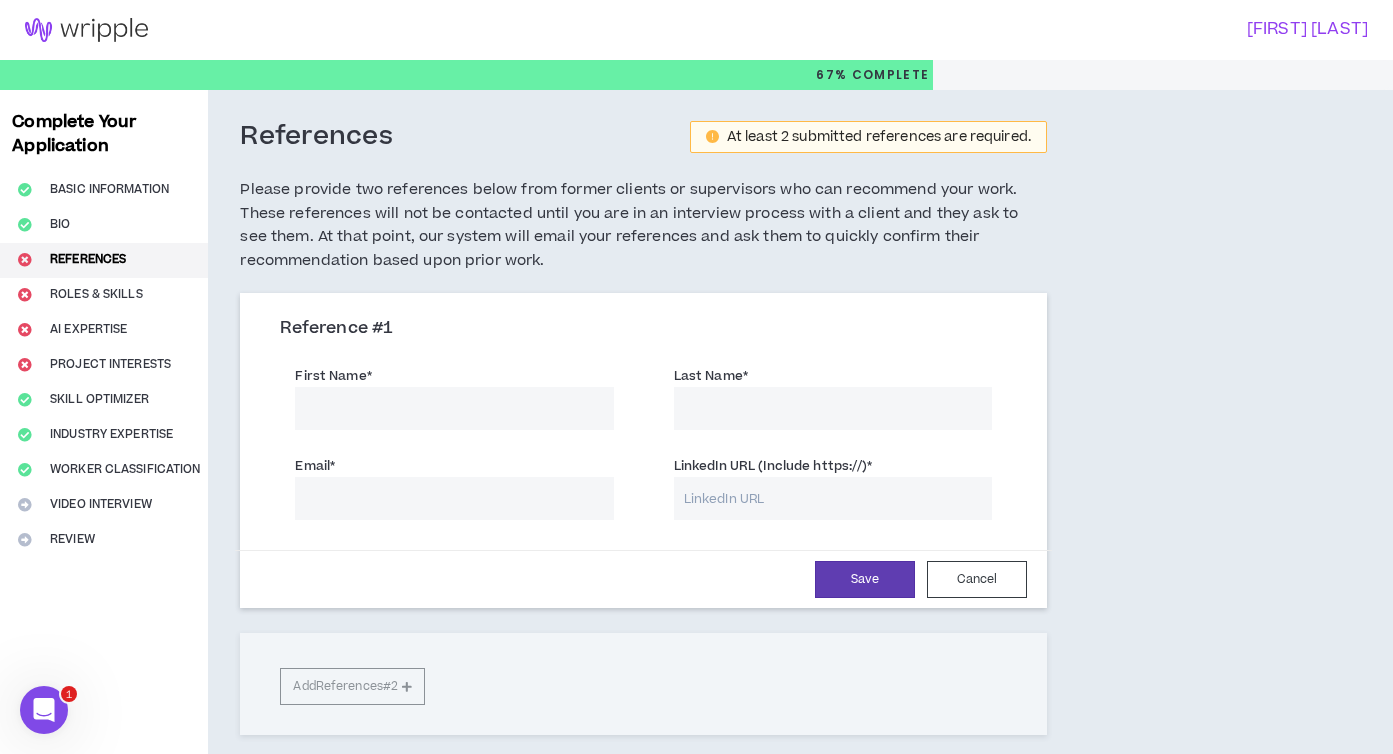 click on "First Name  *" at bounding box center [454, 408] 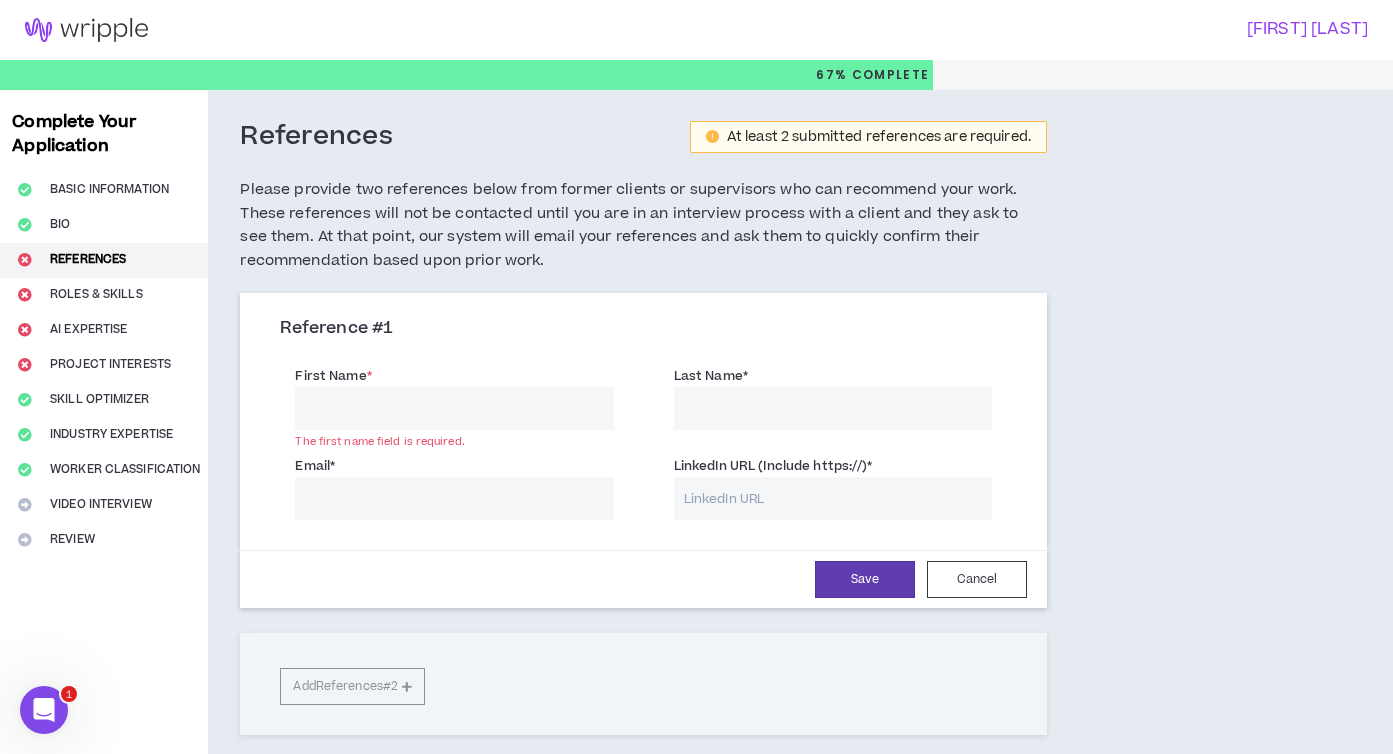 click on "Reference # 1" at bounding box center (643, 336) 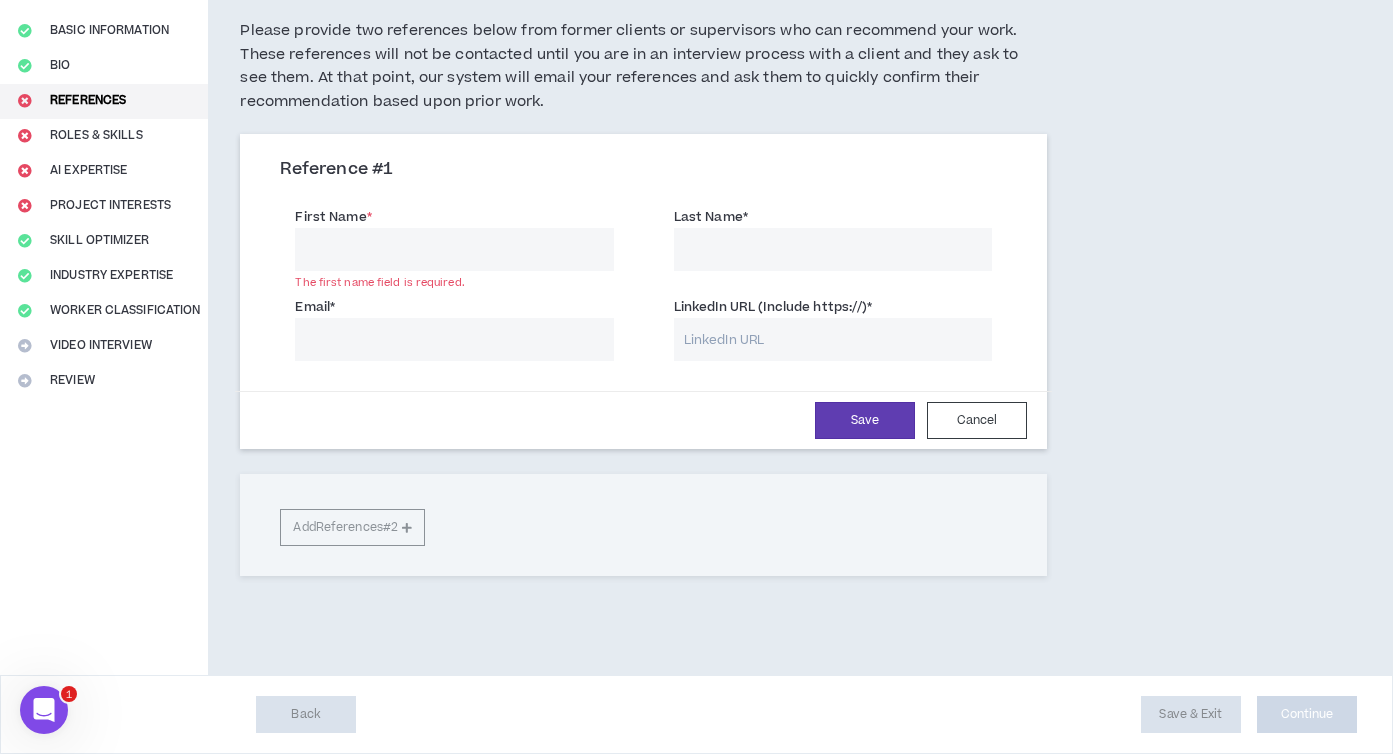 scroll, scrollTop: 0, scrollLeft: 0, axis: both 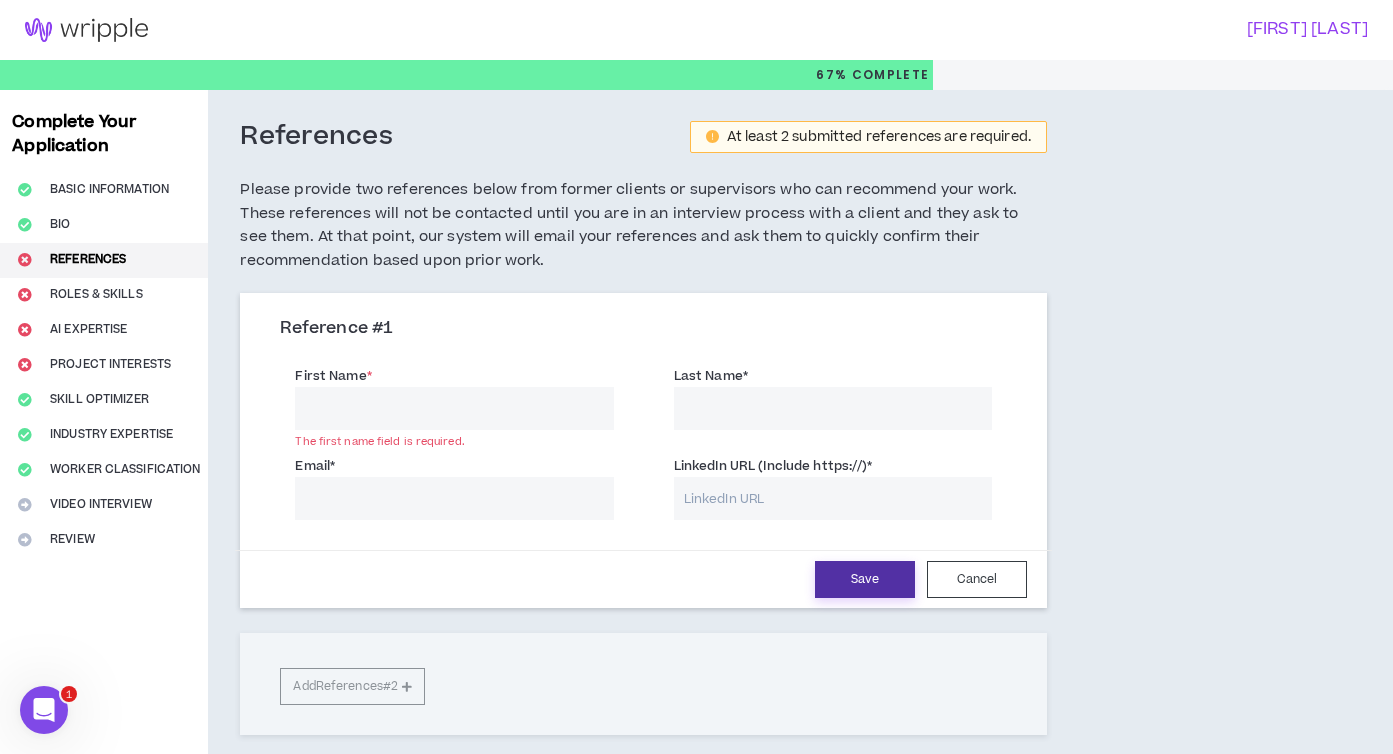 click on "Save" at bounding box center [865, 579] 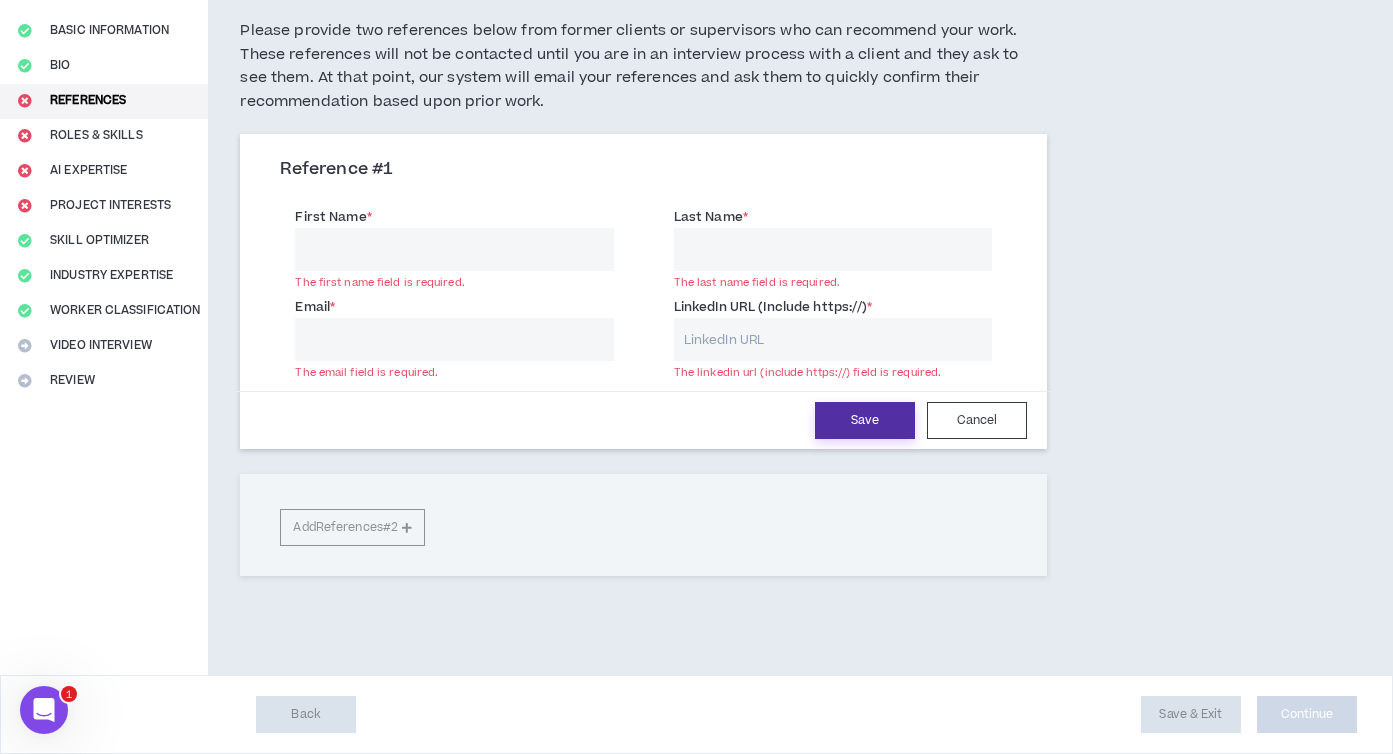 scroll, scrollTop: 0, scrollLeft: 0, axis: both 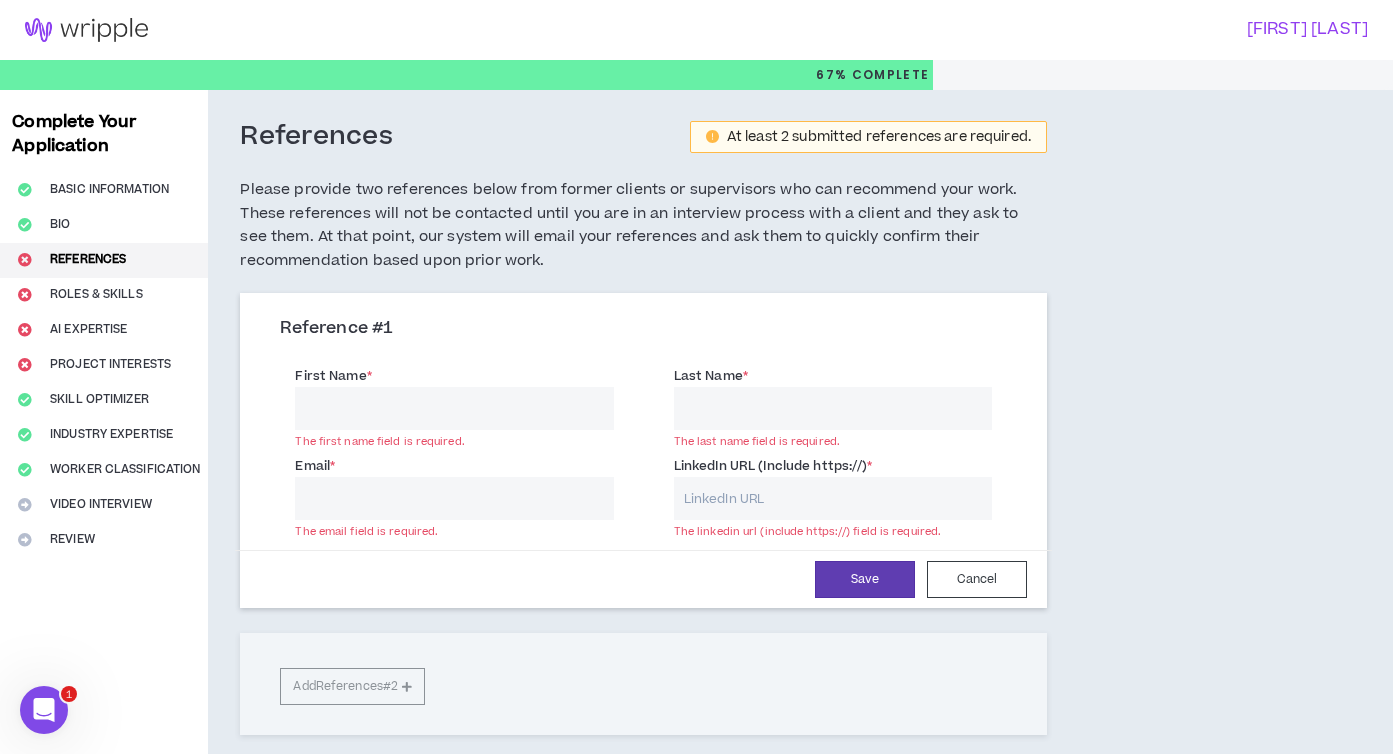 click on "First Name  *" at bounding box center (454, 408) 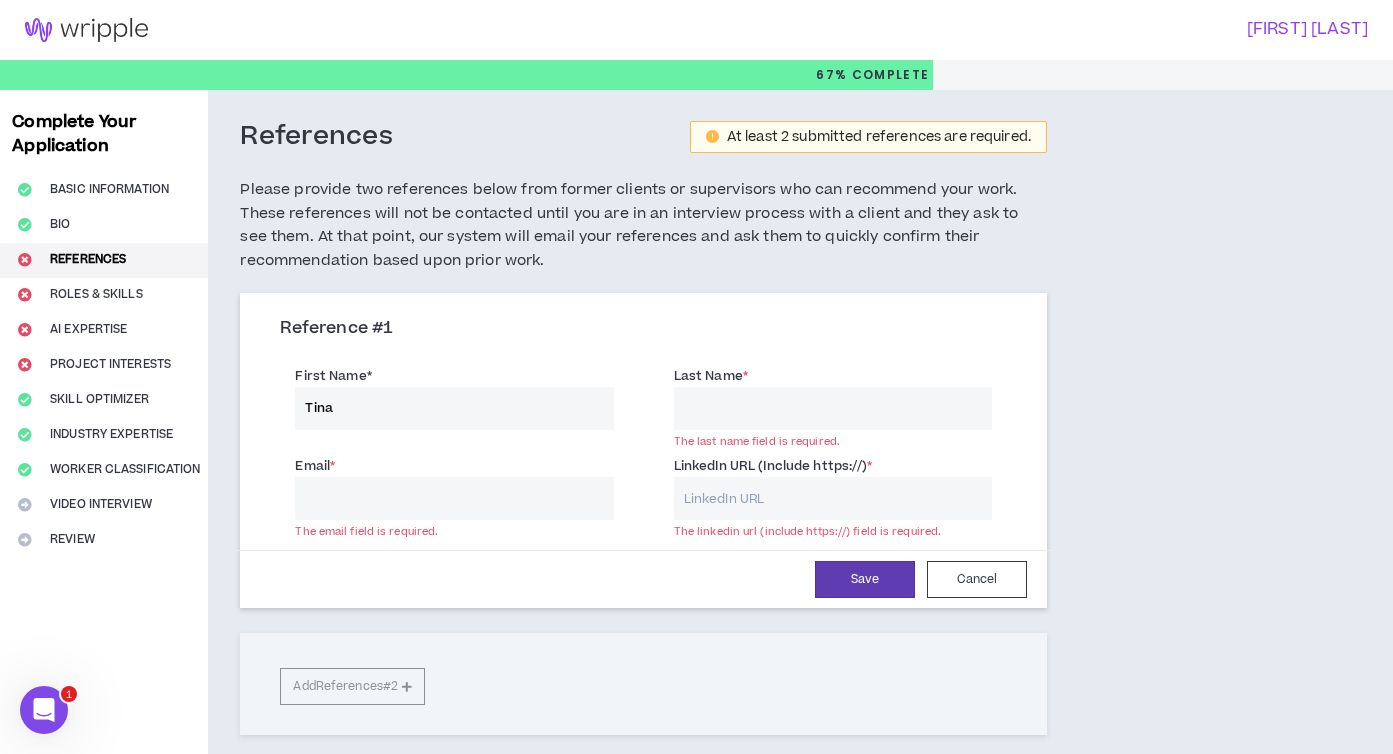 type on "Tina" 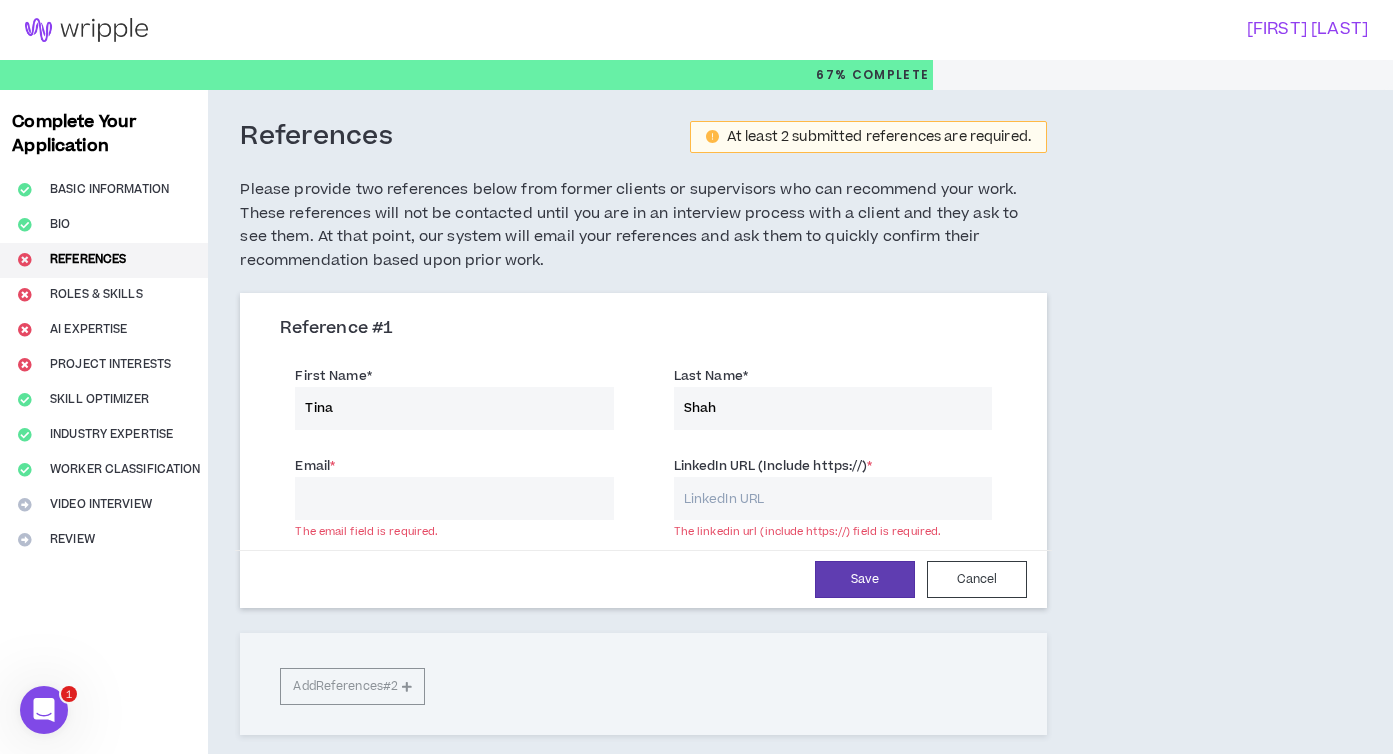type on "Shah" 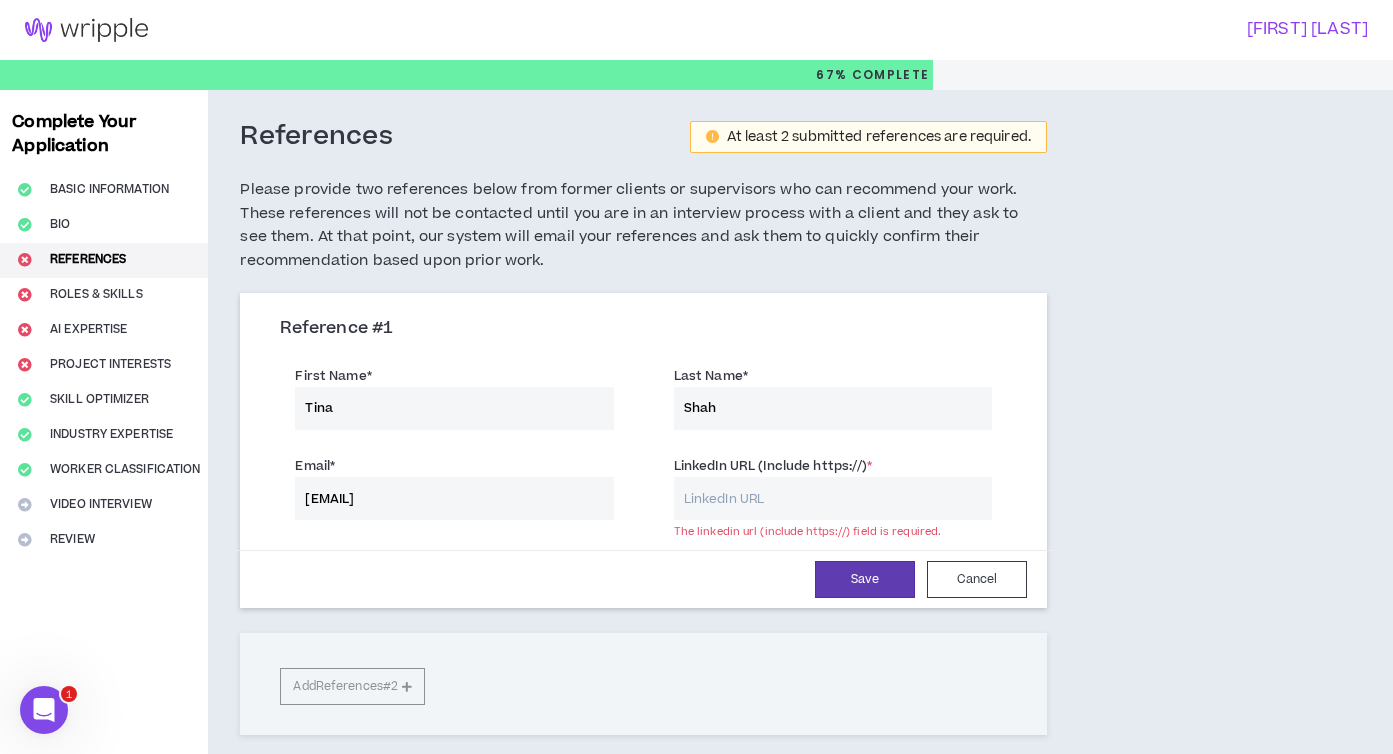 click on "[EMAIL]" at bounding box center [454, 498] 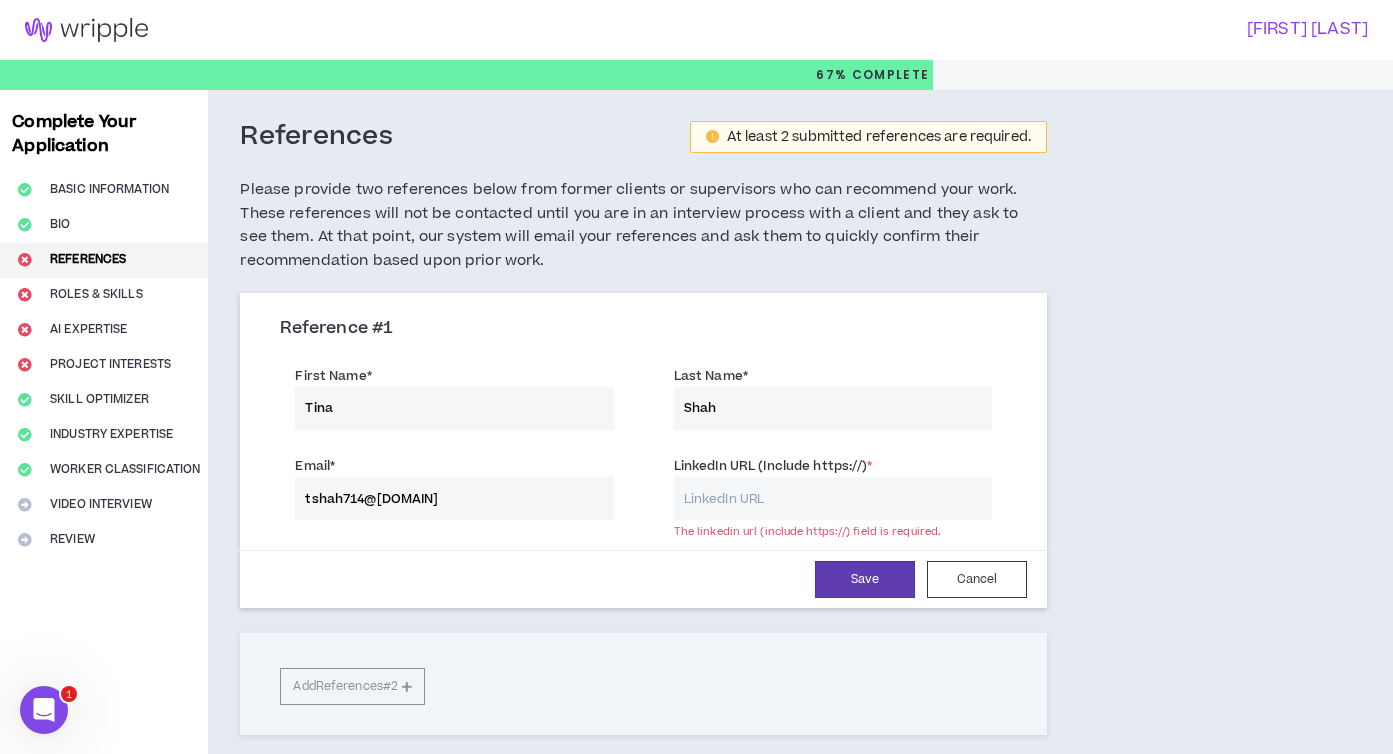 type on "tshah714@[DOMAIN]" 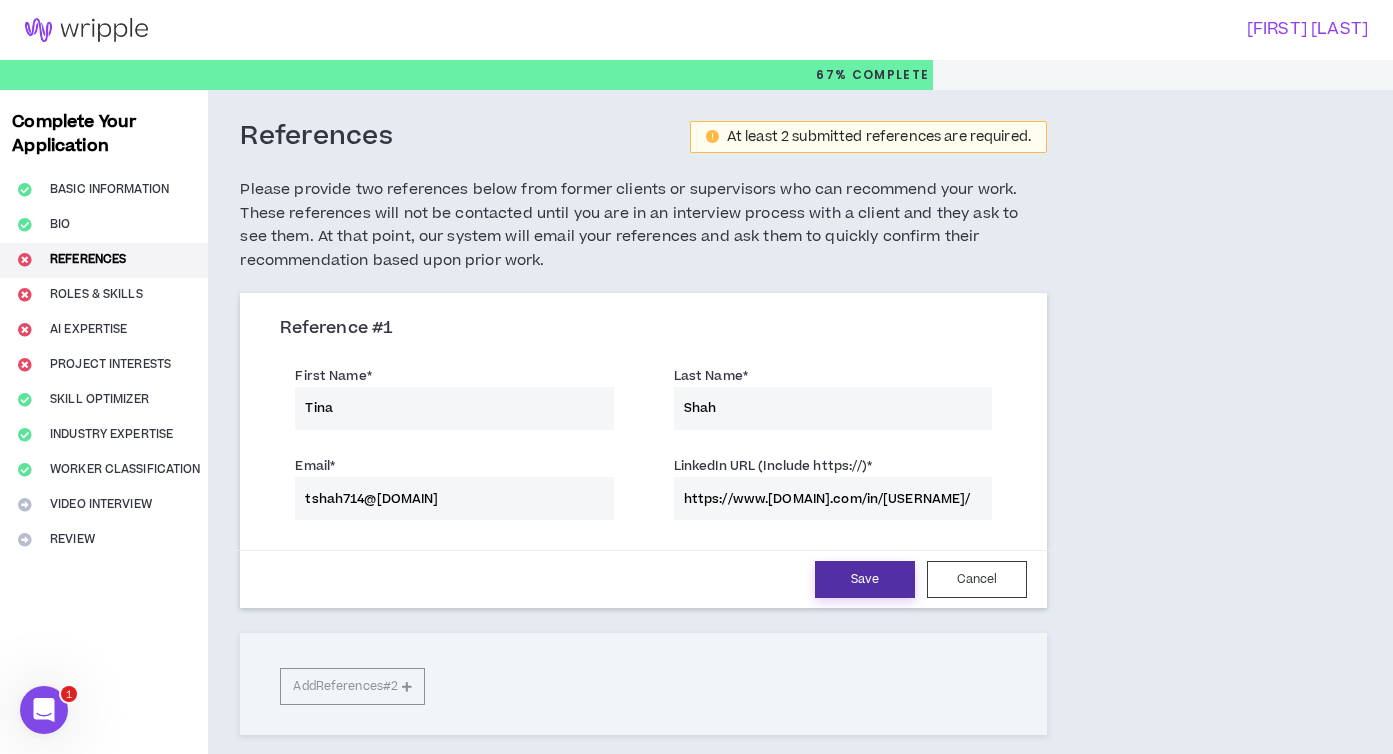 type on "https://www.[DOMAIN].com/in/[USERNAME]/" 